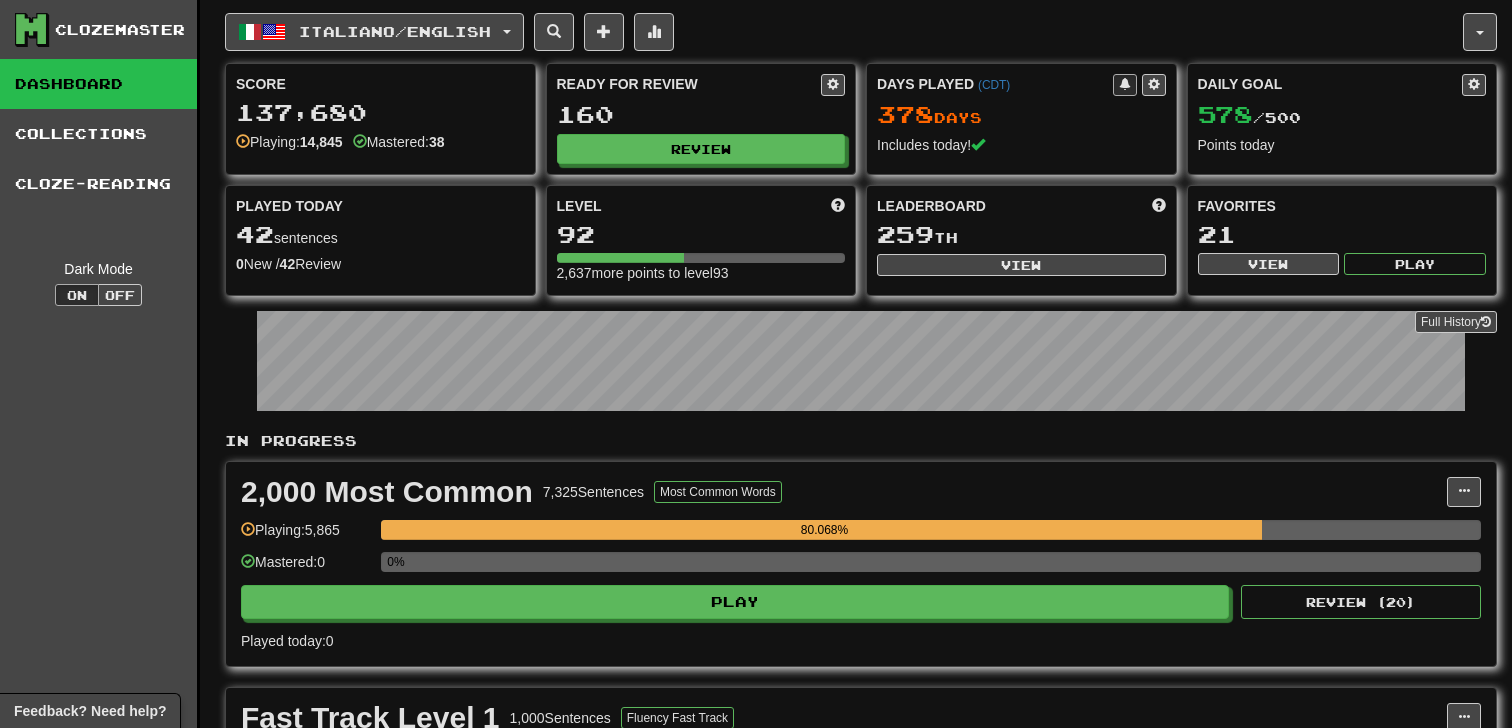 scroll, scrollTop: 0, scrollLeft: 0, axis: both 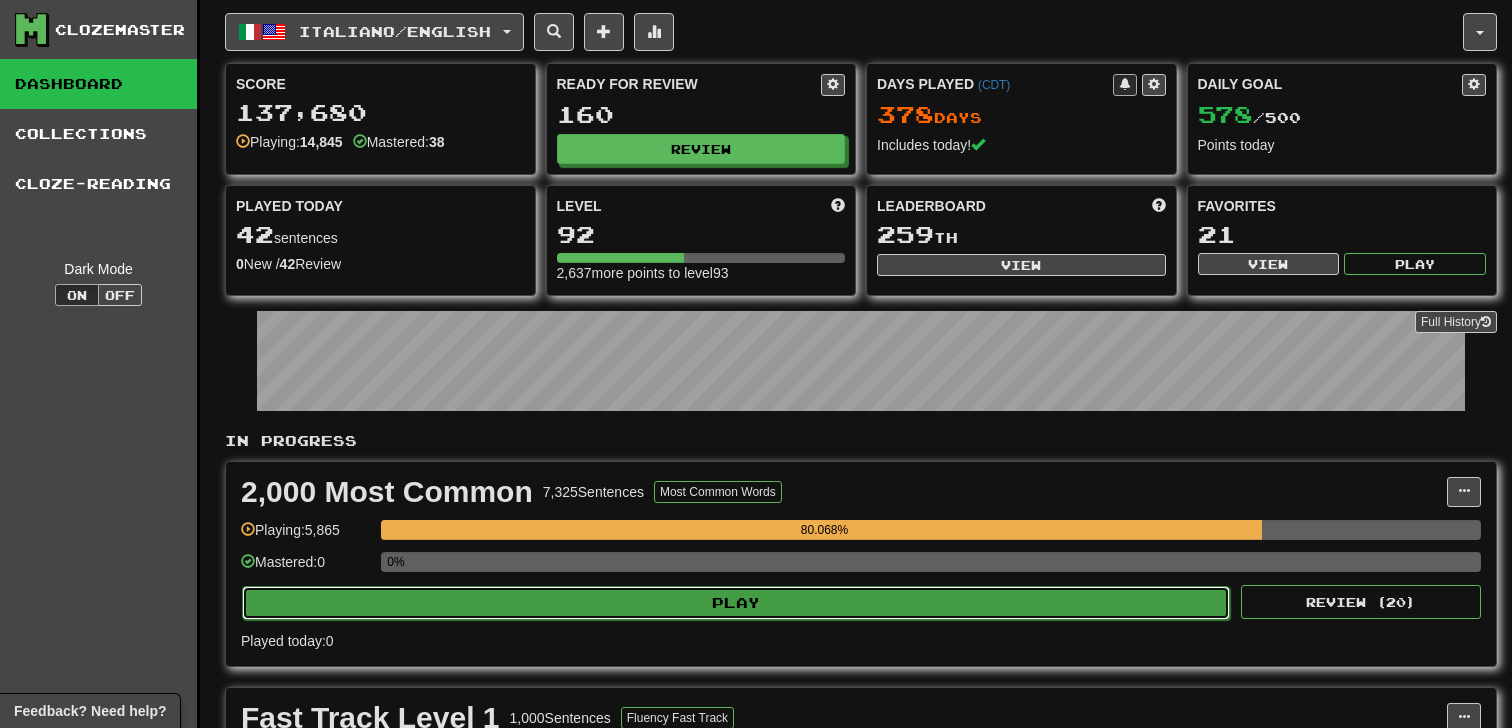 click on "Play" at bounding box center [736, 603] 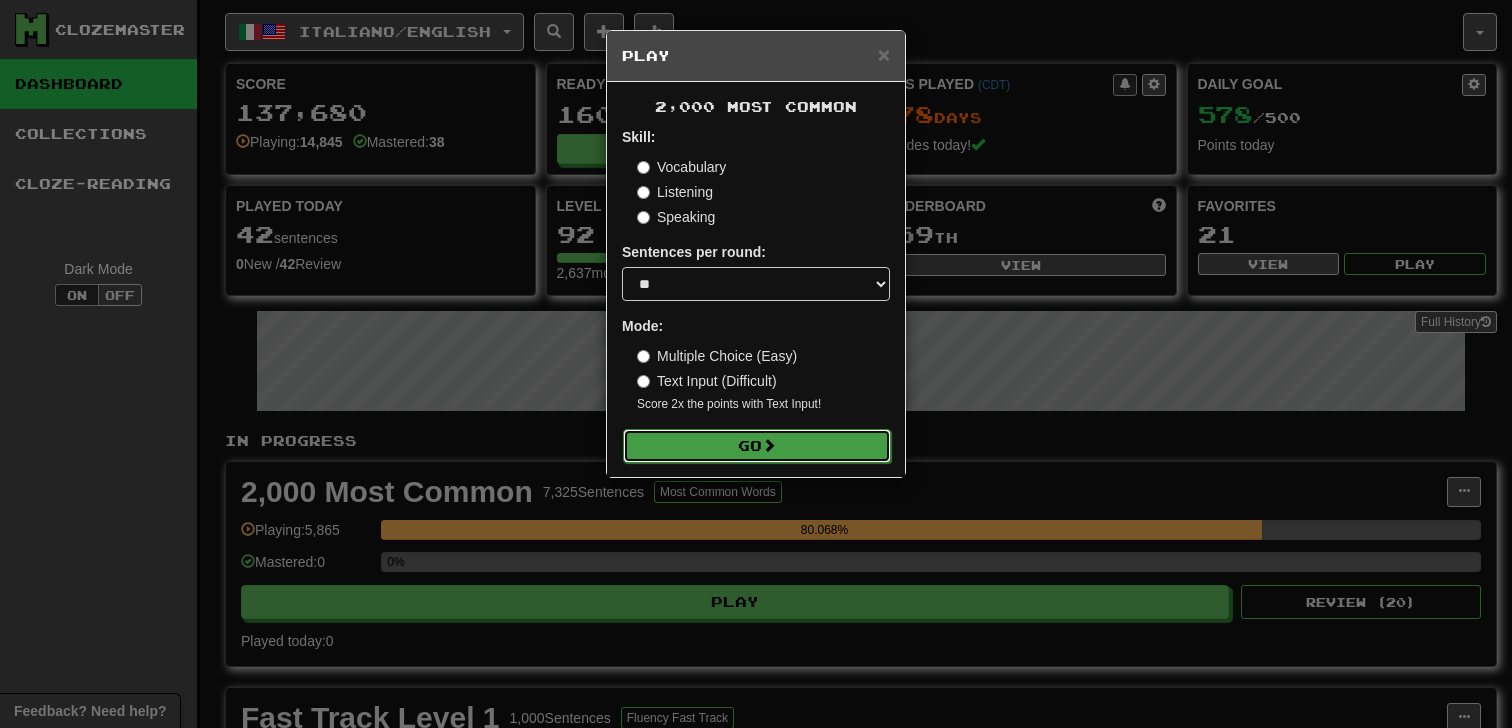 click on "Go" at bounding box center [757, 446] 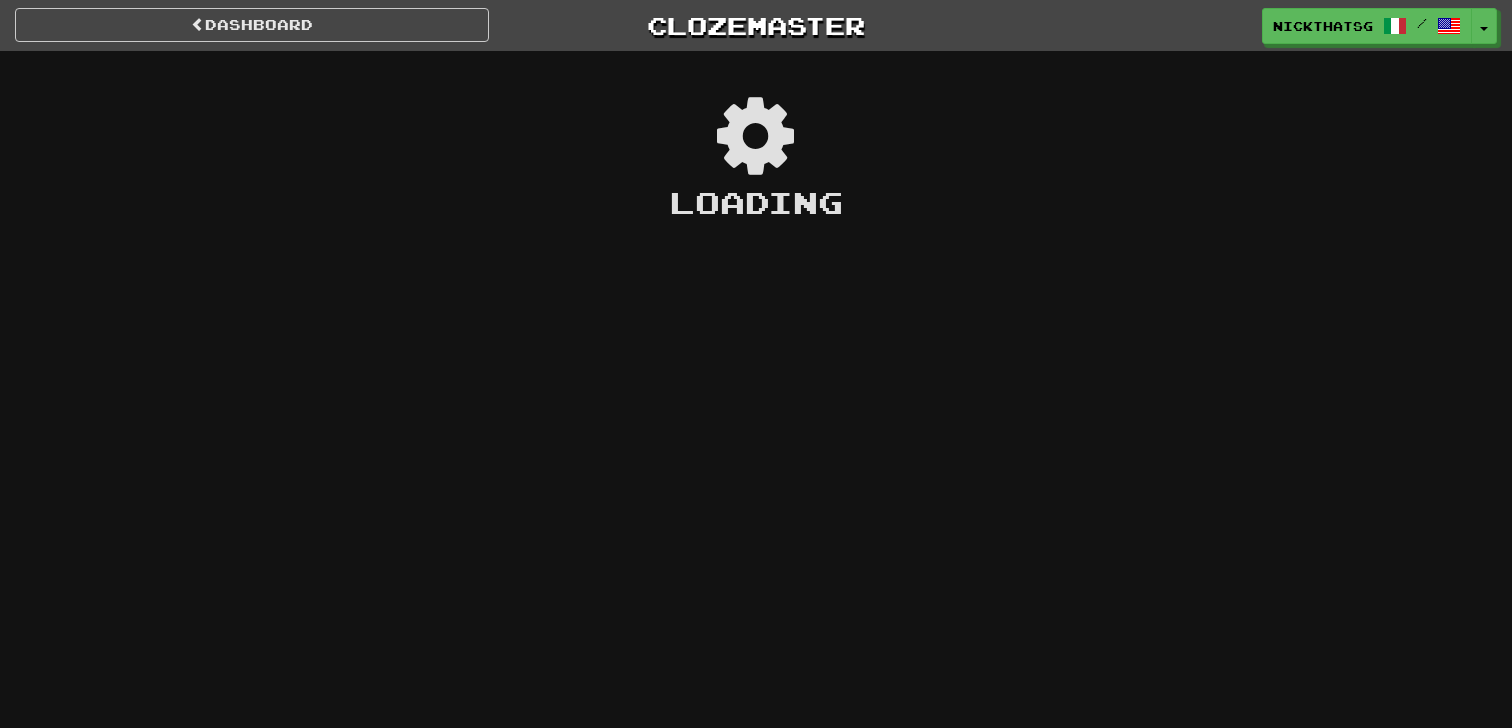 scroll, scrollTop: 0, scrollLeft: 0, axis: both 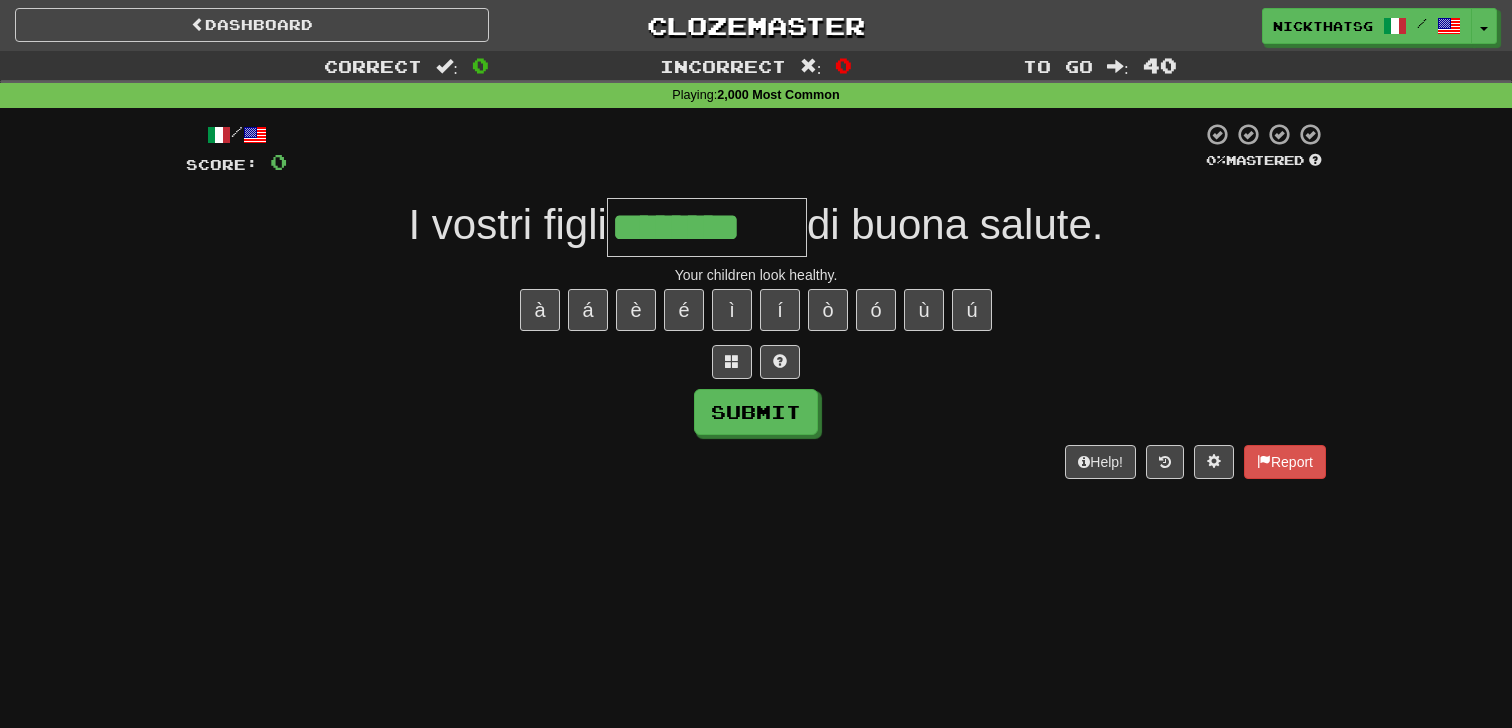 type on "********" 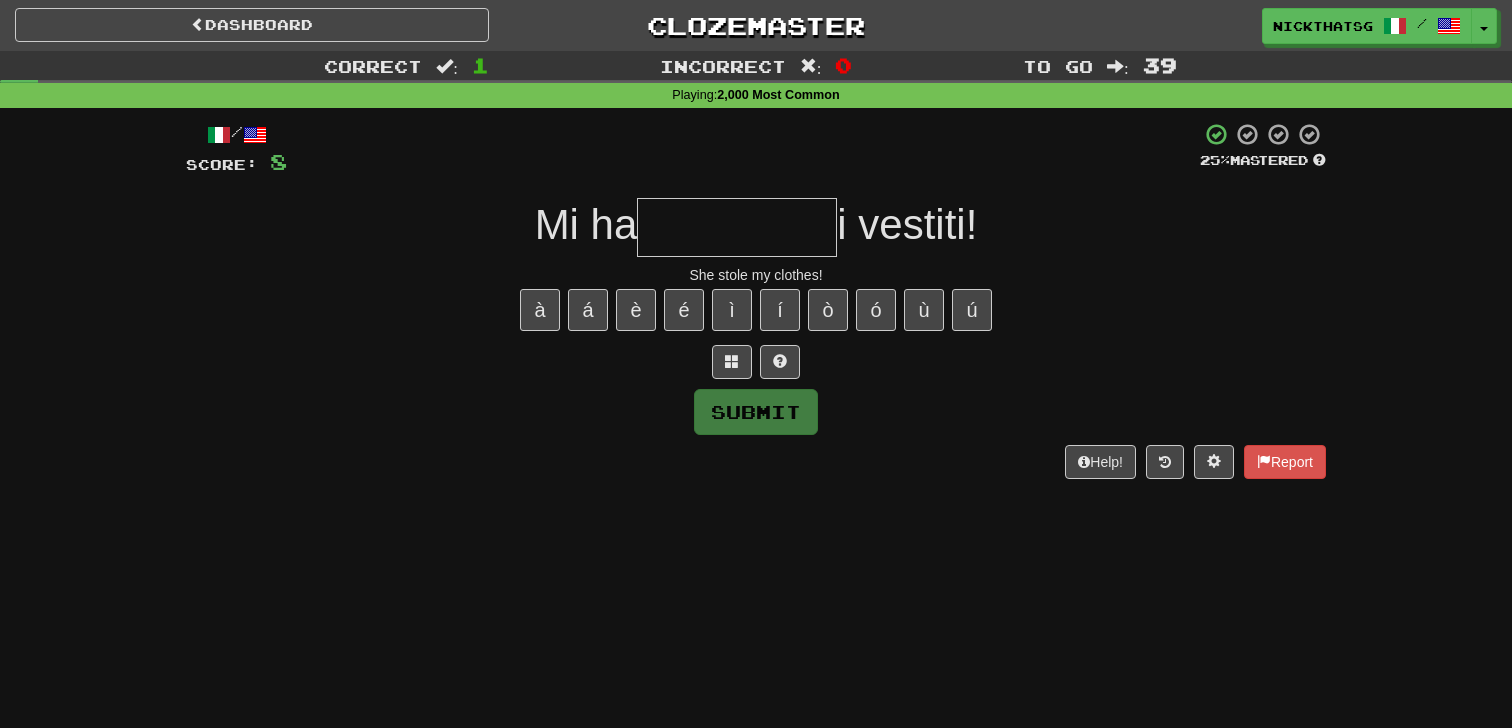 type on "*" 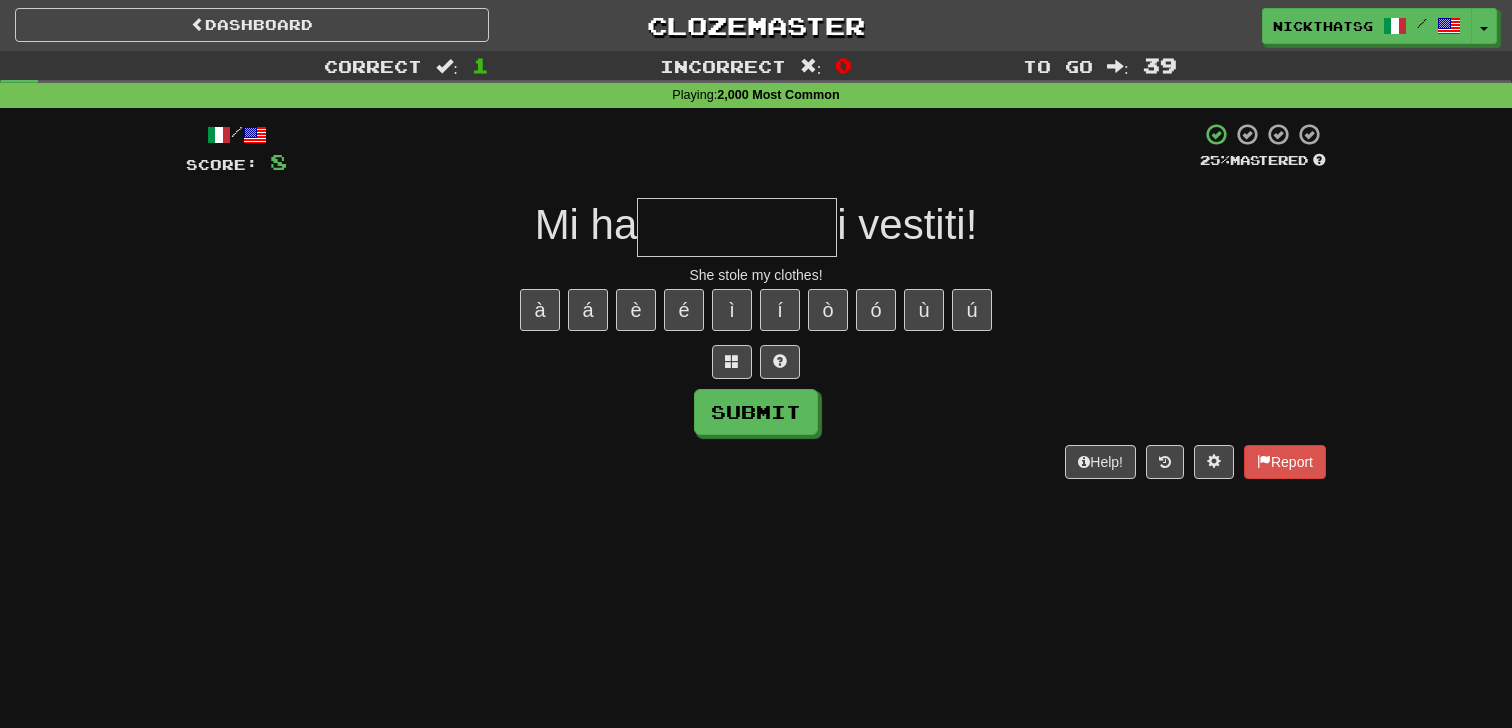 type on "*" 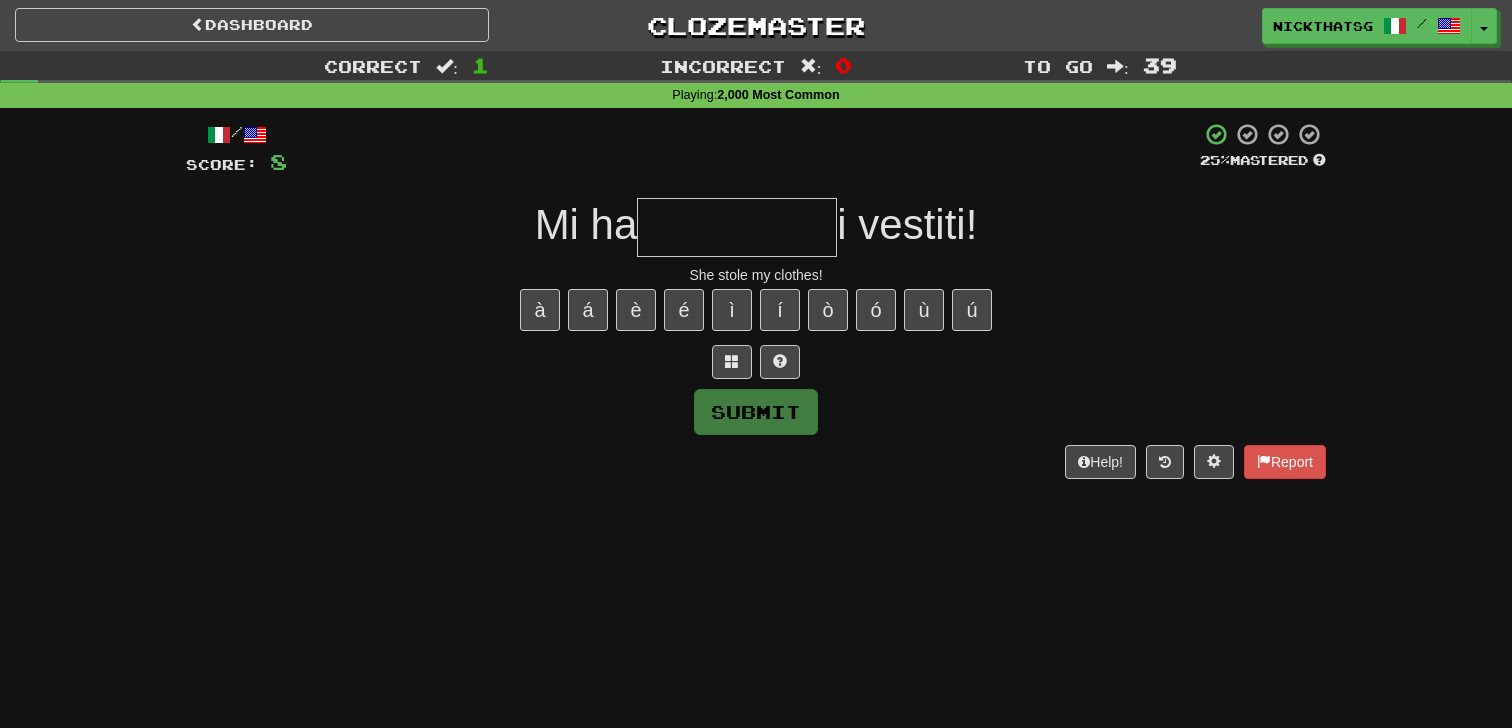 type on "*" 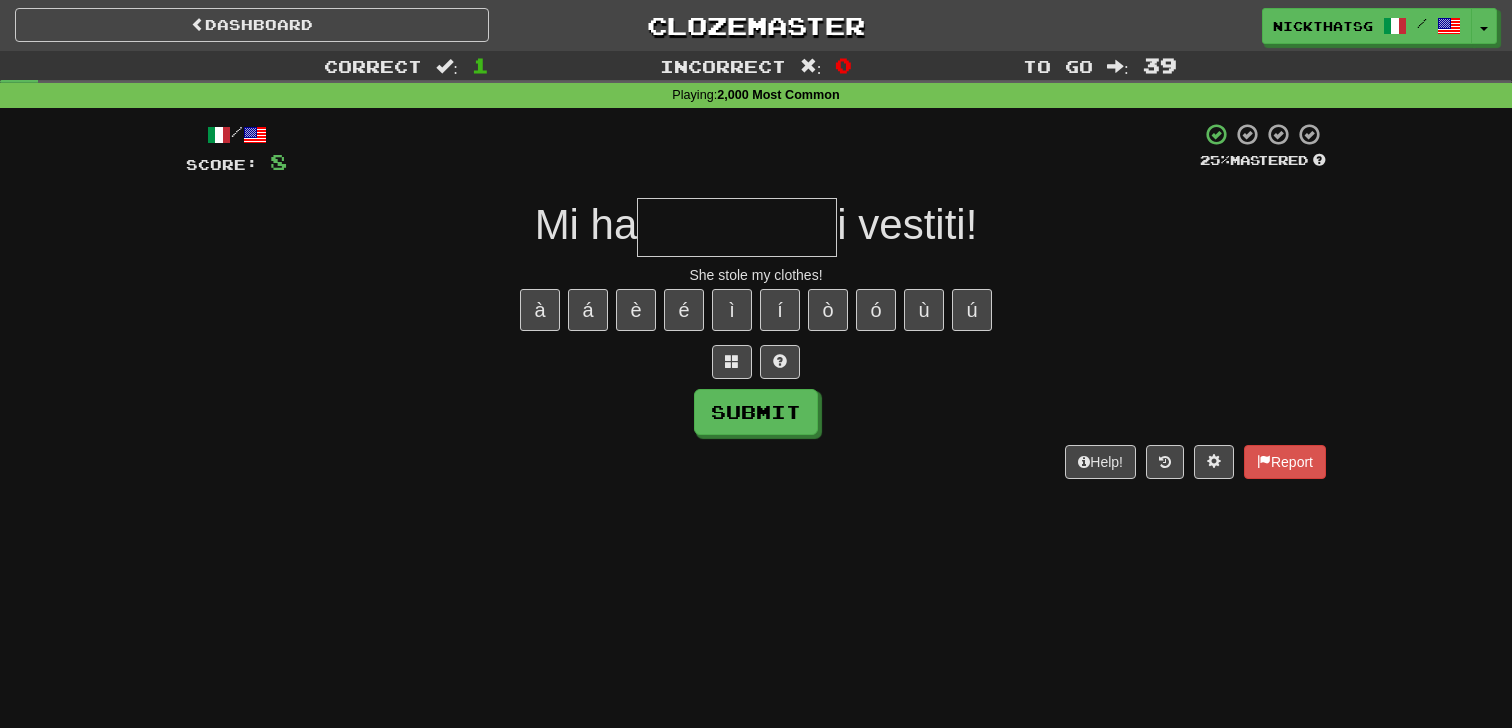 type on "*" 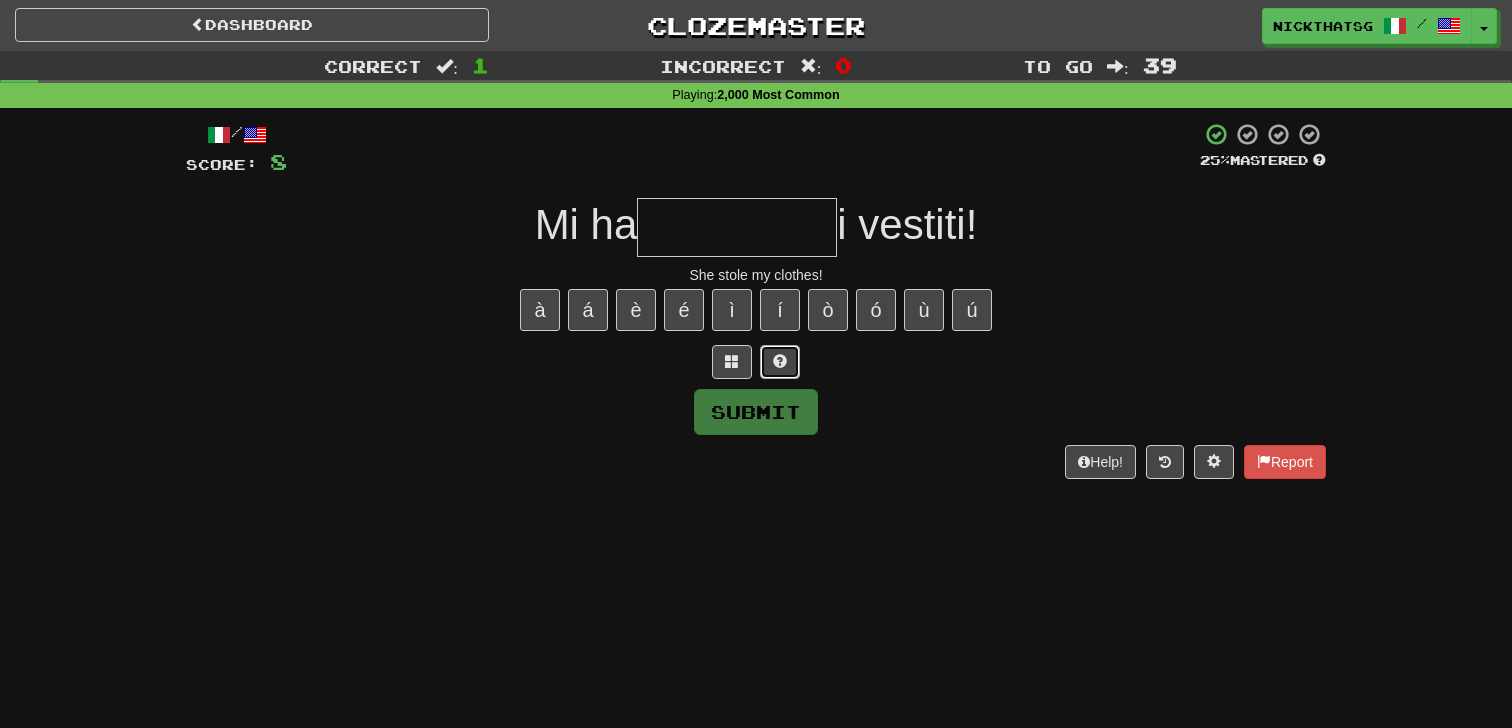 click at bounding box center (780, 362) 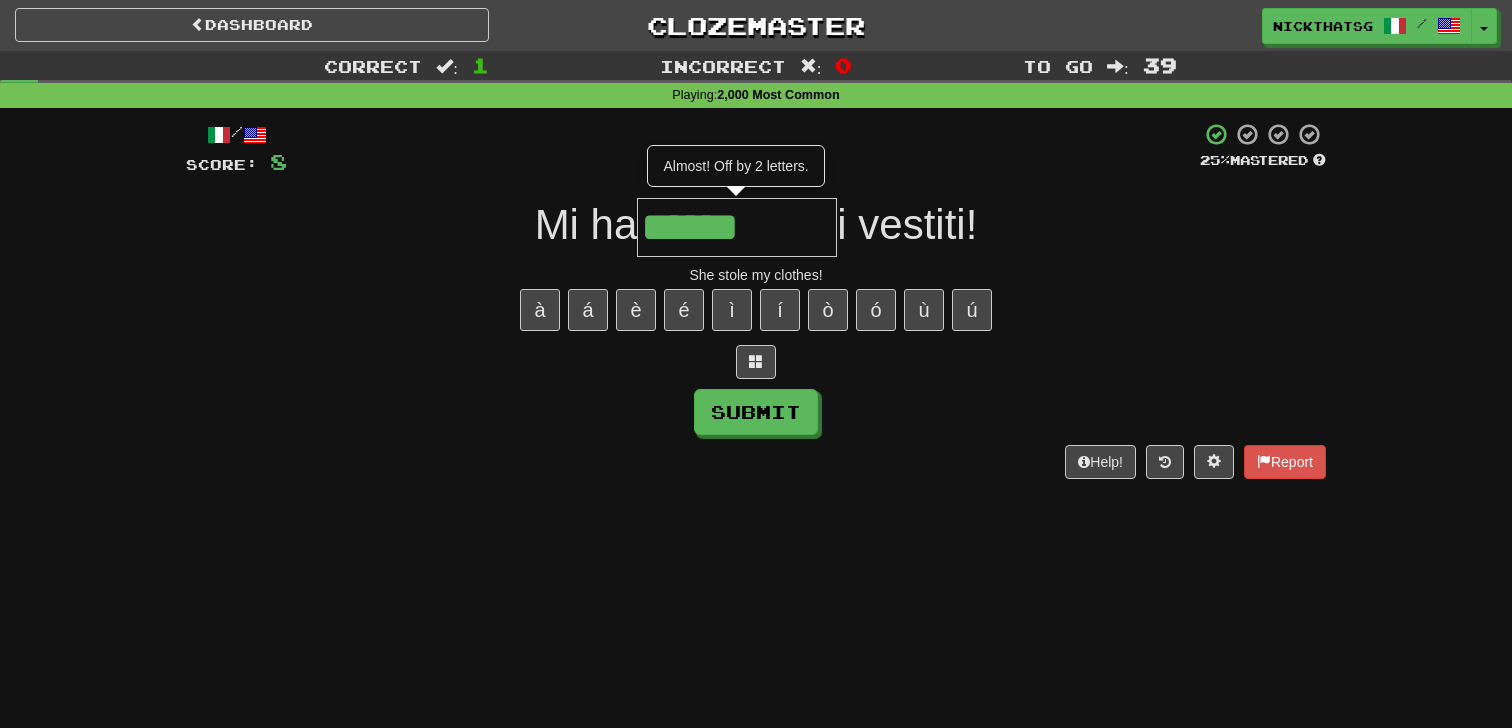 type on "******" 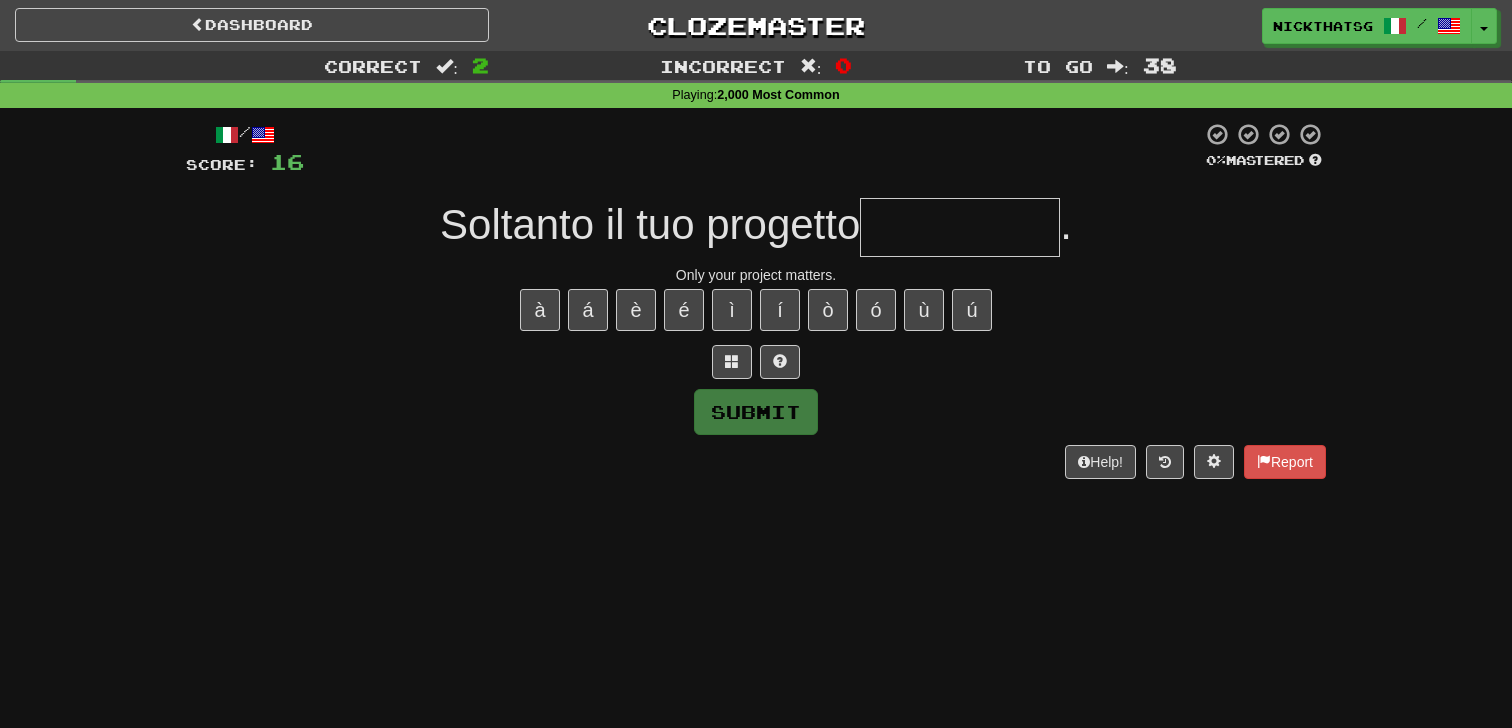 type on "*" 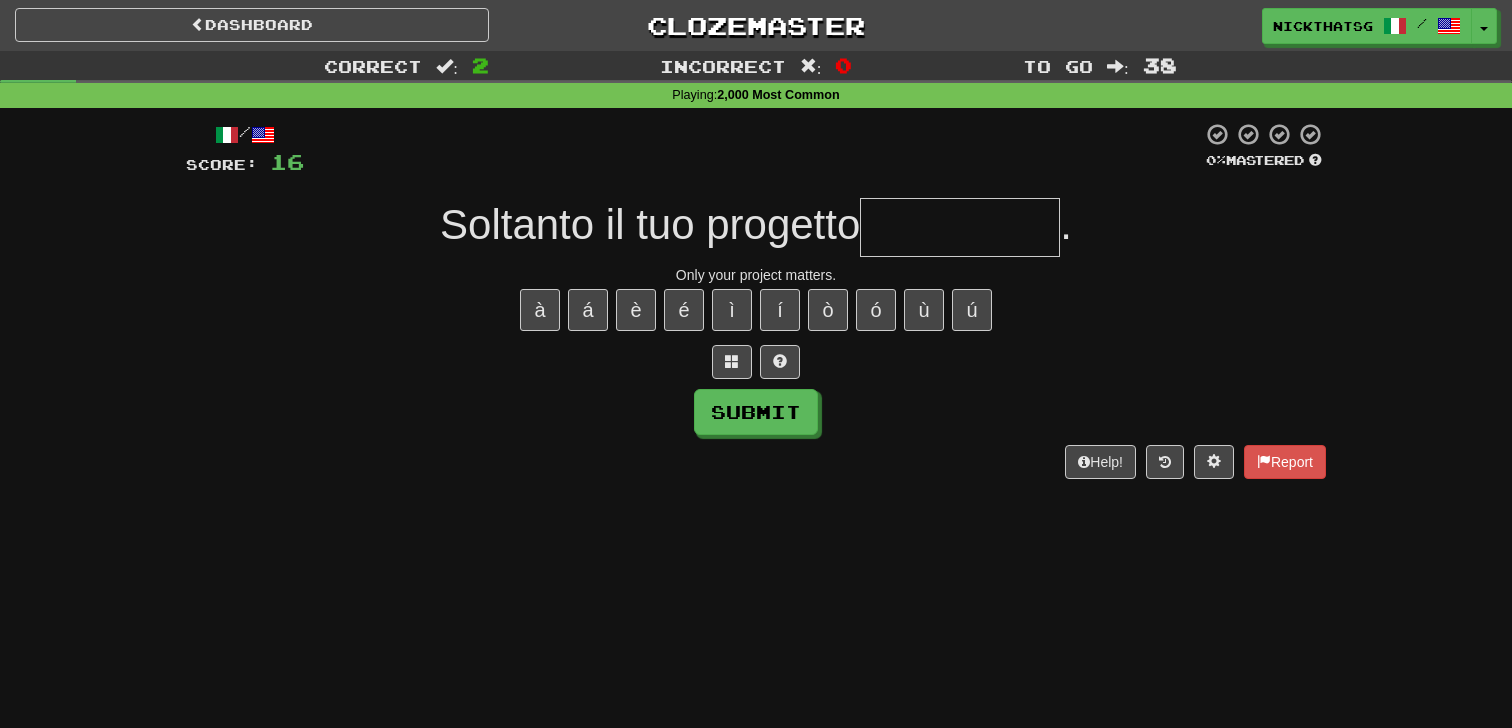 type on "*" 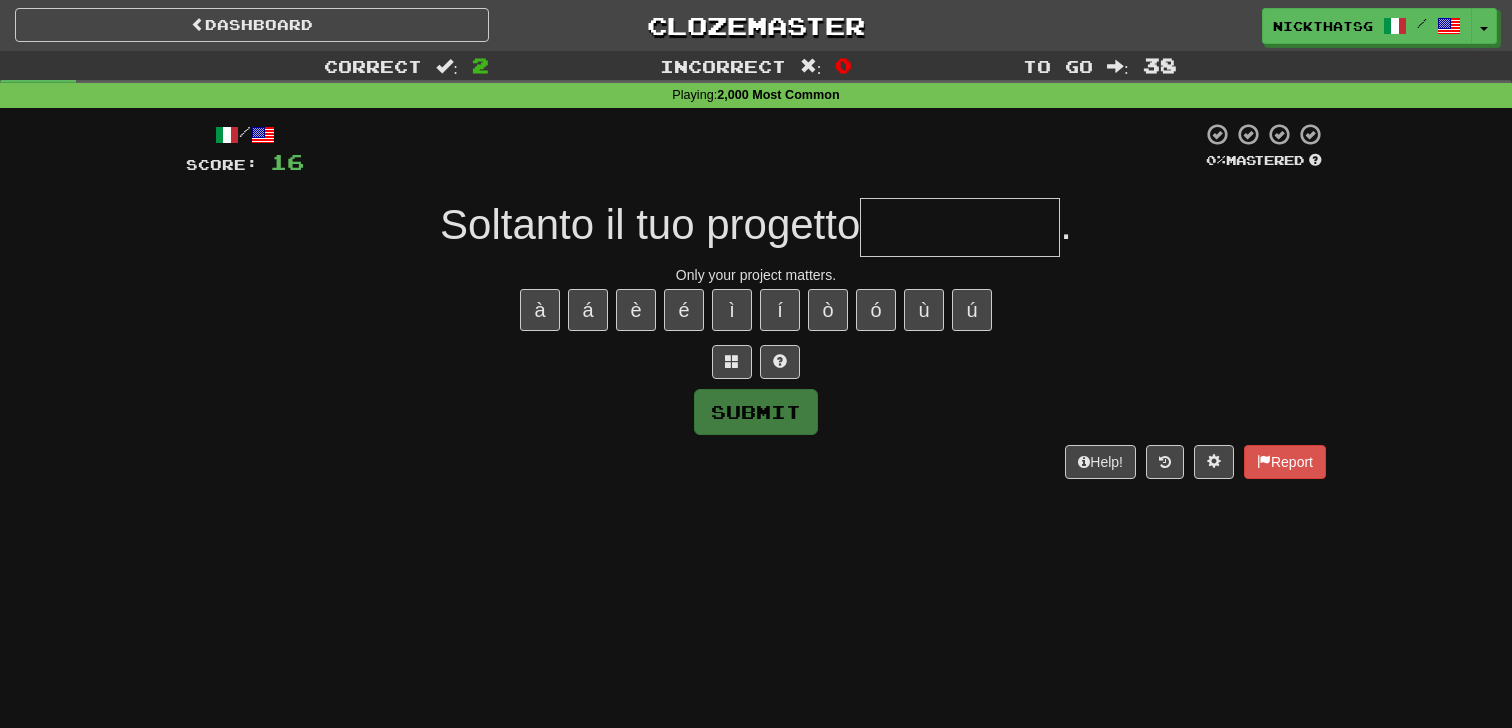 type on "*" 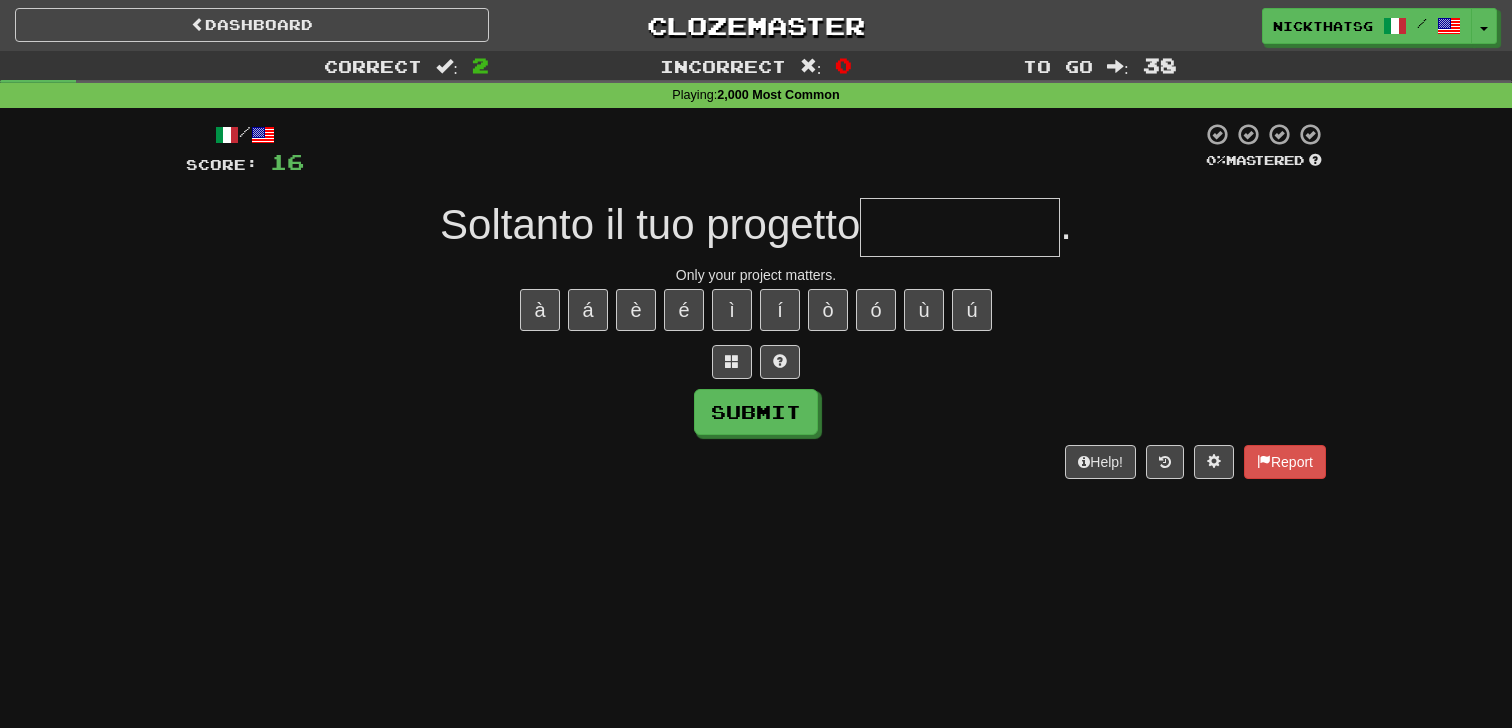 type on "*" 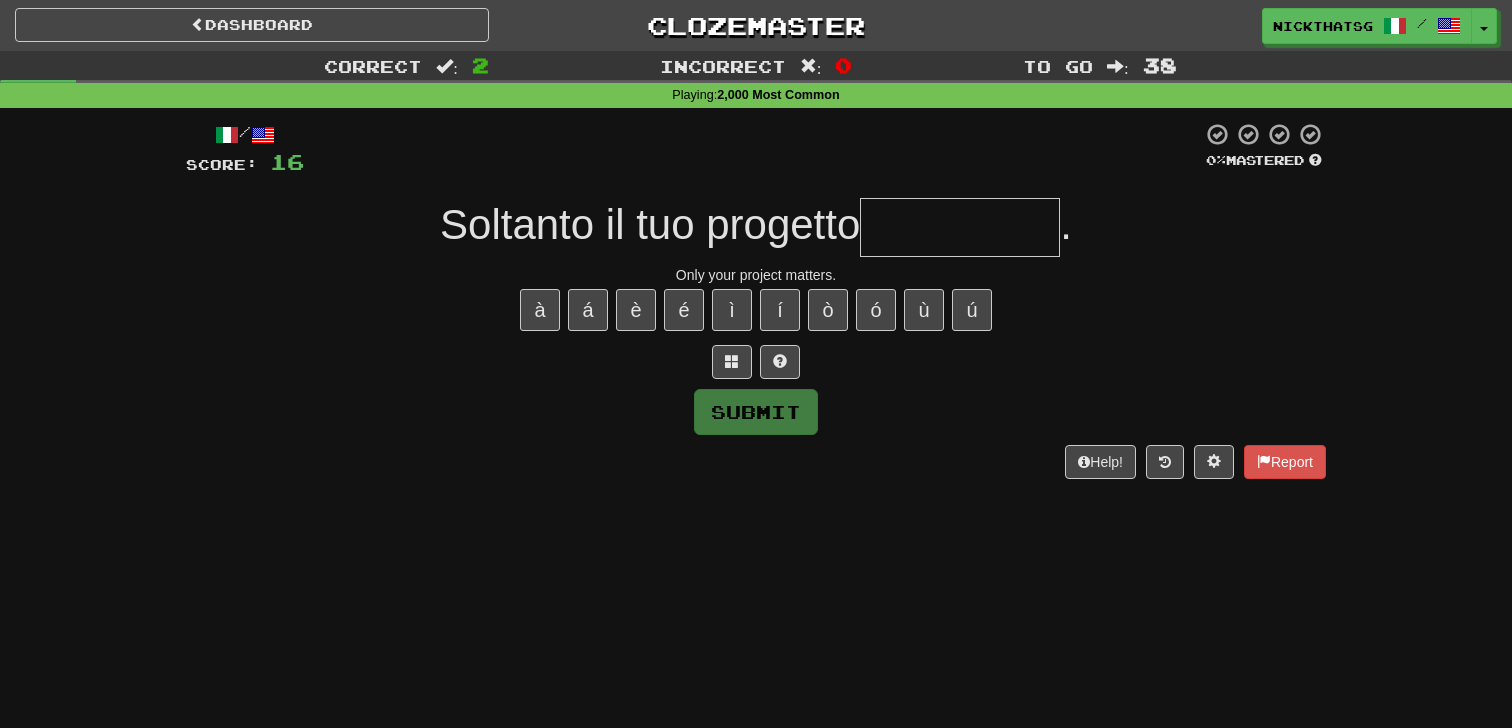 type on "*" 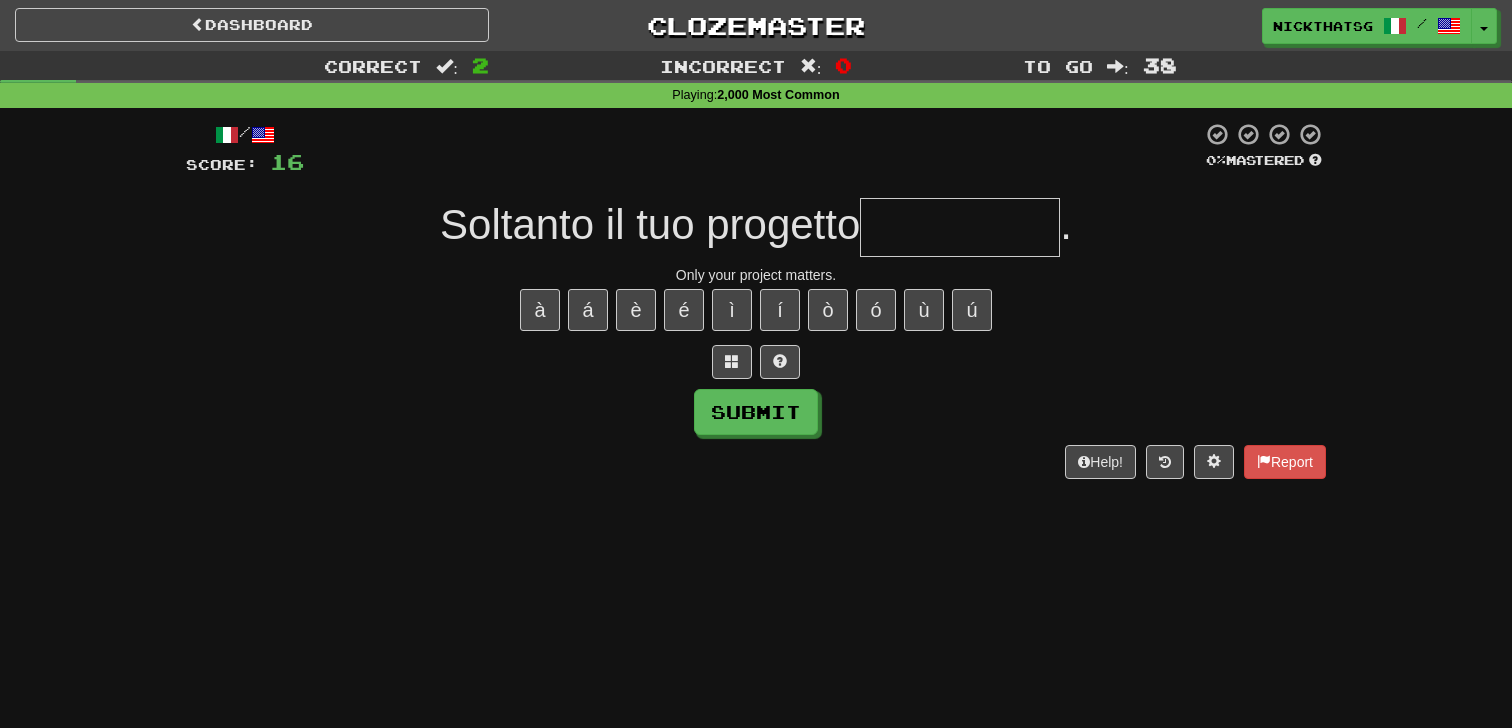 type on "*" 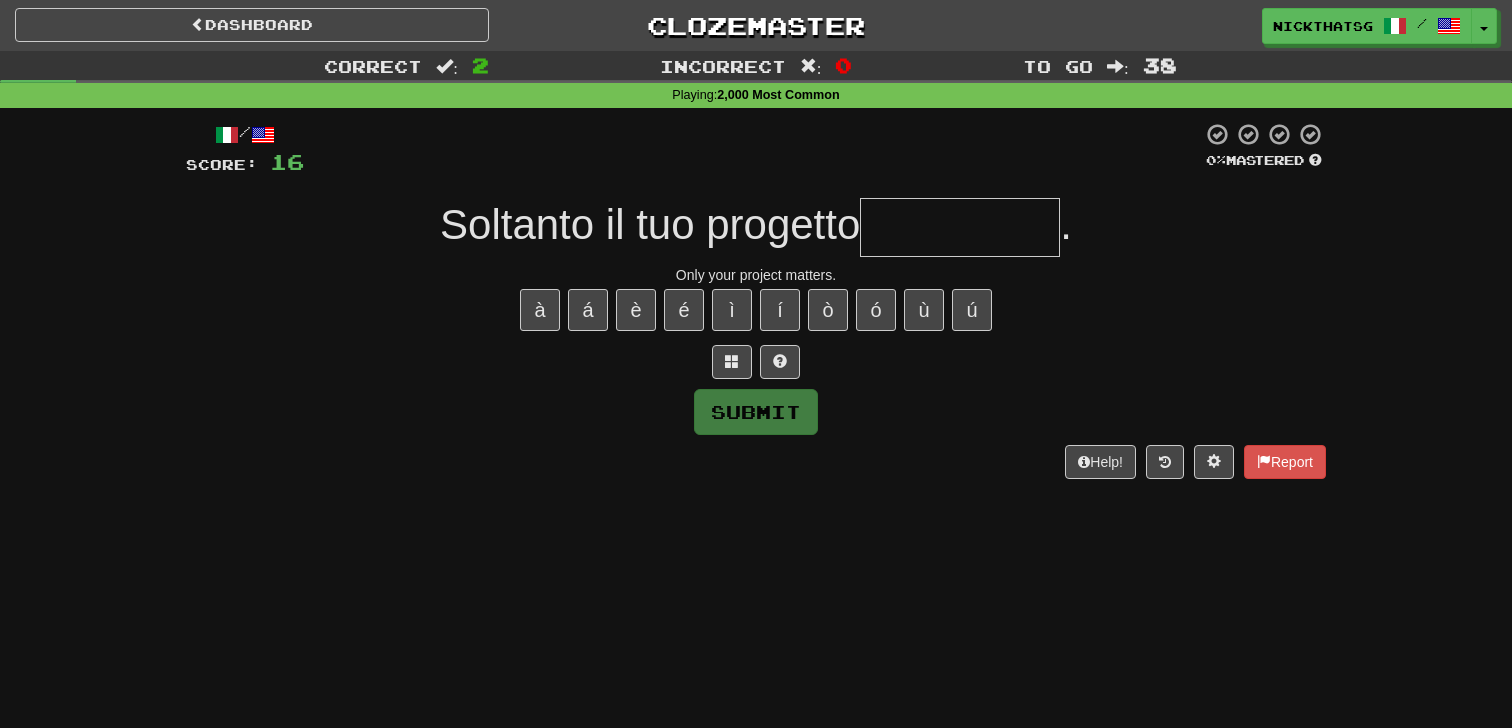 type on "*" 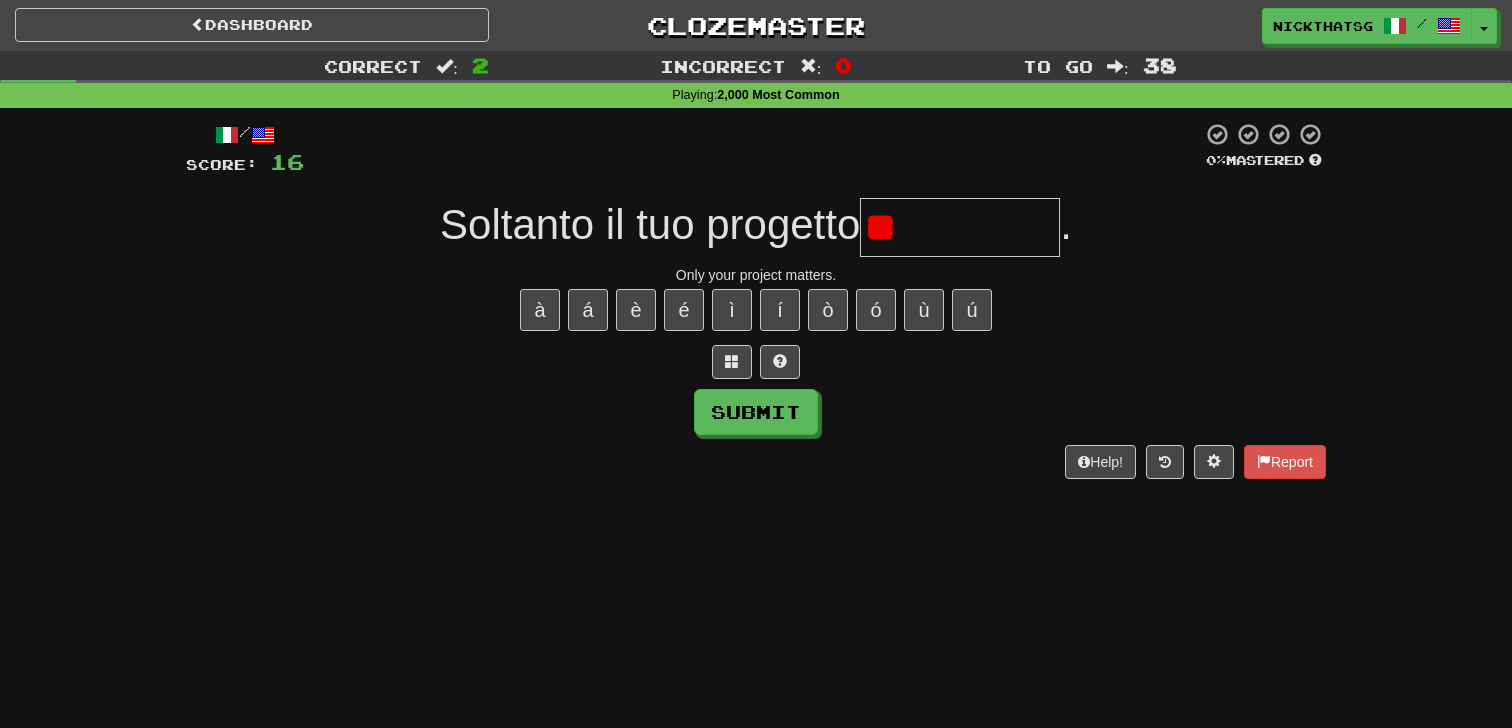 type on "*" 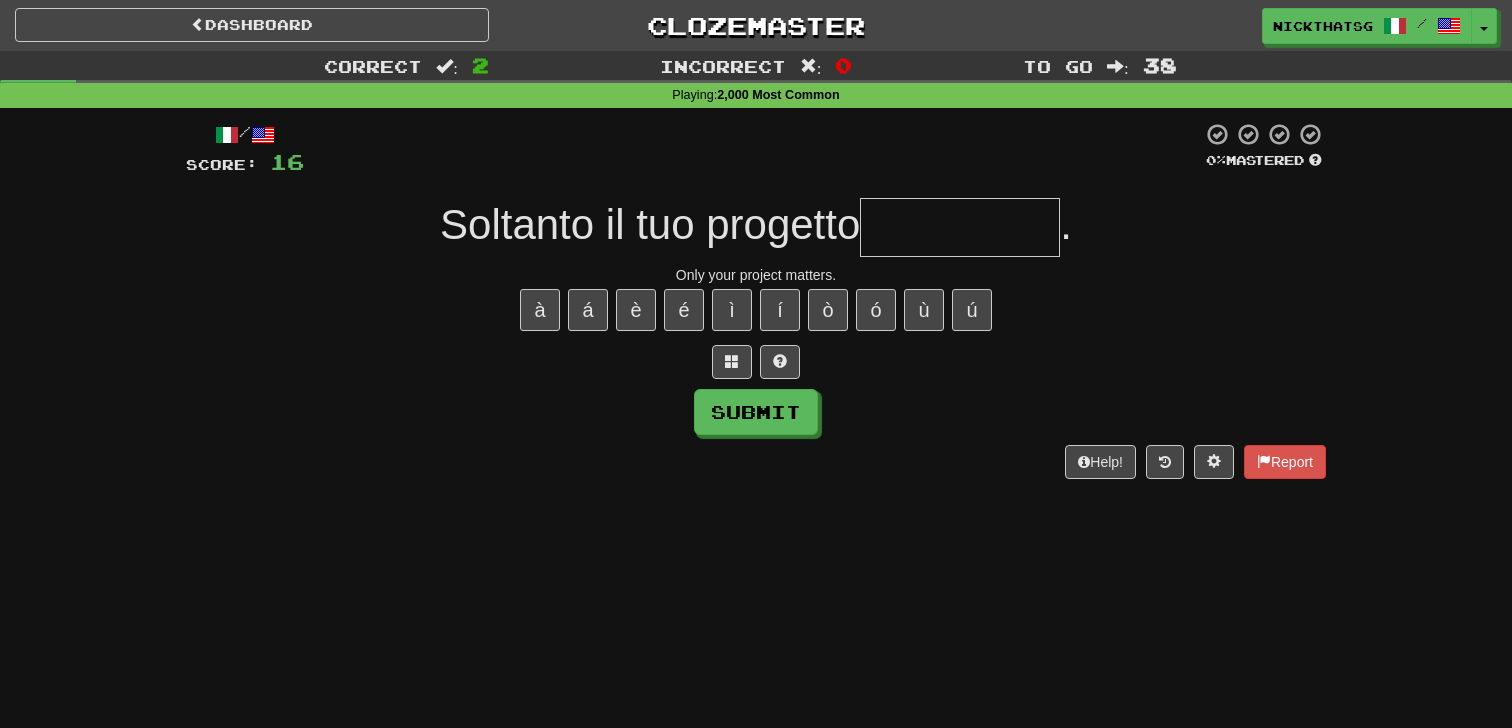 type on "*" 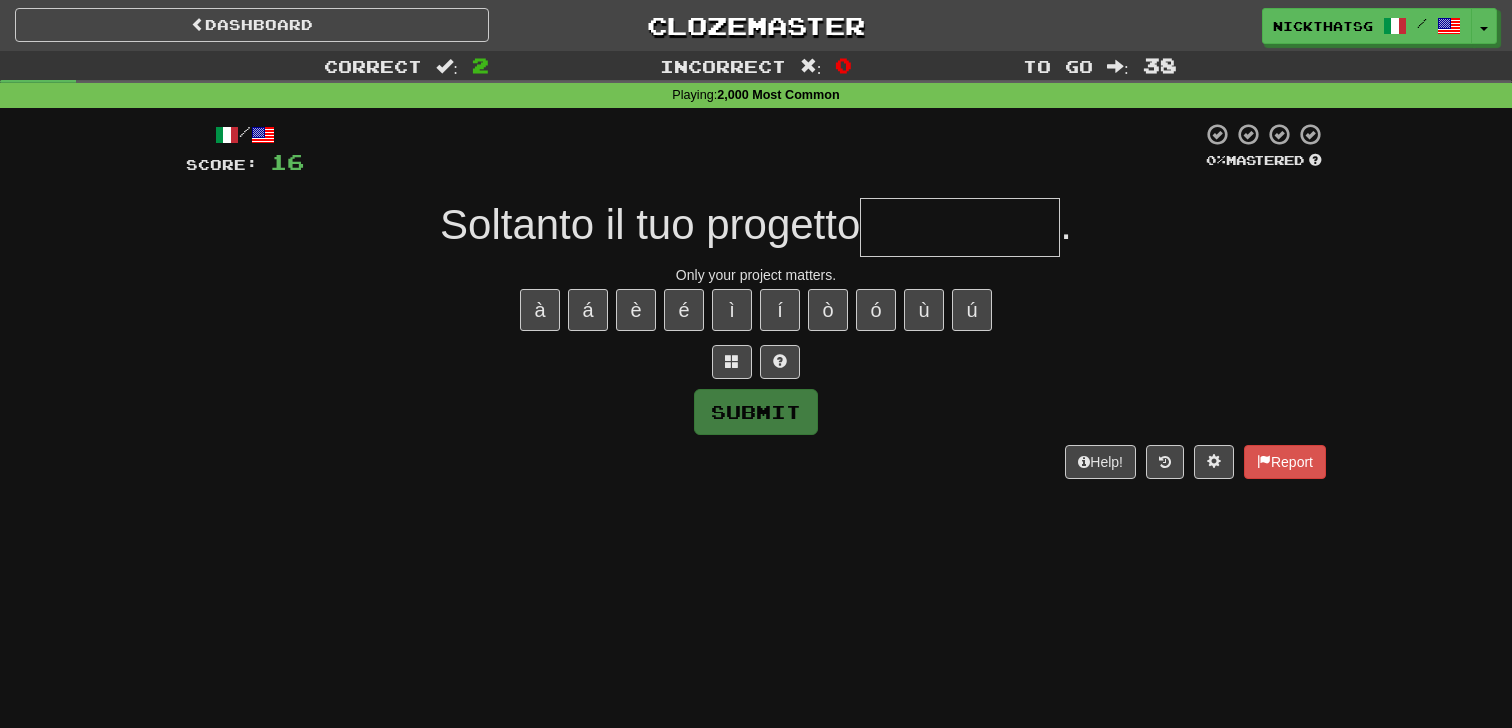 type on "*" 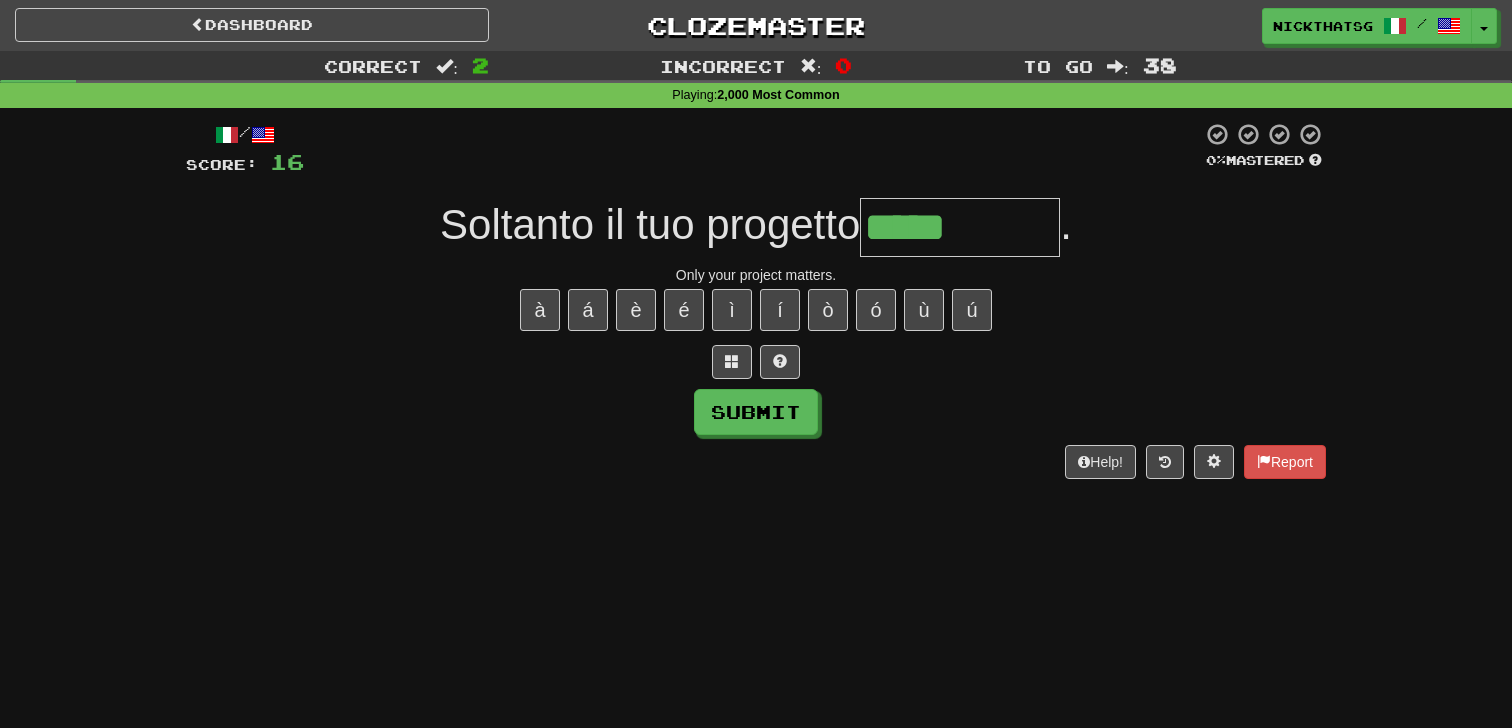 type on "*****" 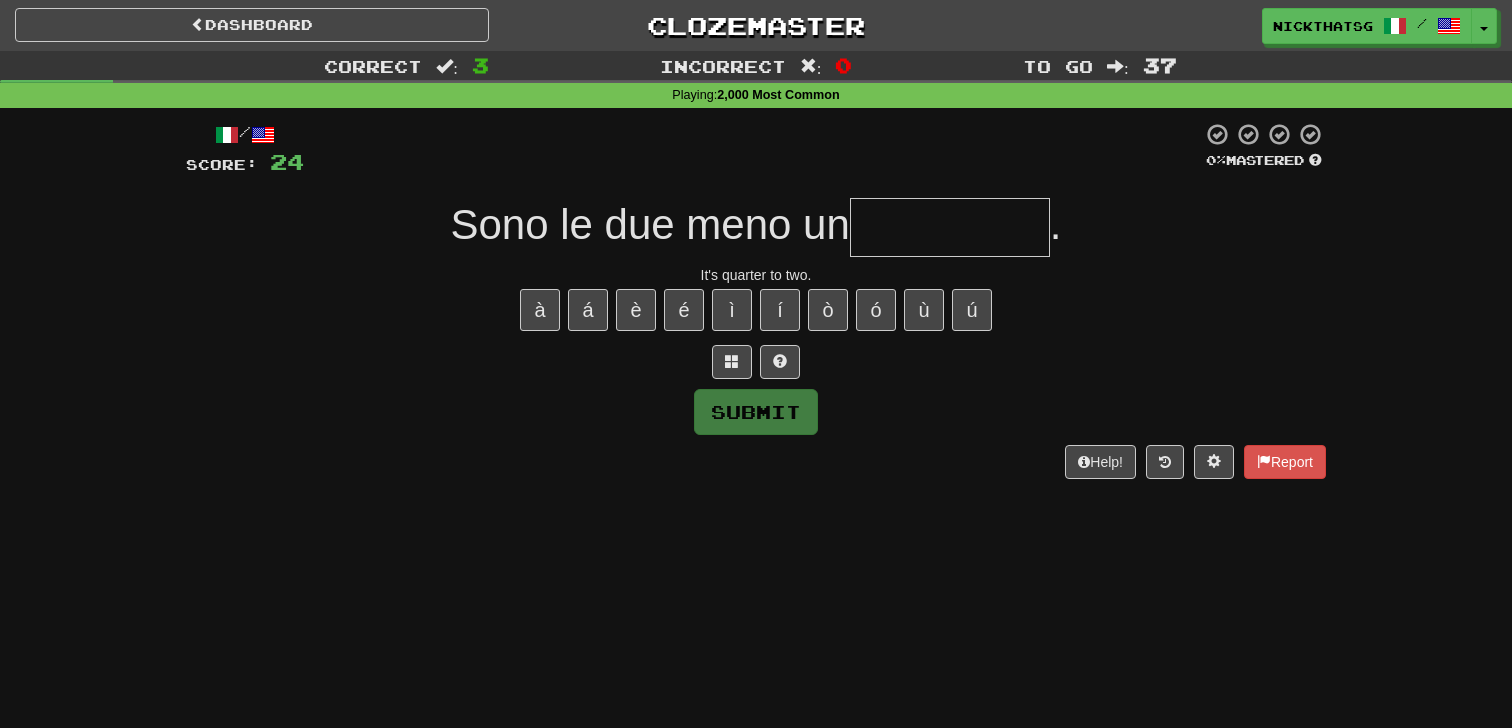 click at bounding box center [950, 227] 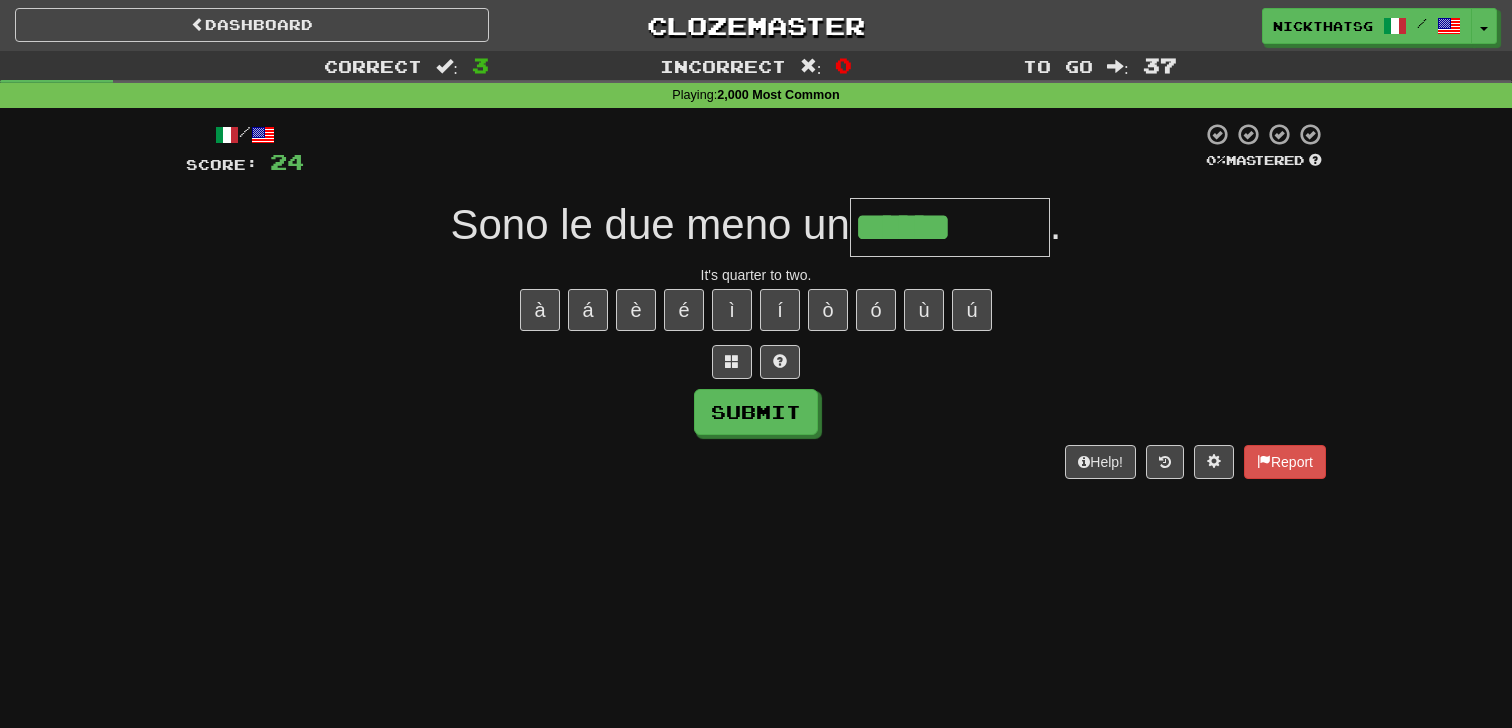 type on "******" 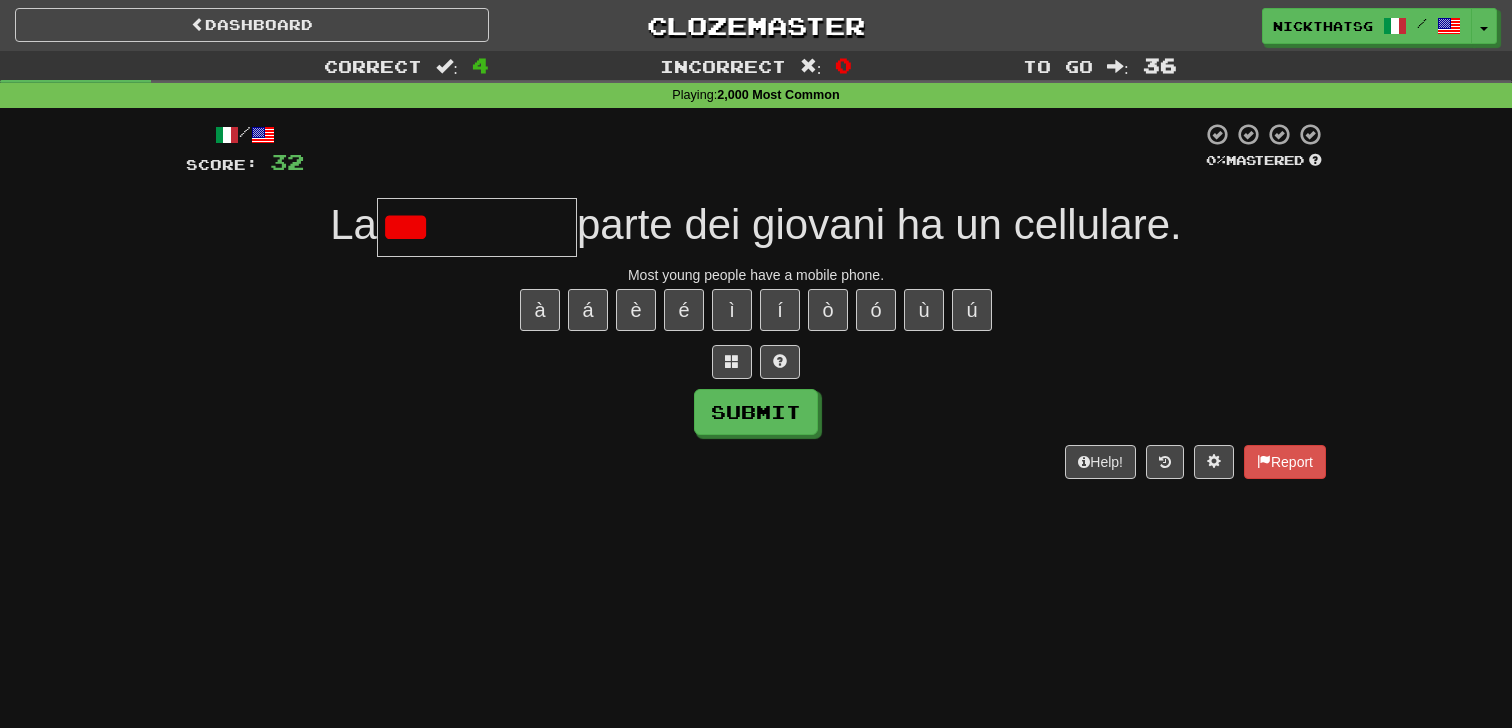 type on "**" 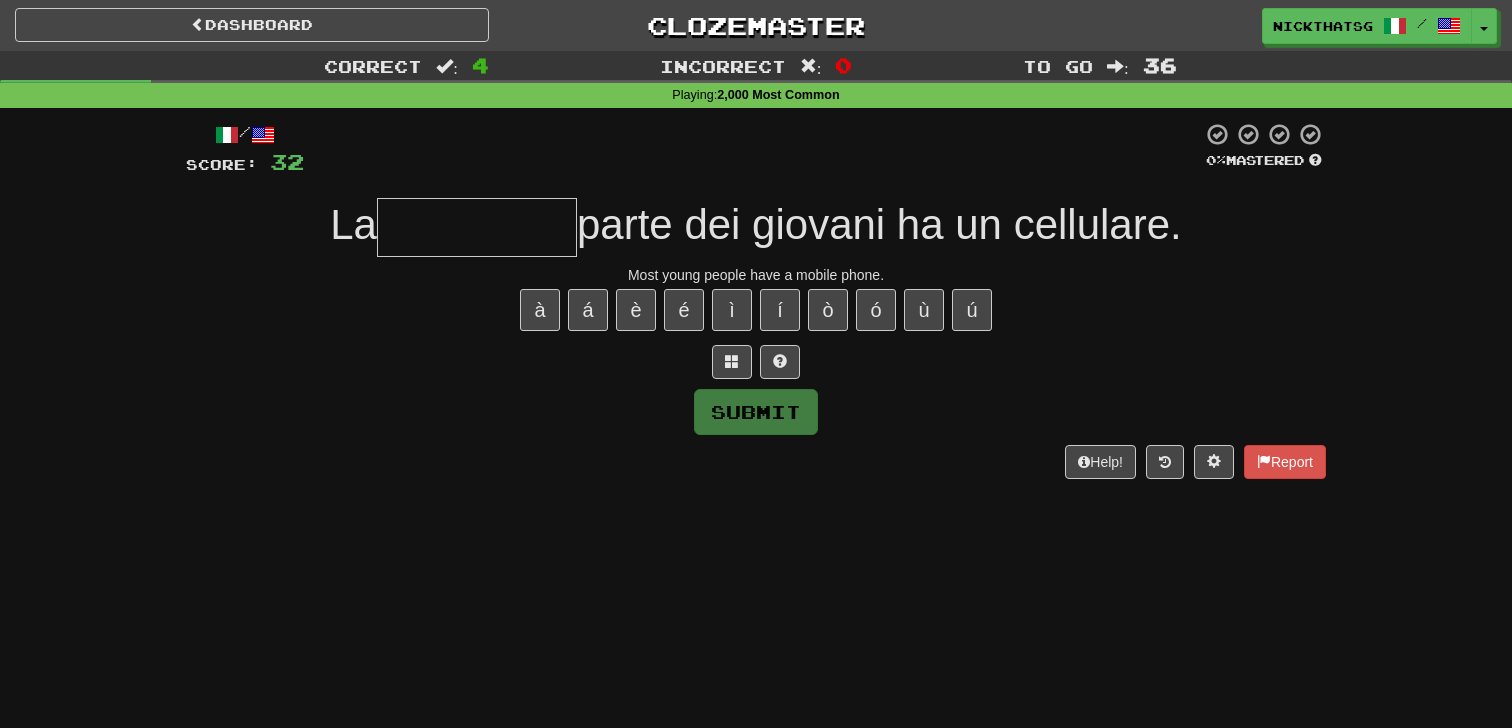 type on "*" 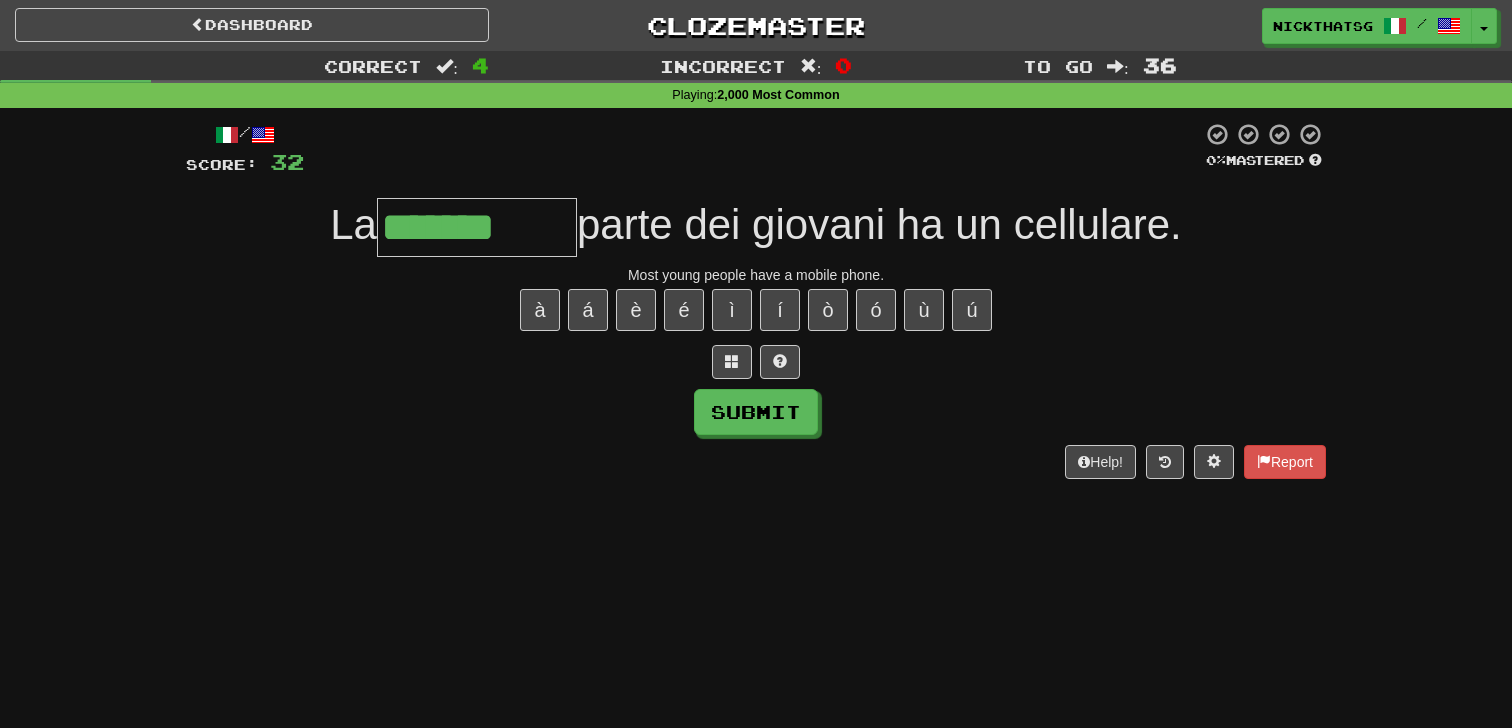 type on "*******" 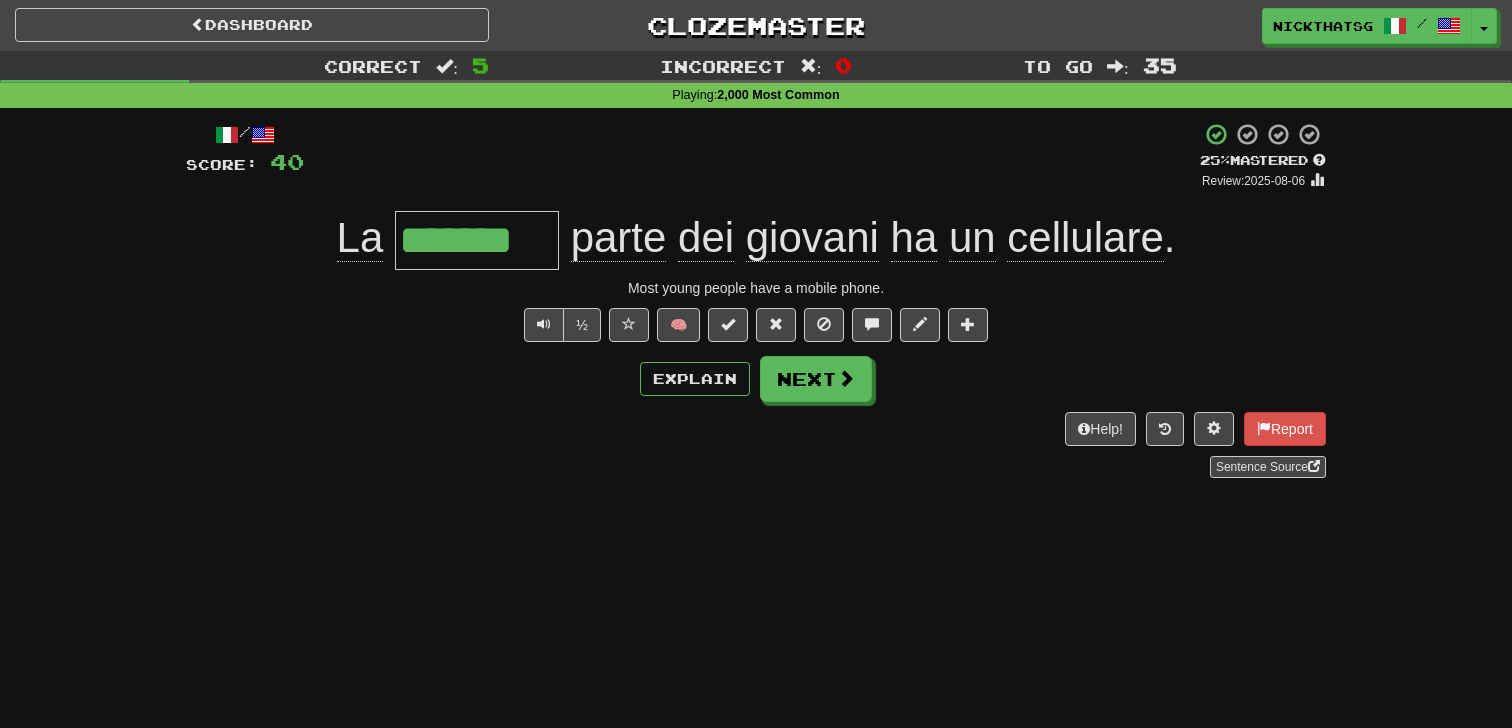 click on "parte" at bounding box center [619, 238] 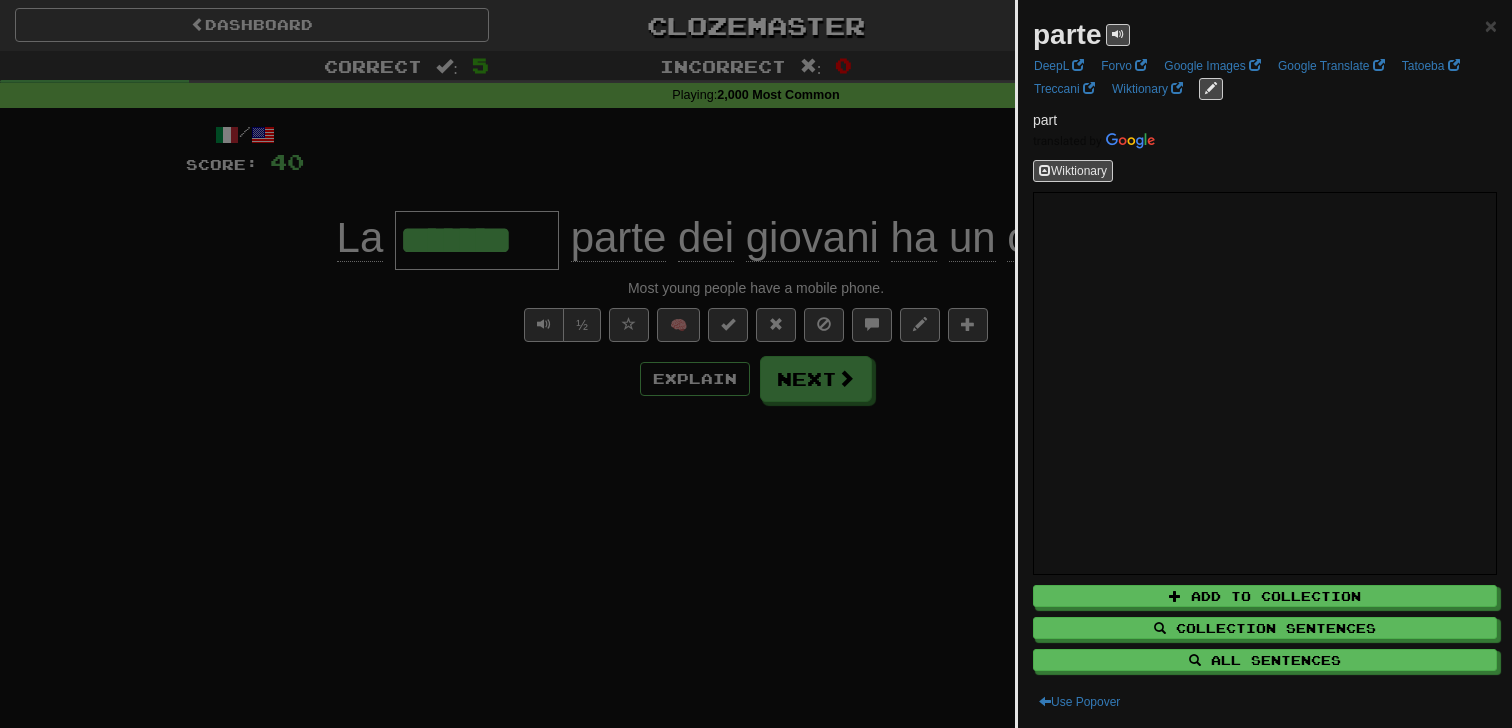 click at bounding box center (756, 364) 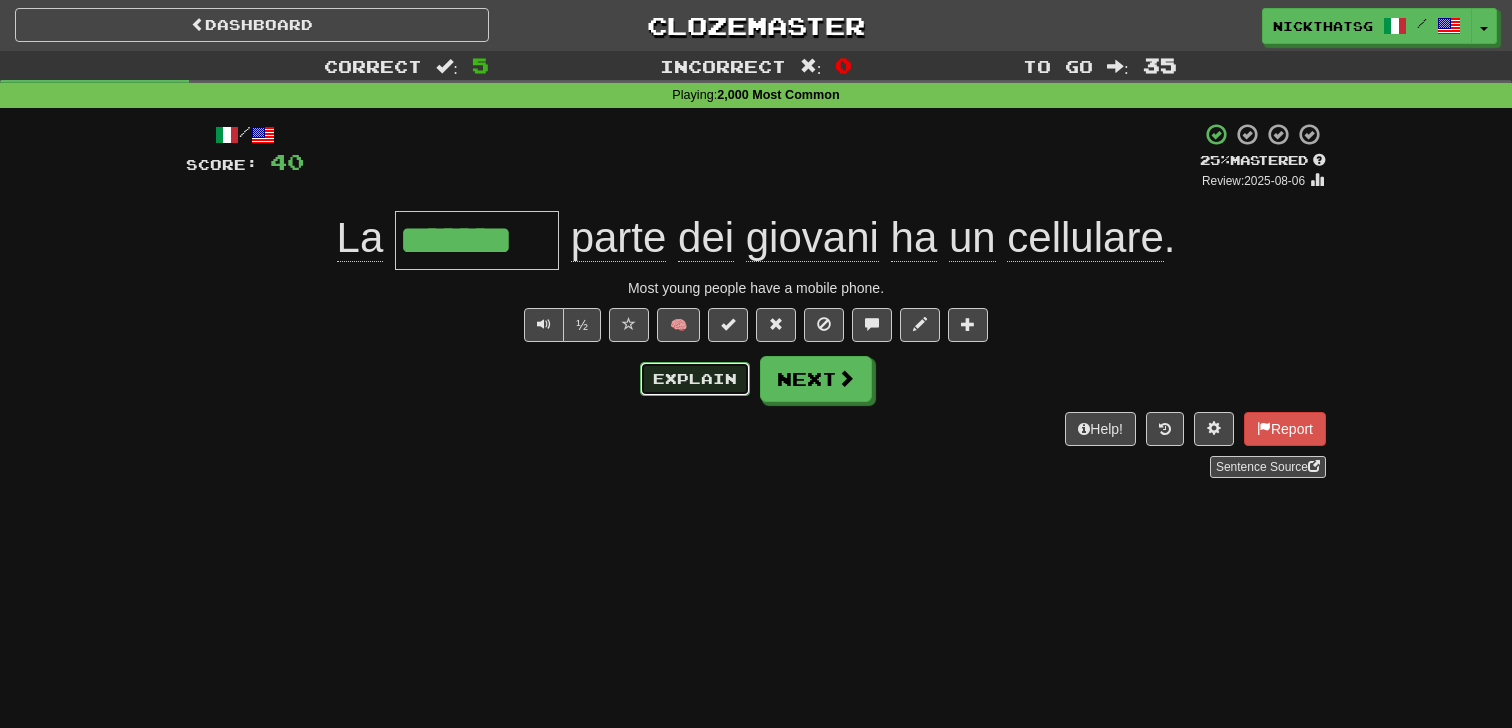 click on "Explain" at bounding box center [695, 379] 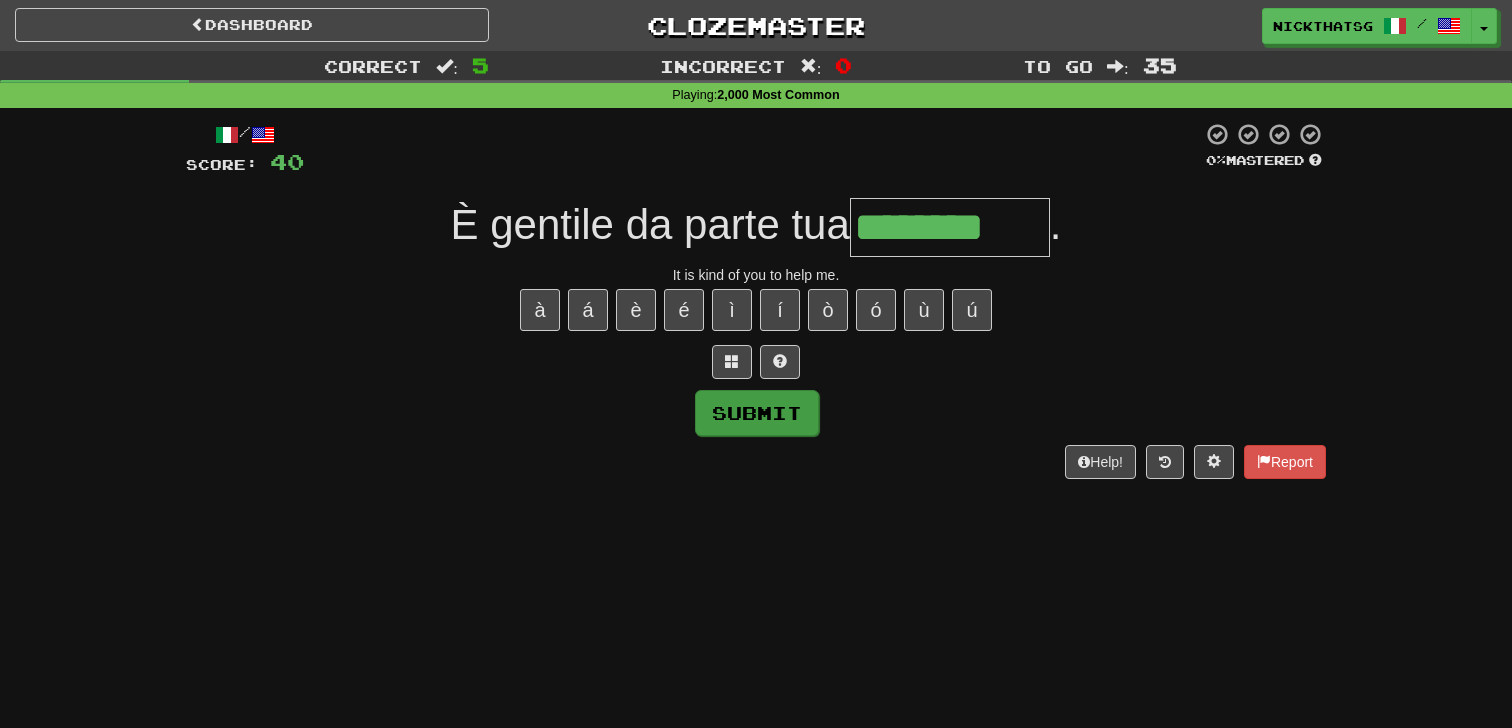 type on "********" 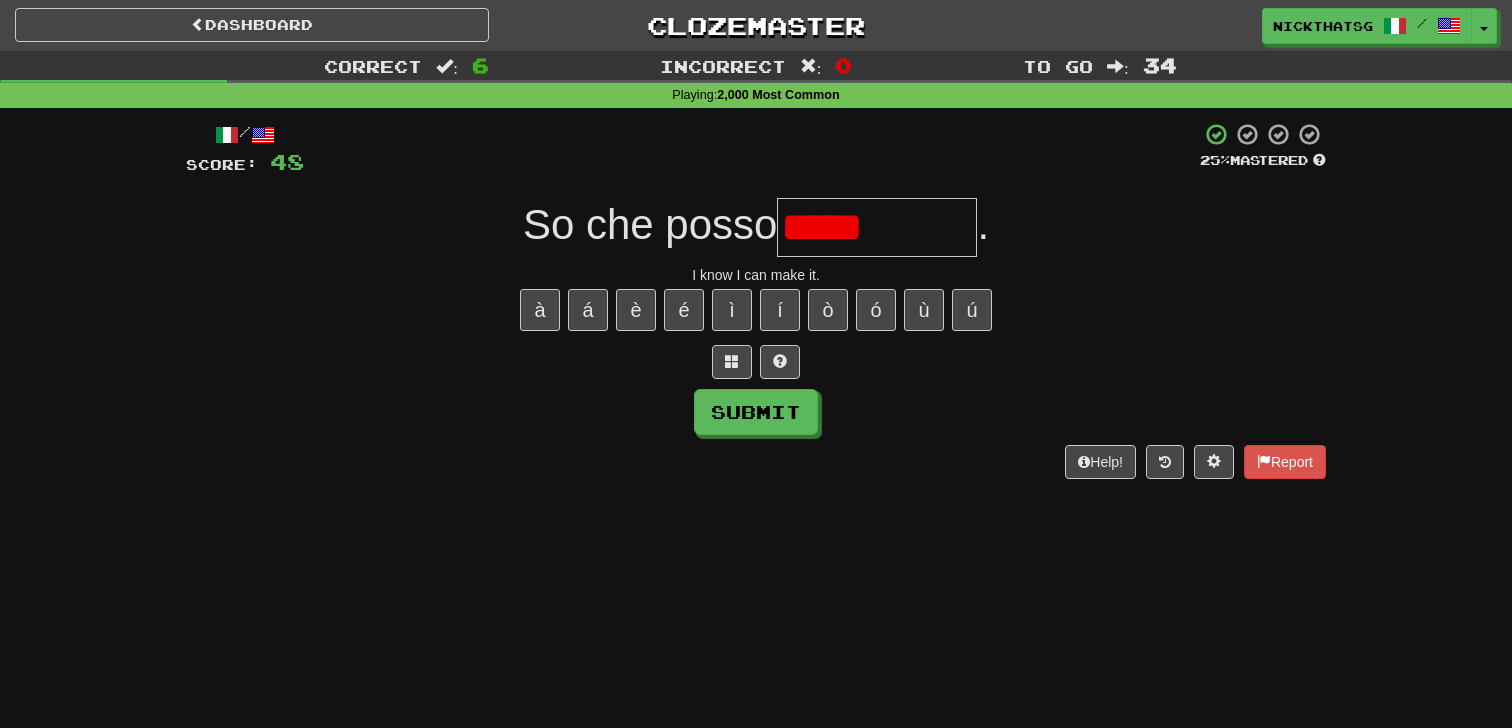 type on "*******" 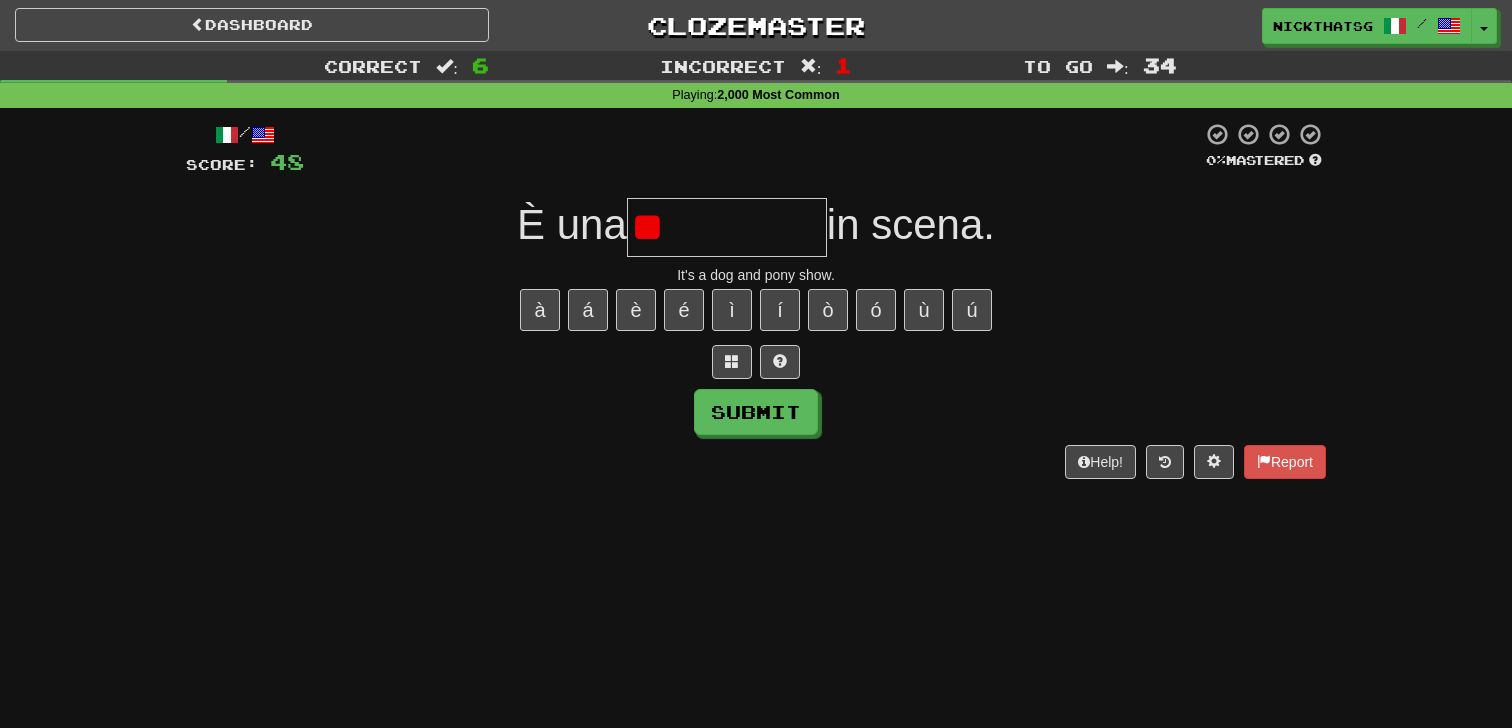 type on "*" 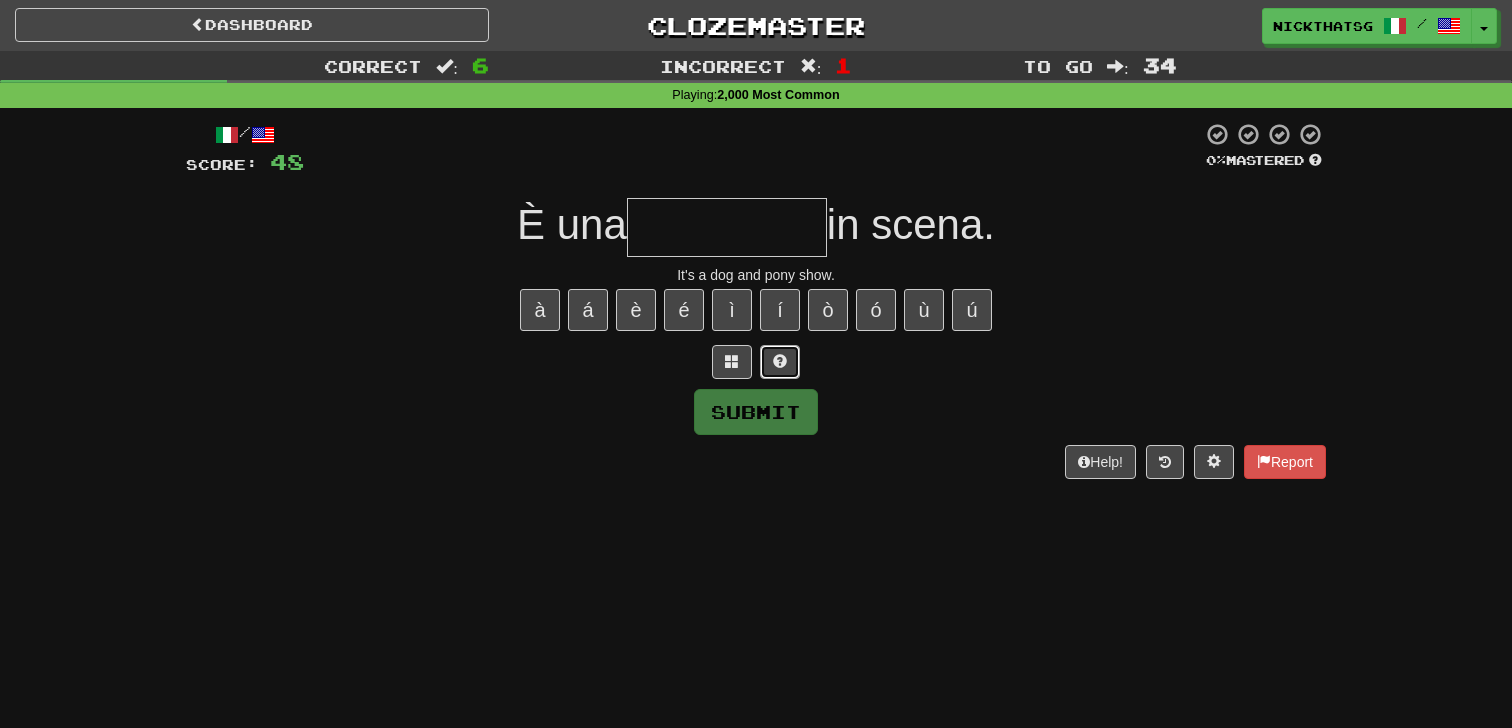 click at bounding box center (780, 361) 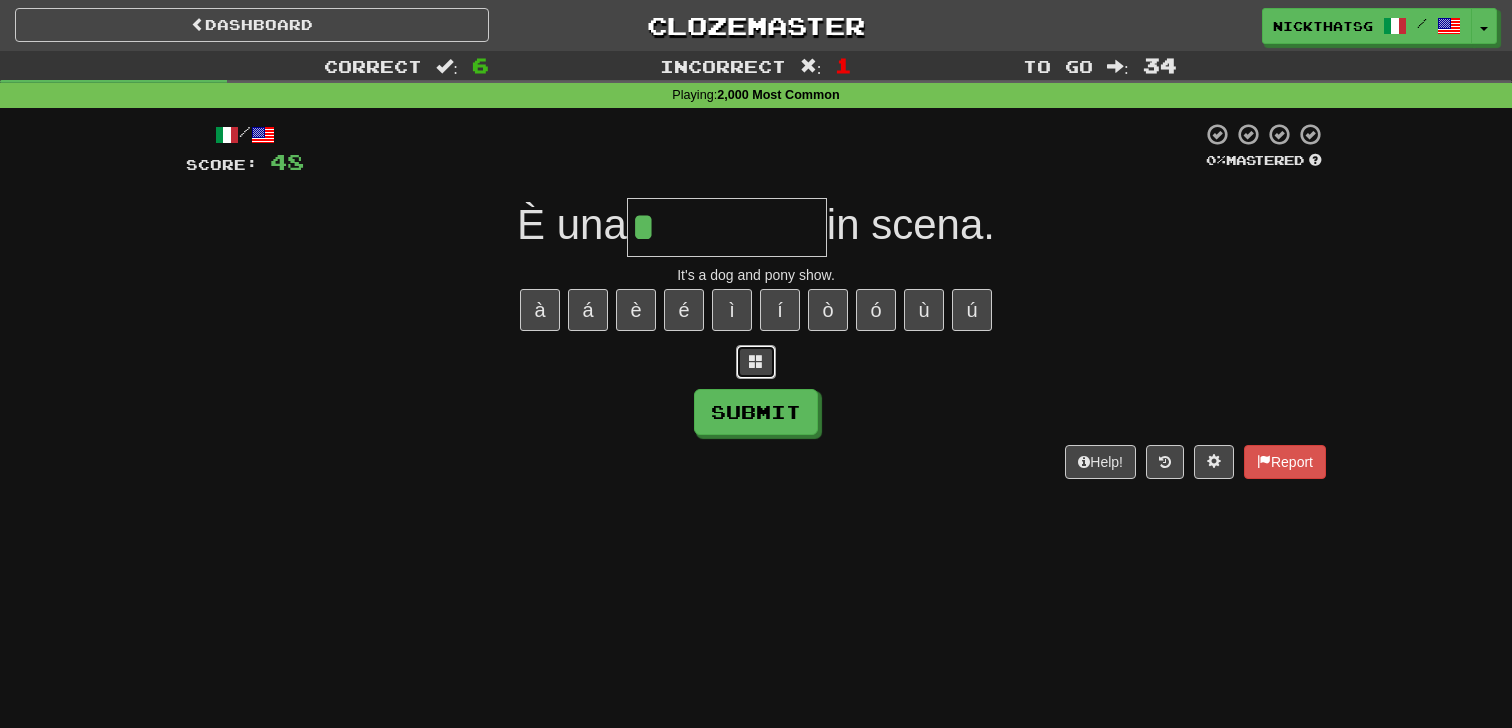 click at bounding box center (756, 361) 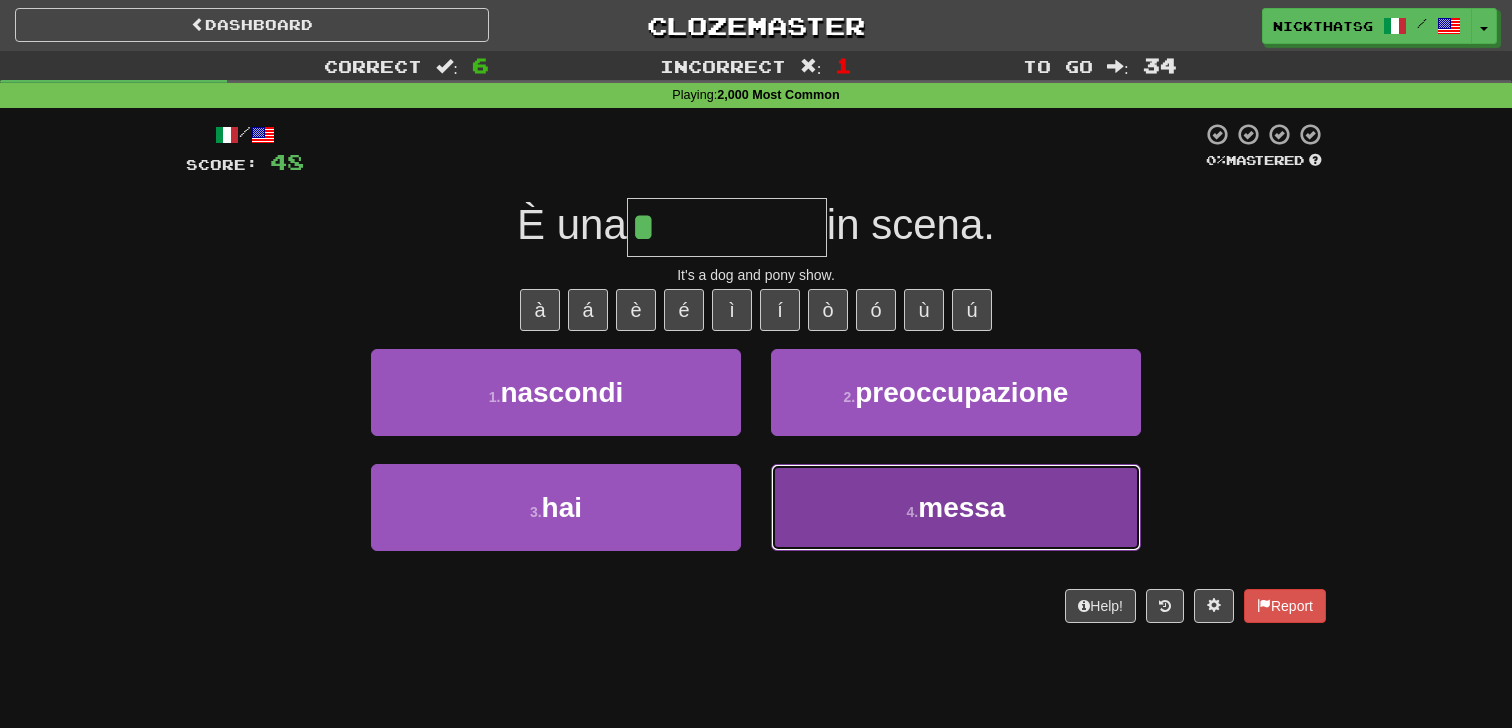click on "4 .  messa" at bounding box center [956, 507] 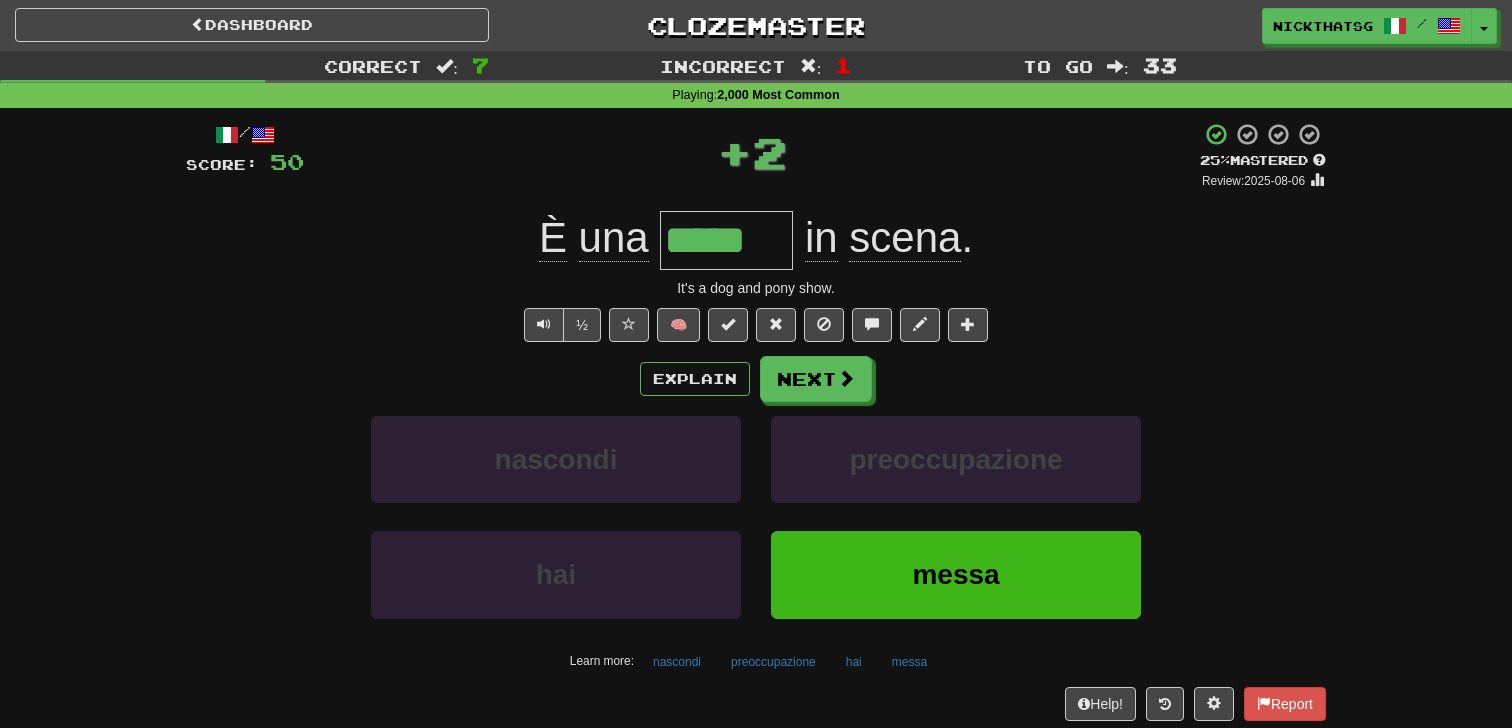 click on "Explain Next nascondi preoccupazione hai messa Learn more: nascondi preoccupazione hai messa" at bounding box center [756, 516] 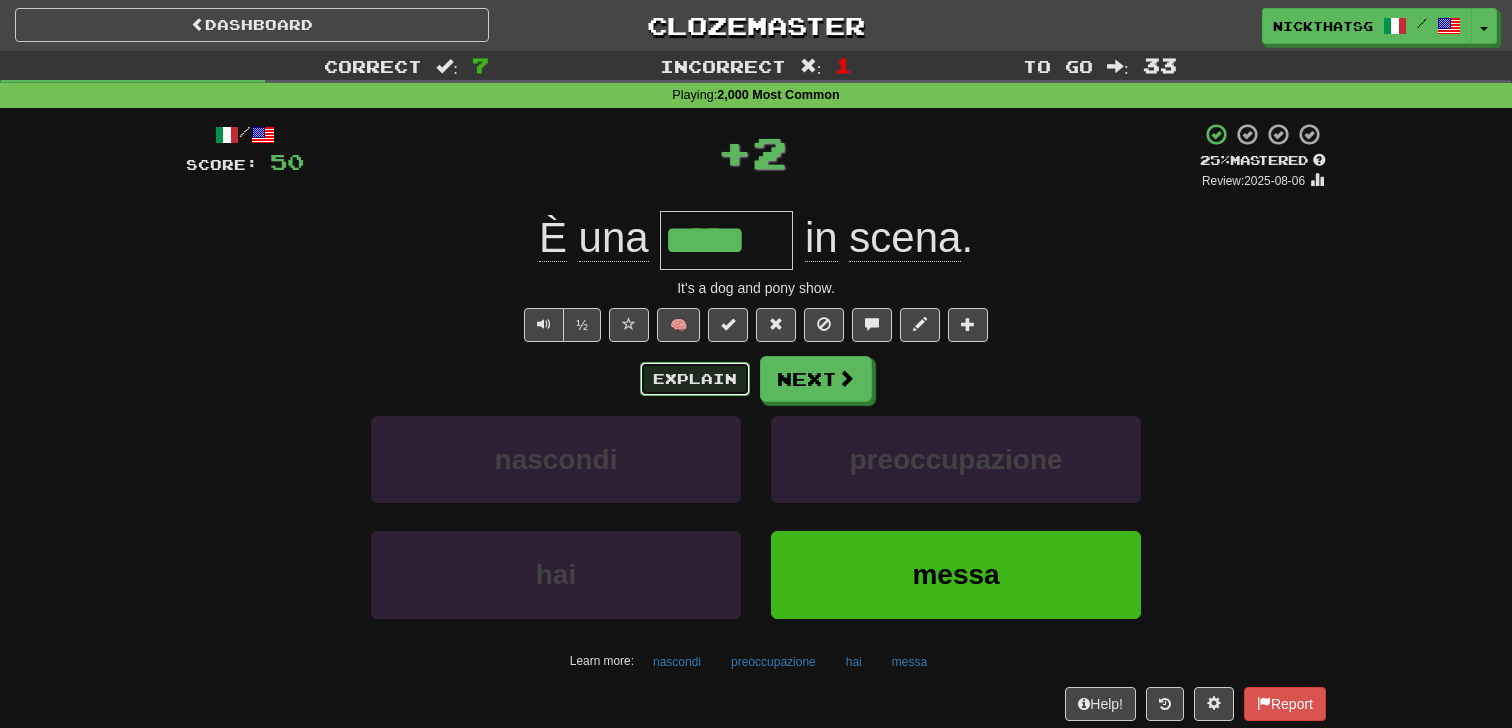 click on "Explain" at bounding box center [695, 379] 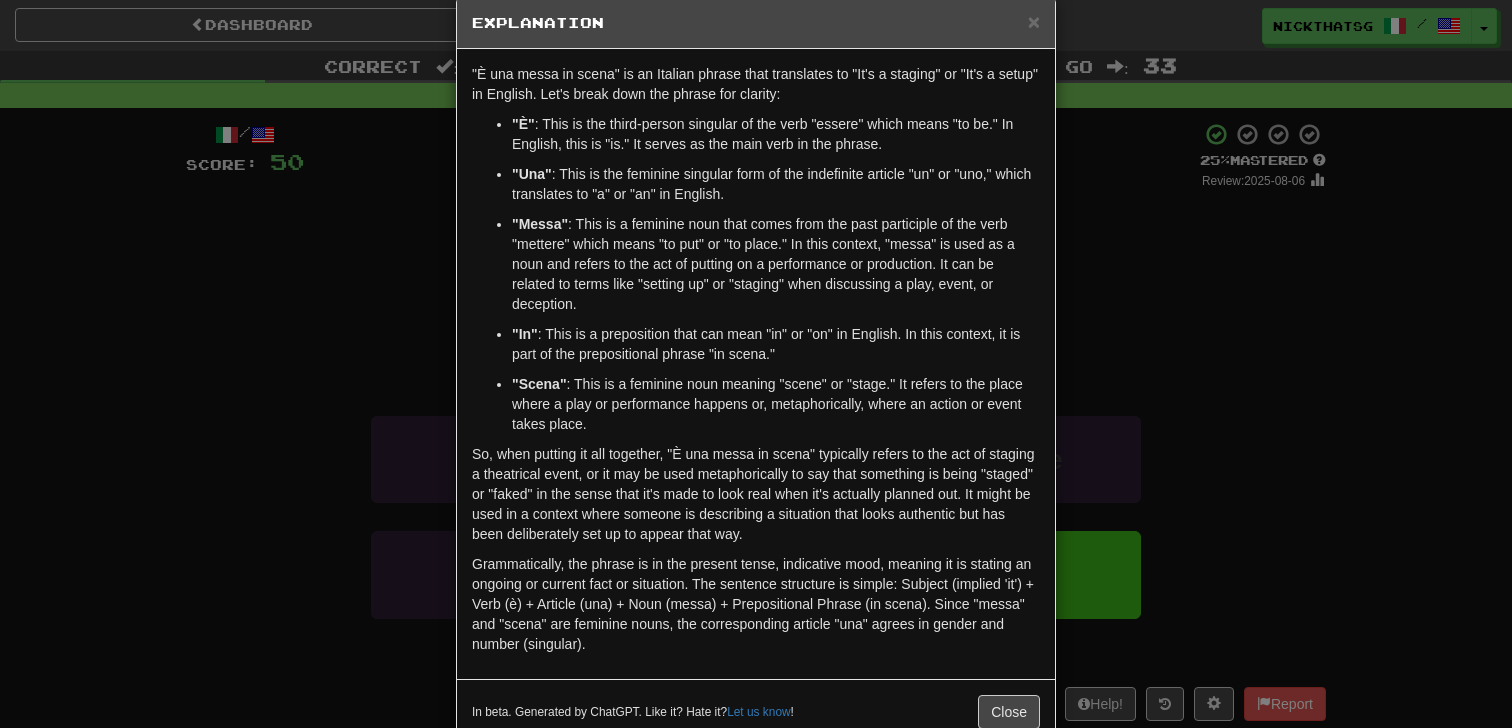 scroll, scrollTop: 40, scrollLeft: 0, axis: vertical 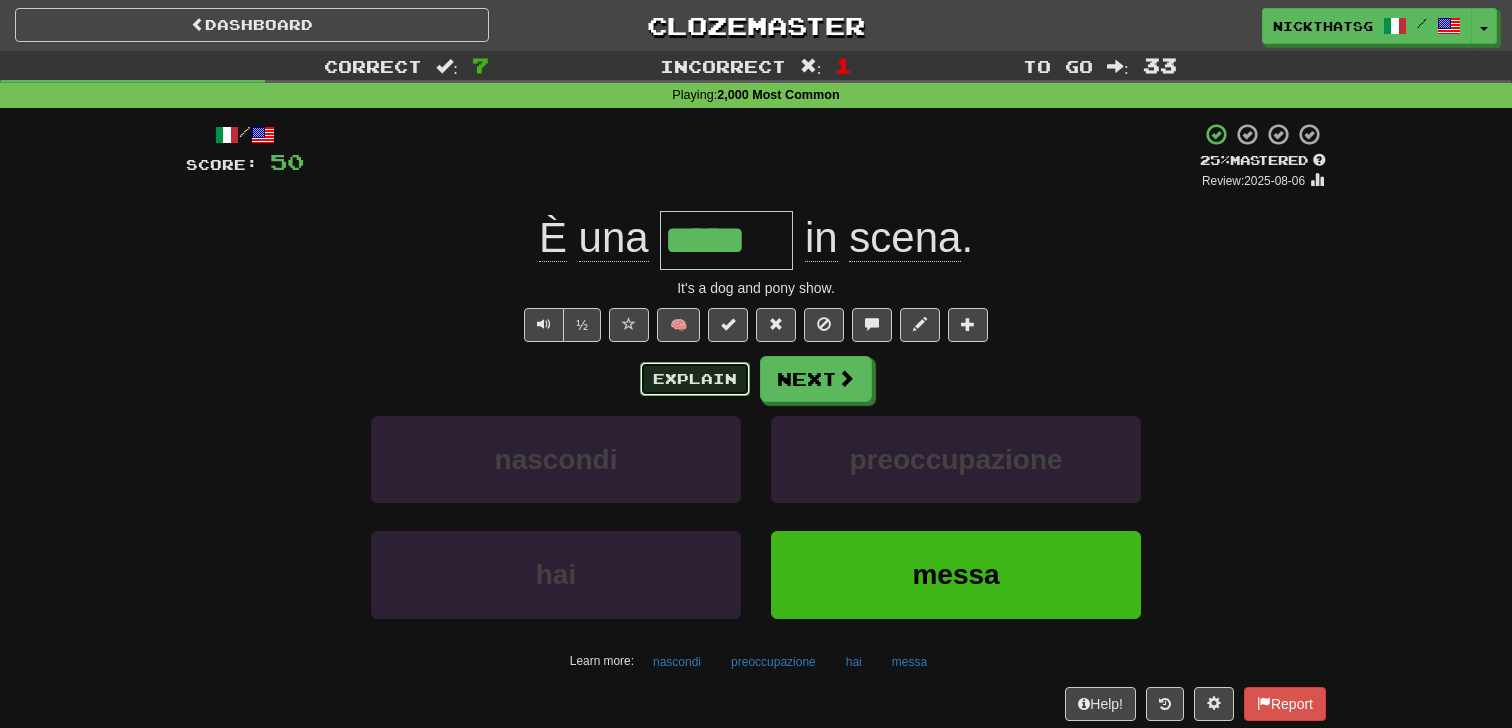 click on "Explain" at bounding box center [695, 379] 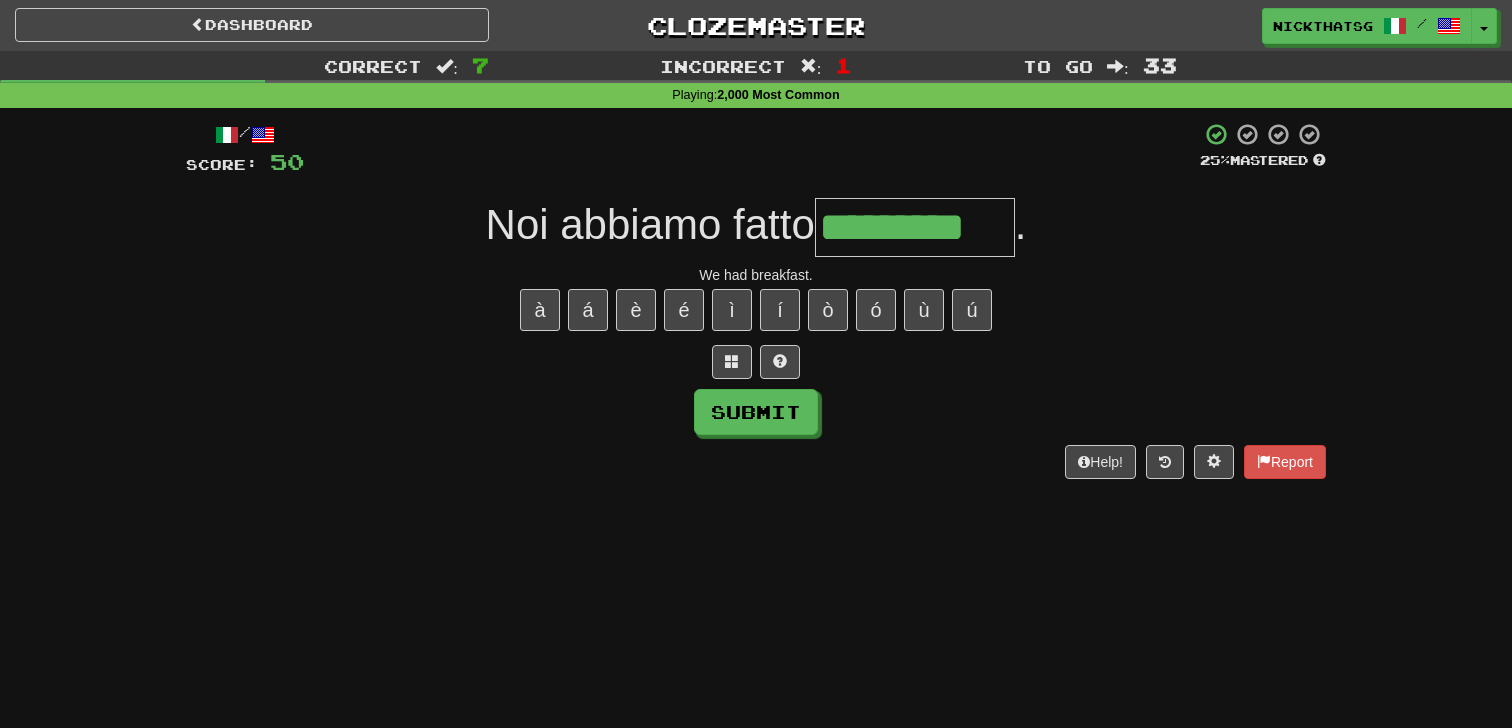 type on "*********" 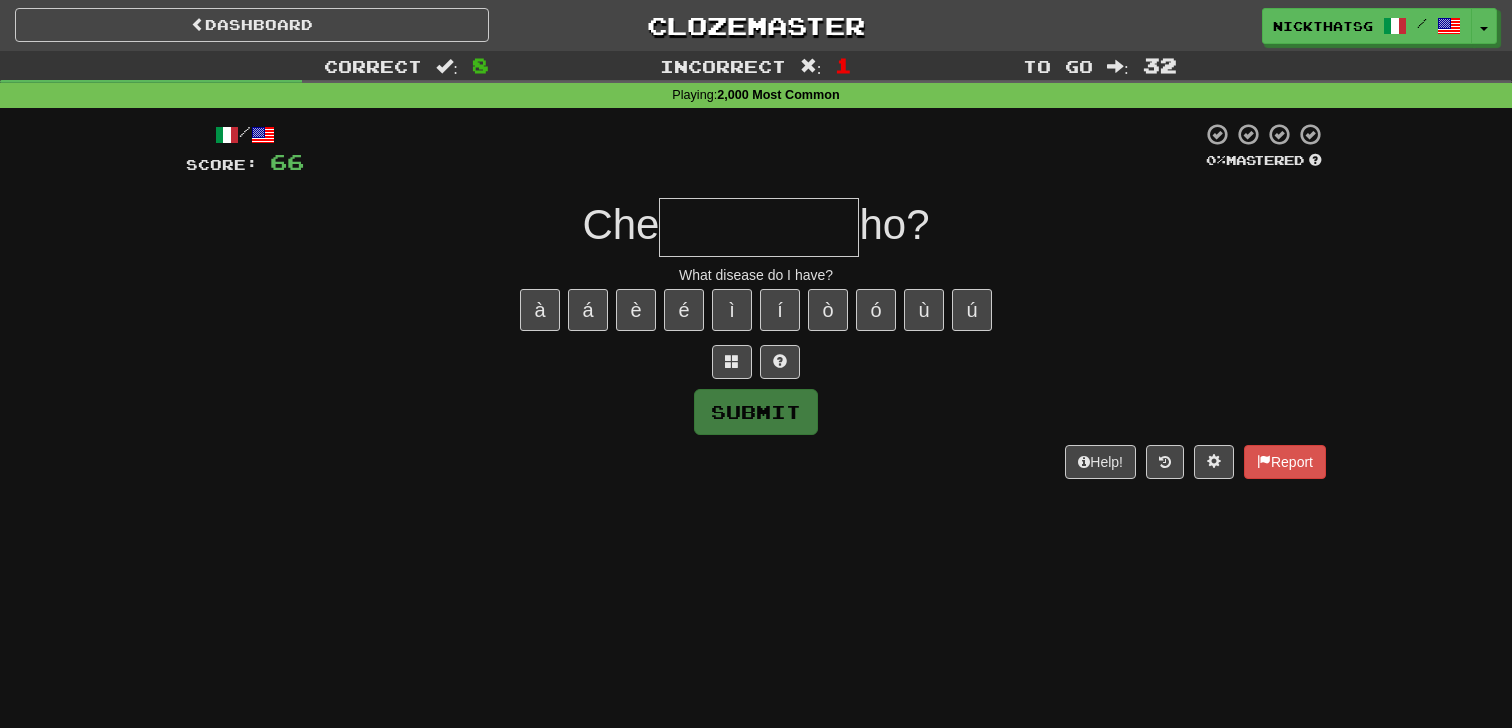 type on "*" 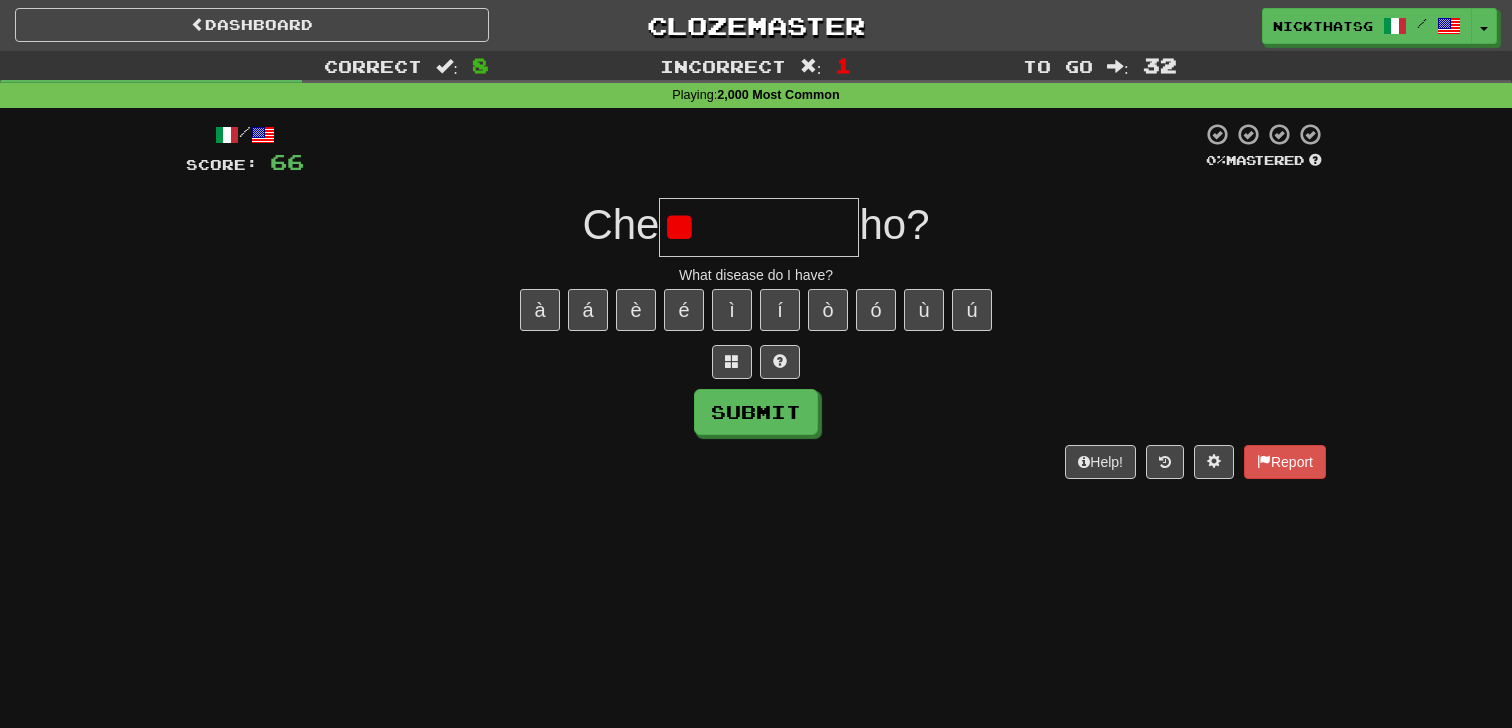 type on "*" 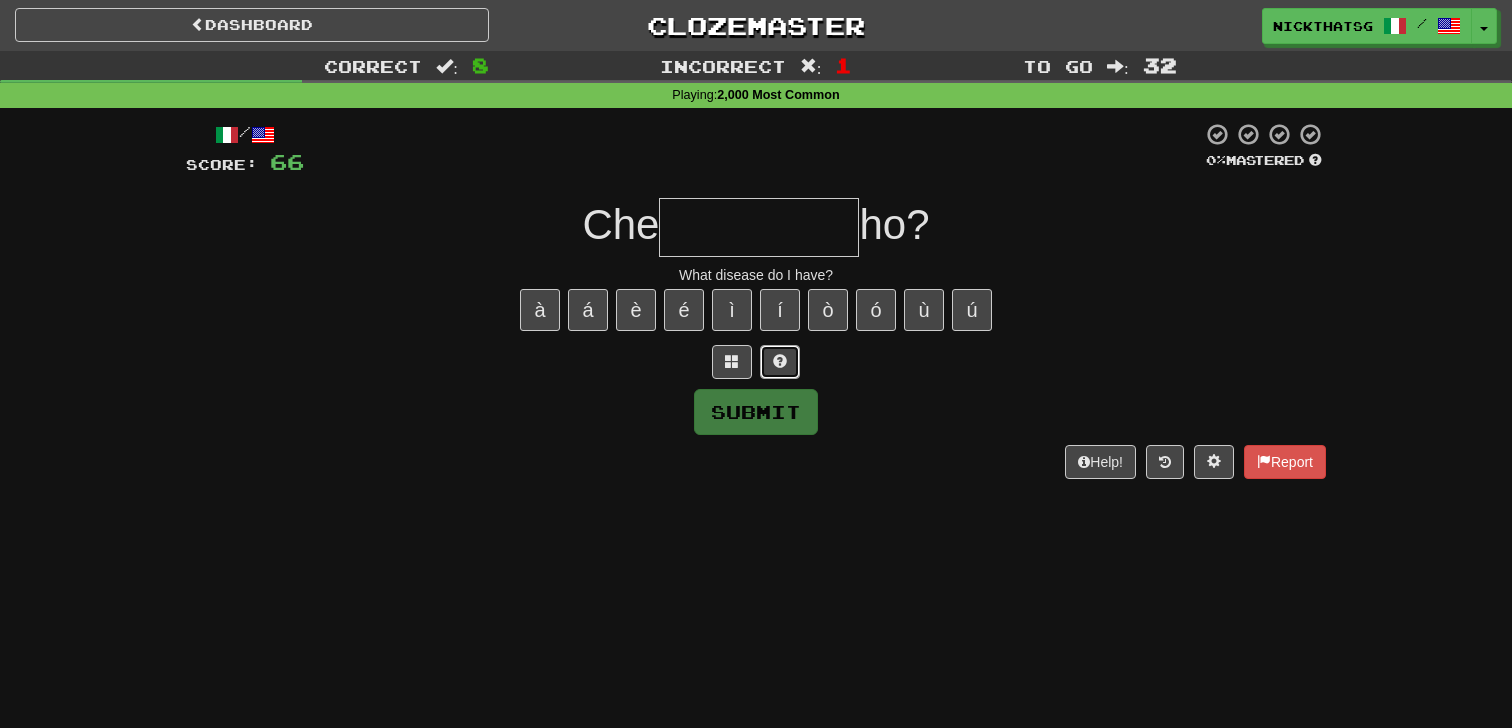 click at bounding box center [780, 362] 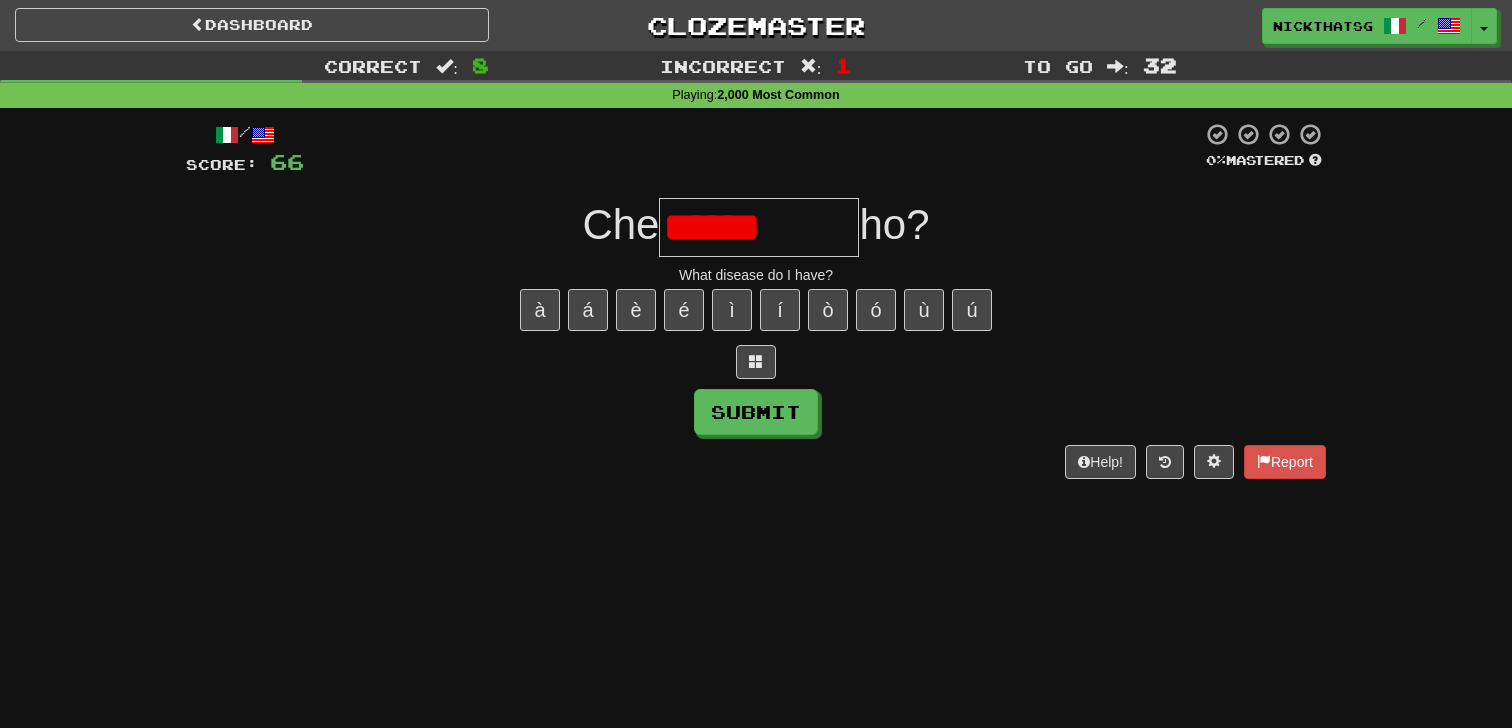 type on "********" 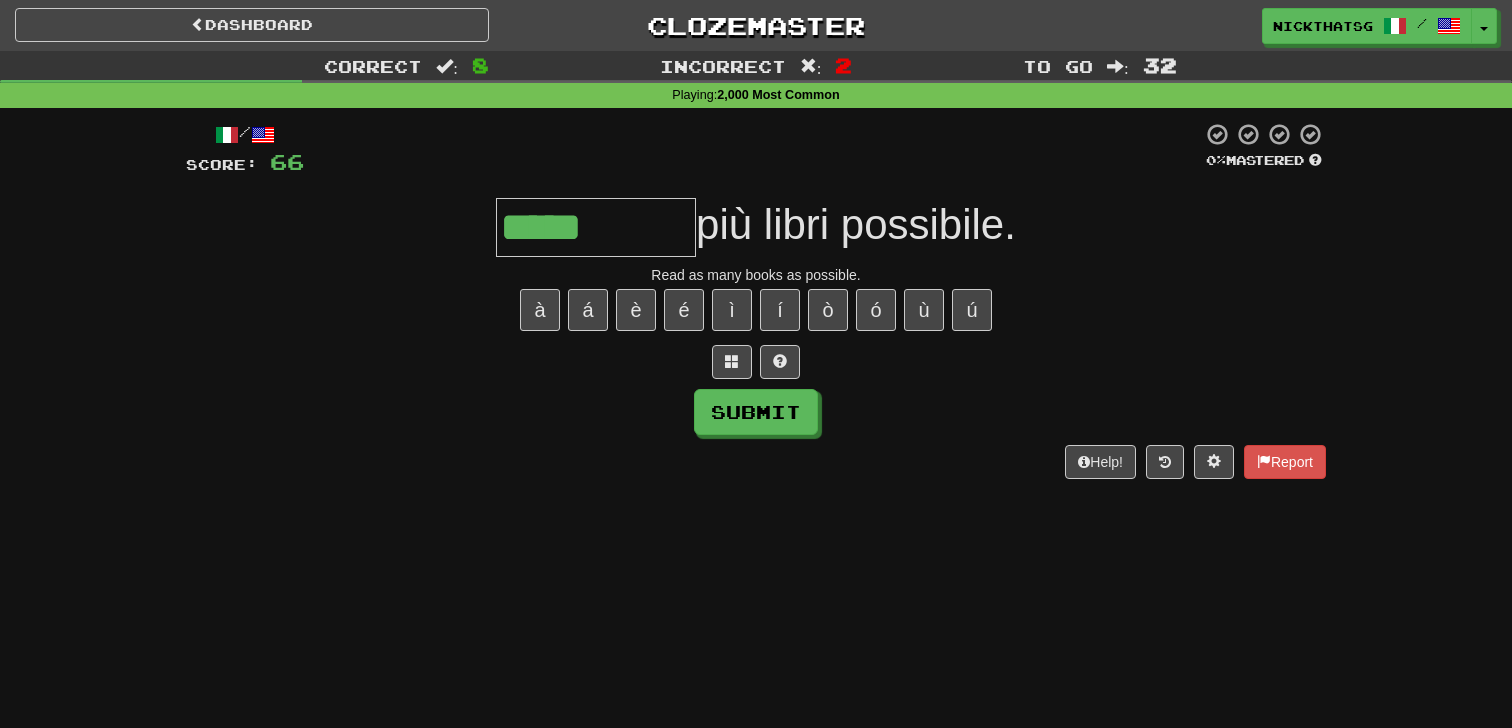 type on "*****" 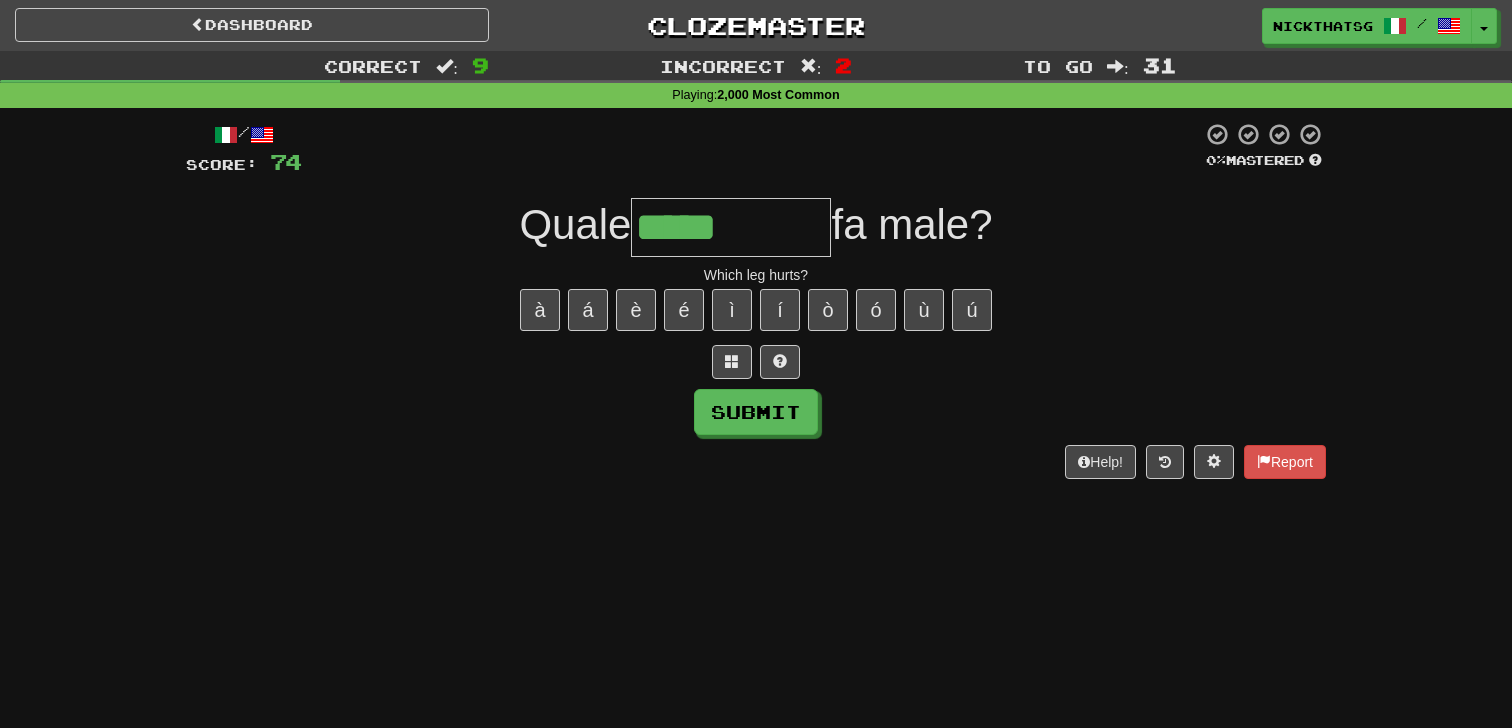 type on "*****" 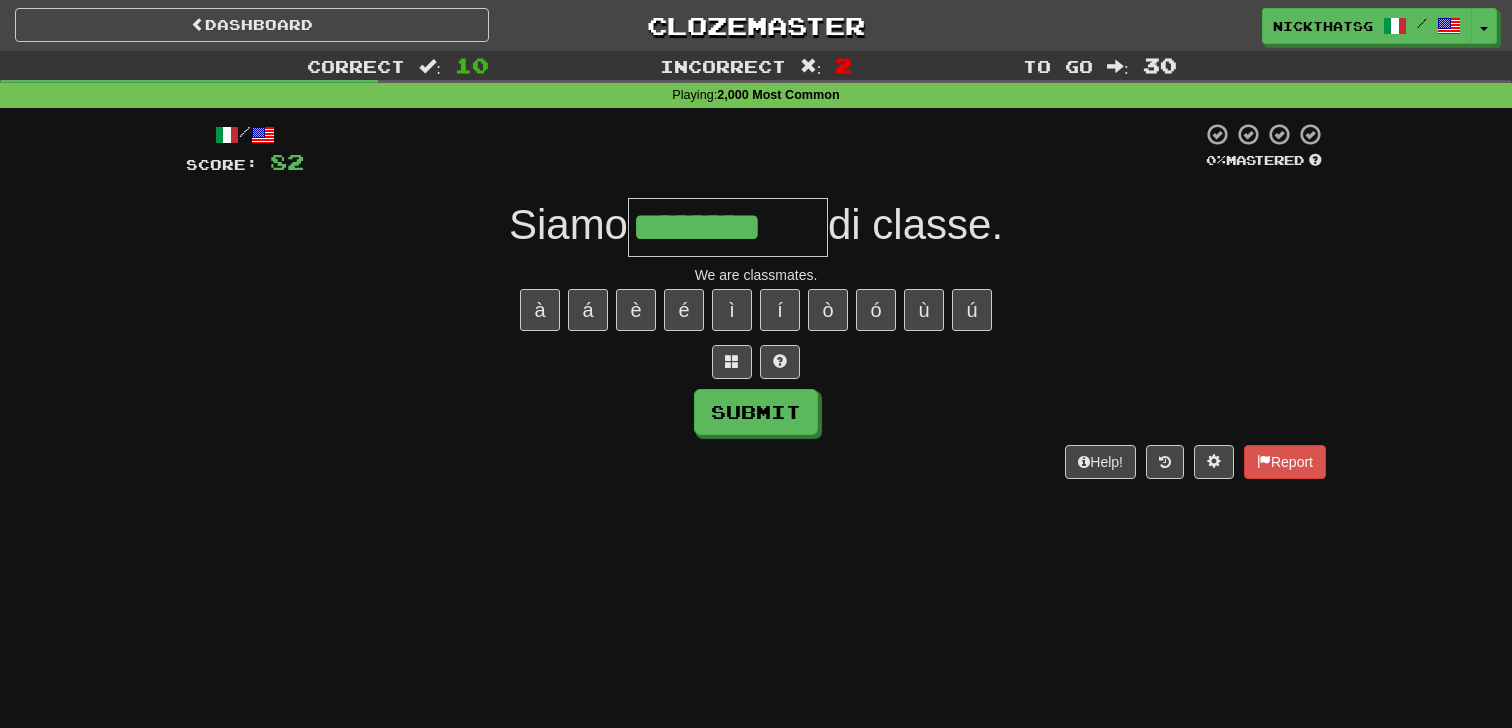 type on "********" 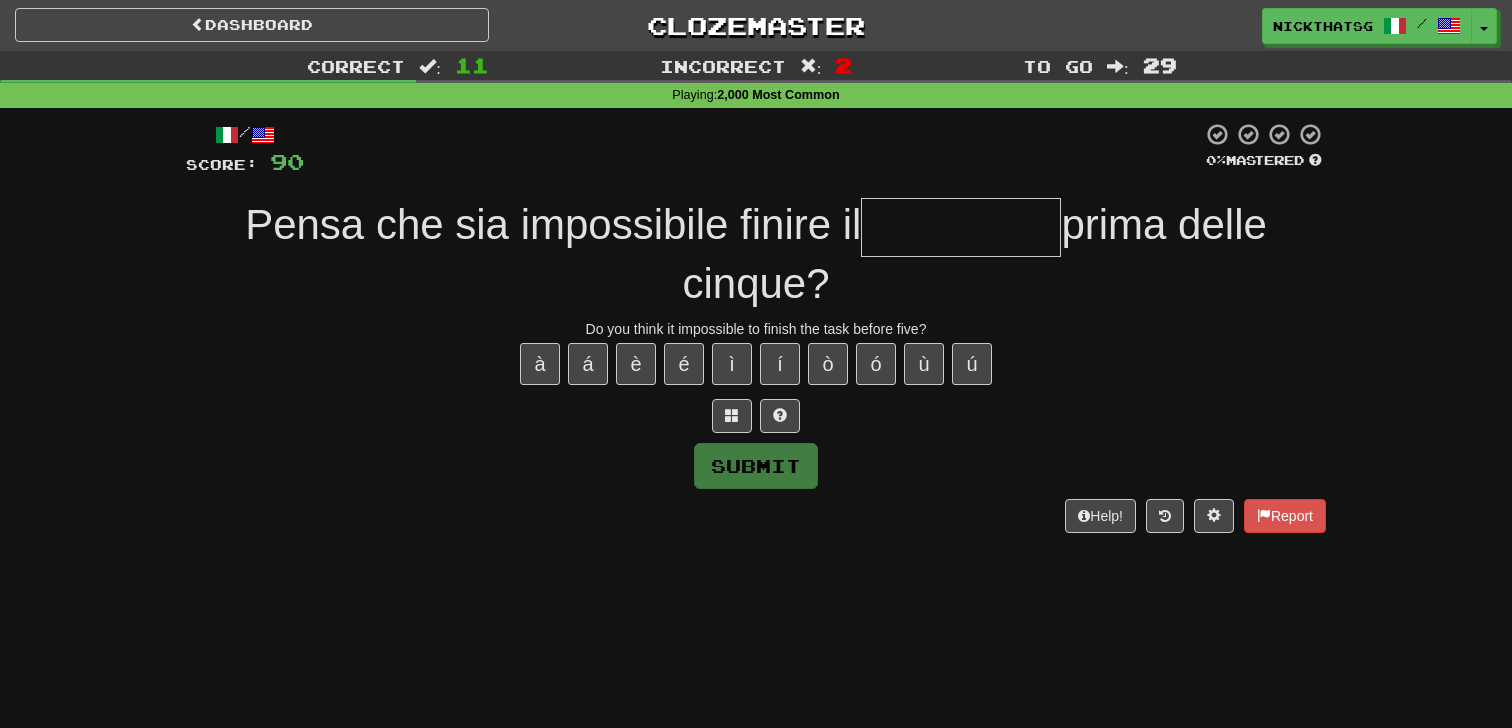 type on "*" 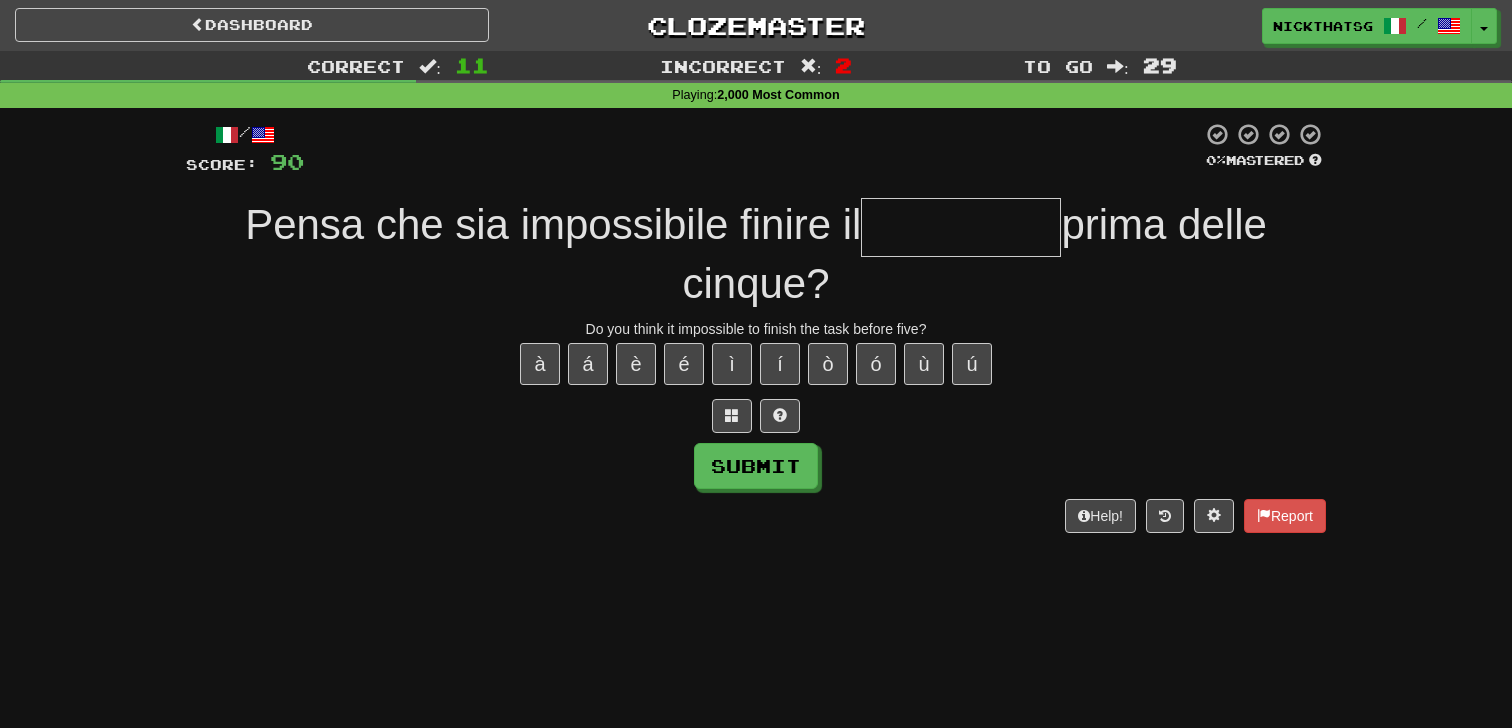 type on "*" 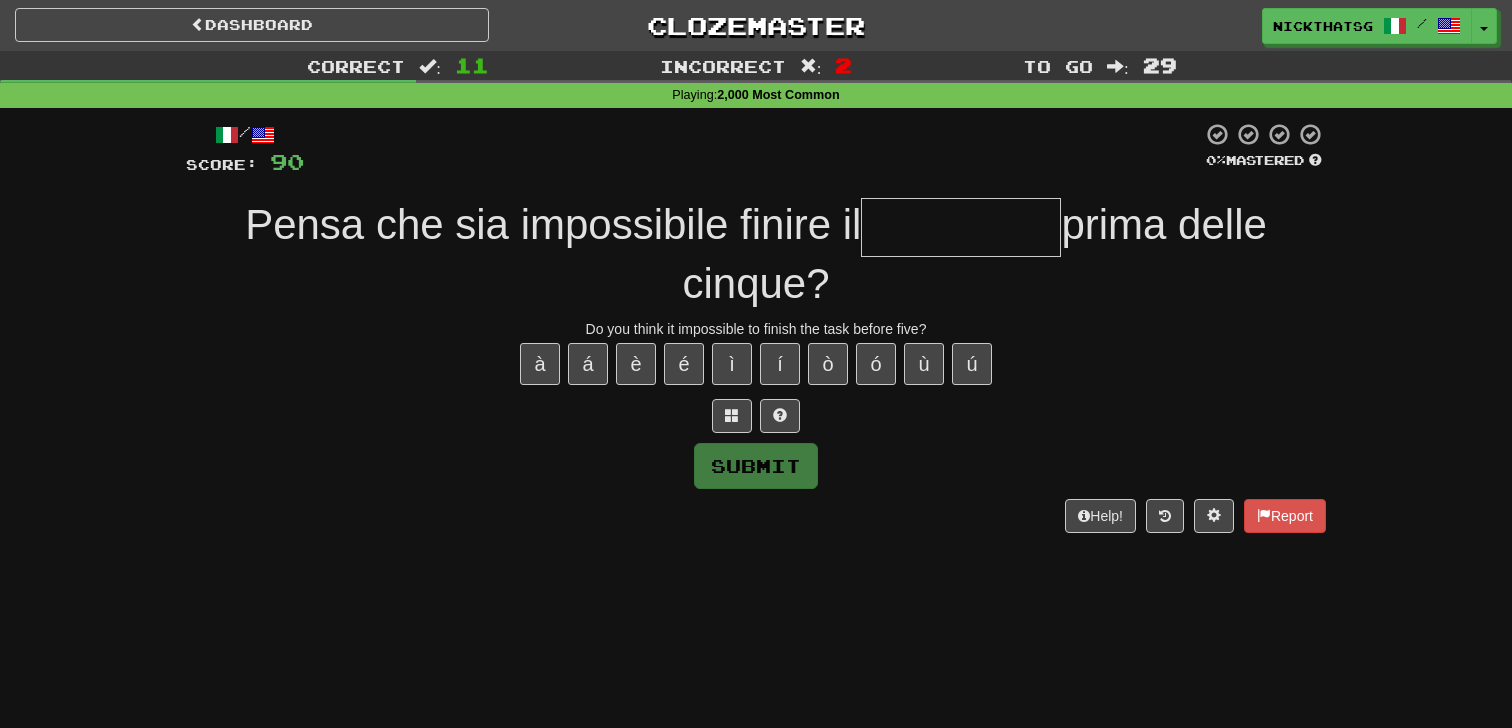 type on "*" 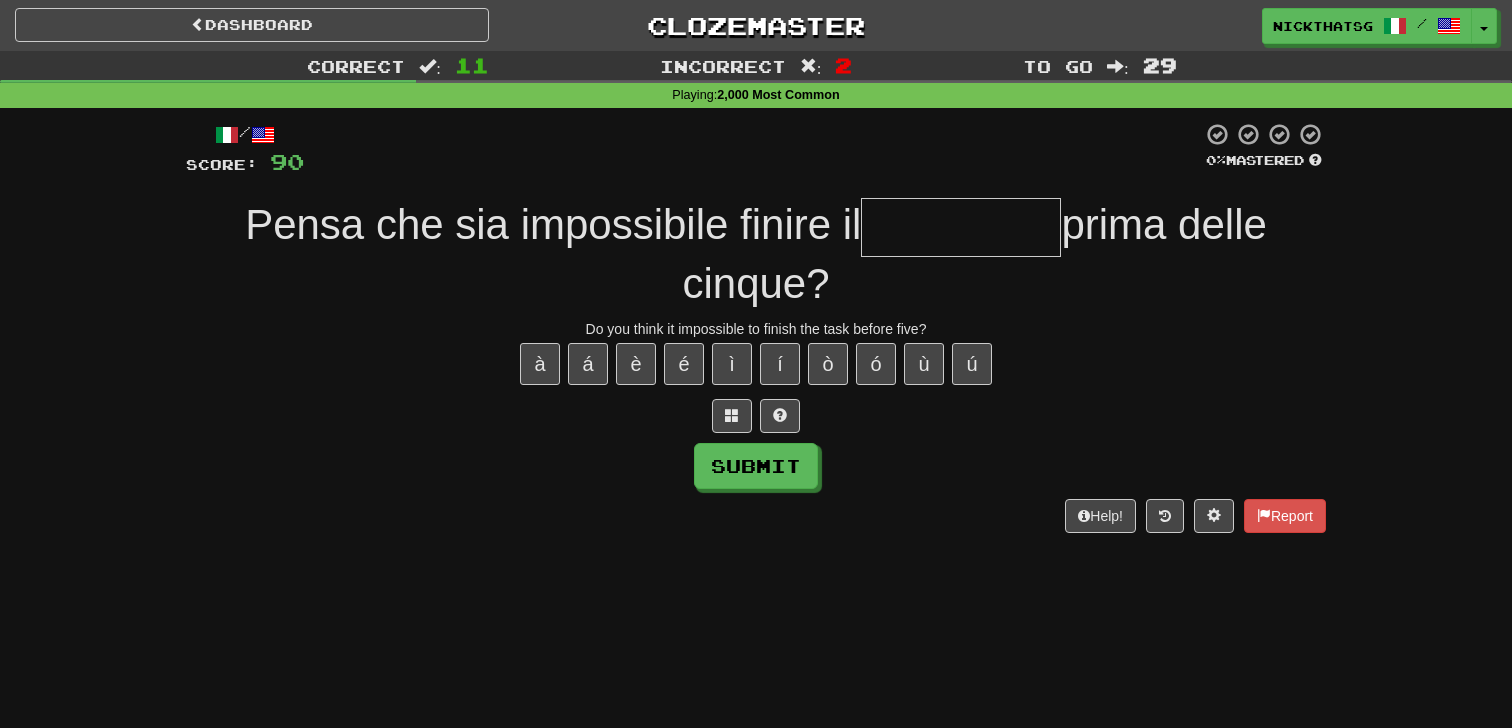 type on "*" 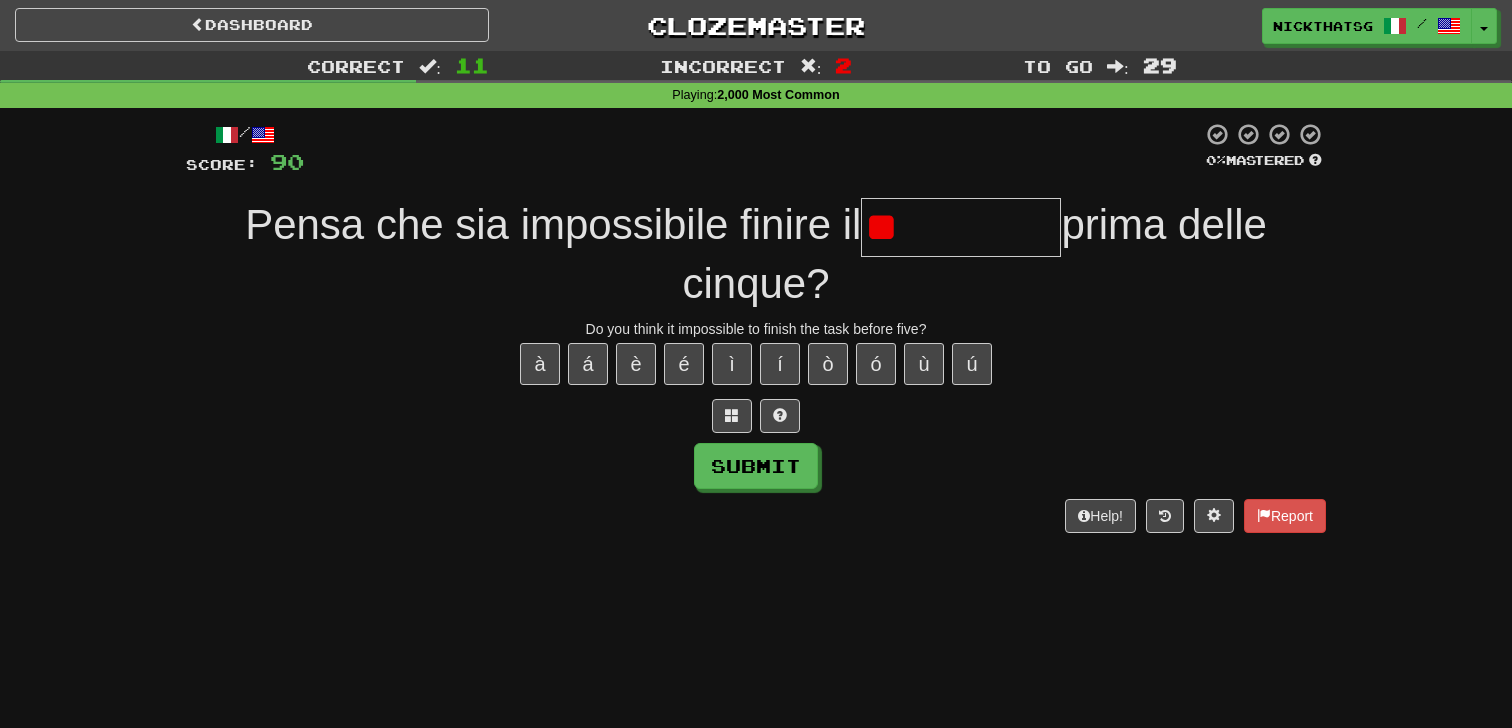 type on "*" 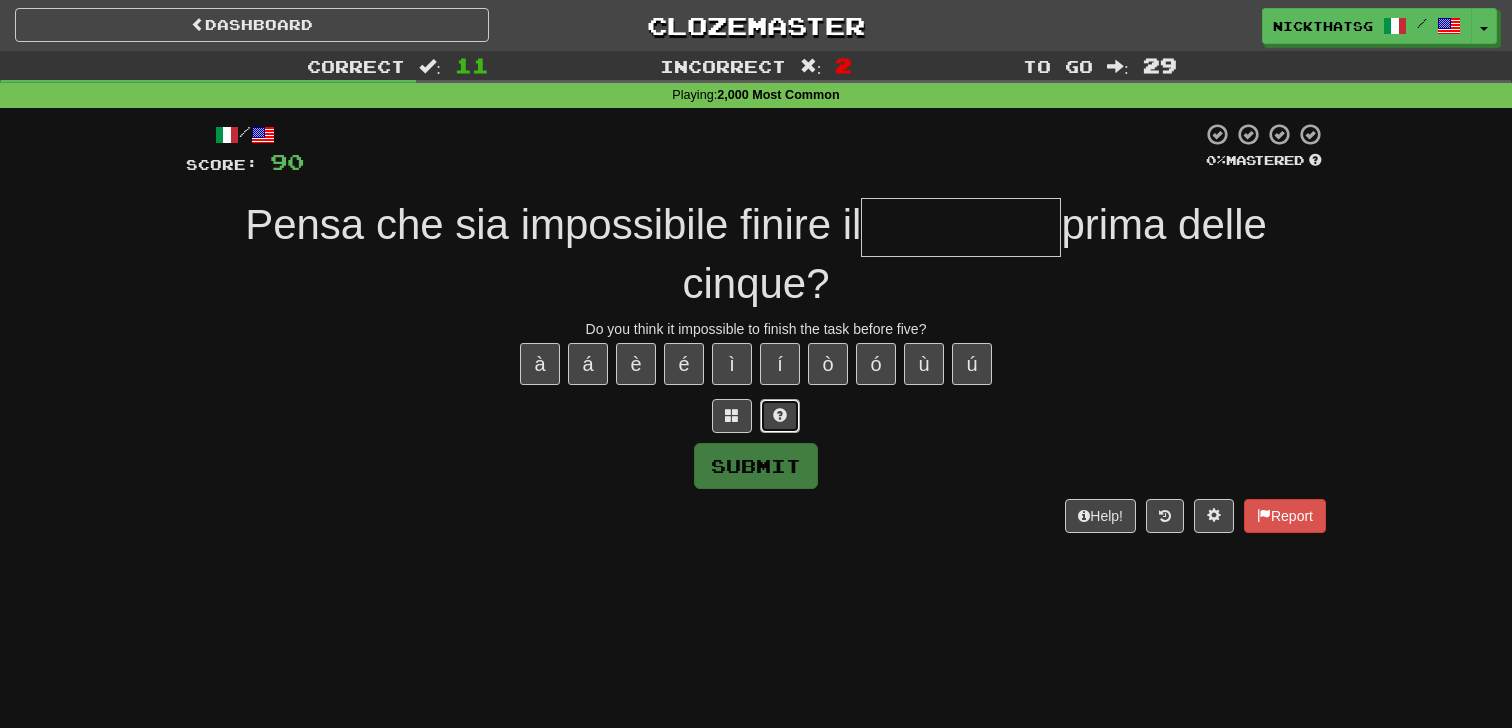 click at bounding box center [780, 415] 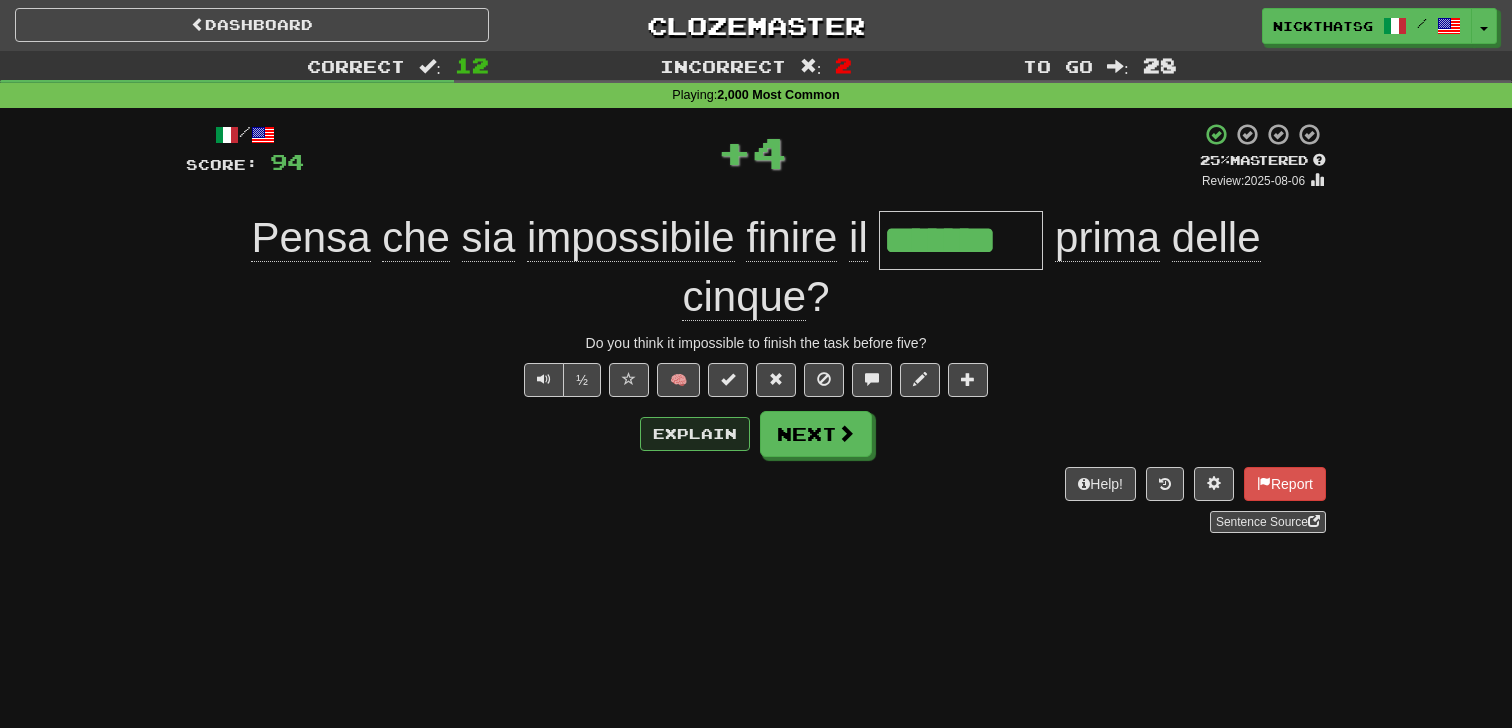 type on "*" 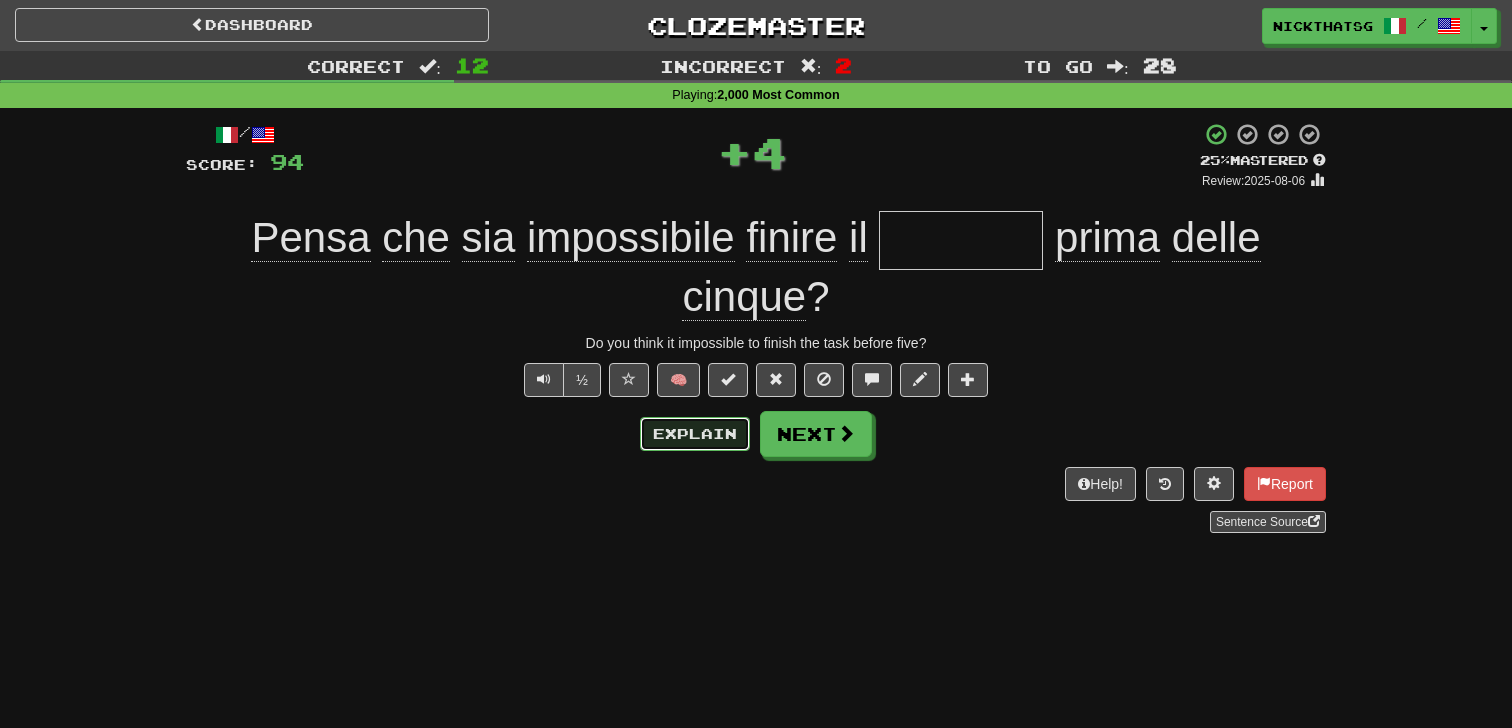 click on "Explain" at bounding box center (695, 434) 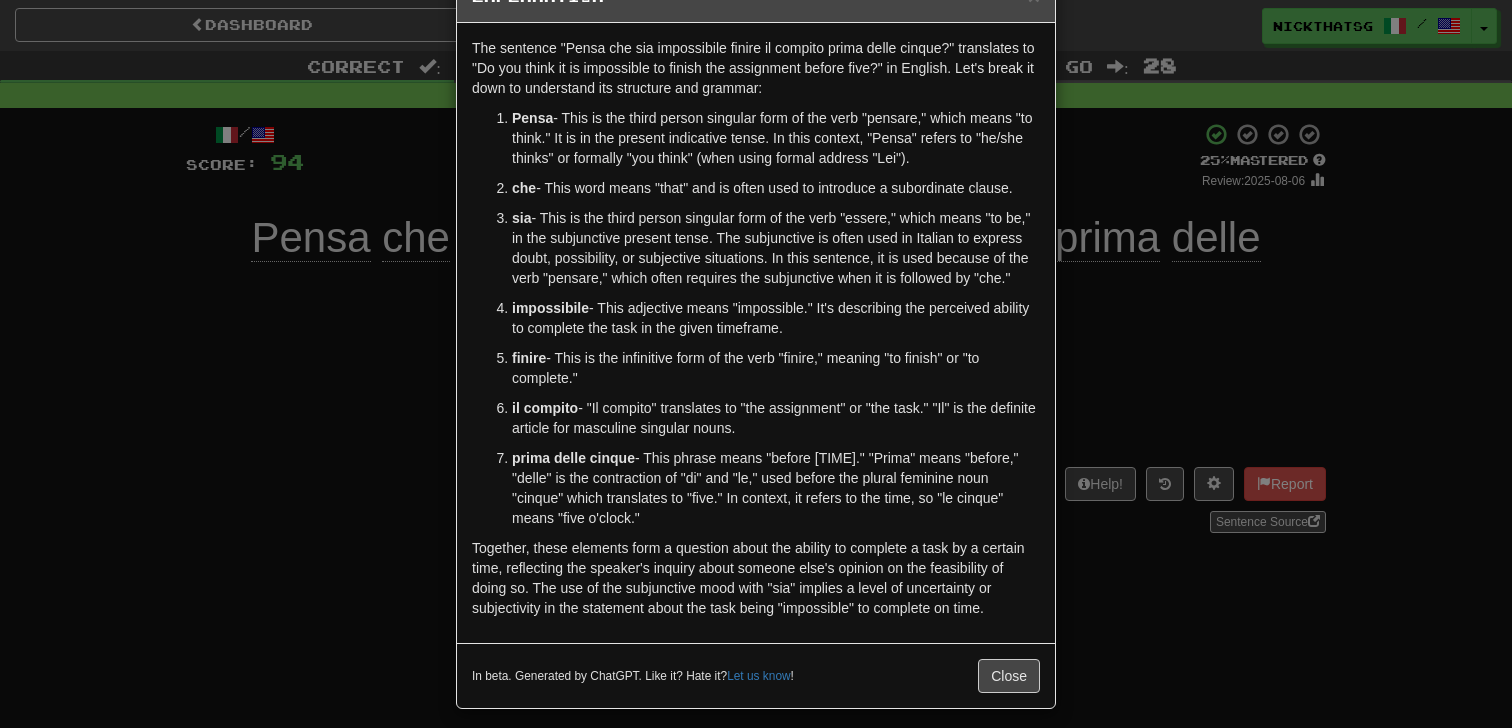 scroll, scrollTop: 90, scrollLeft: 0, axis: vertical 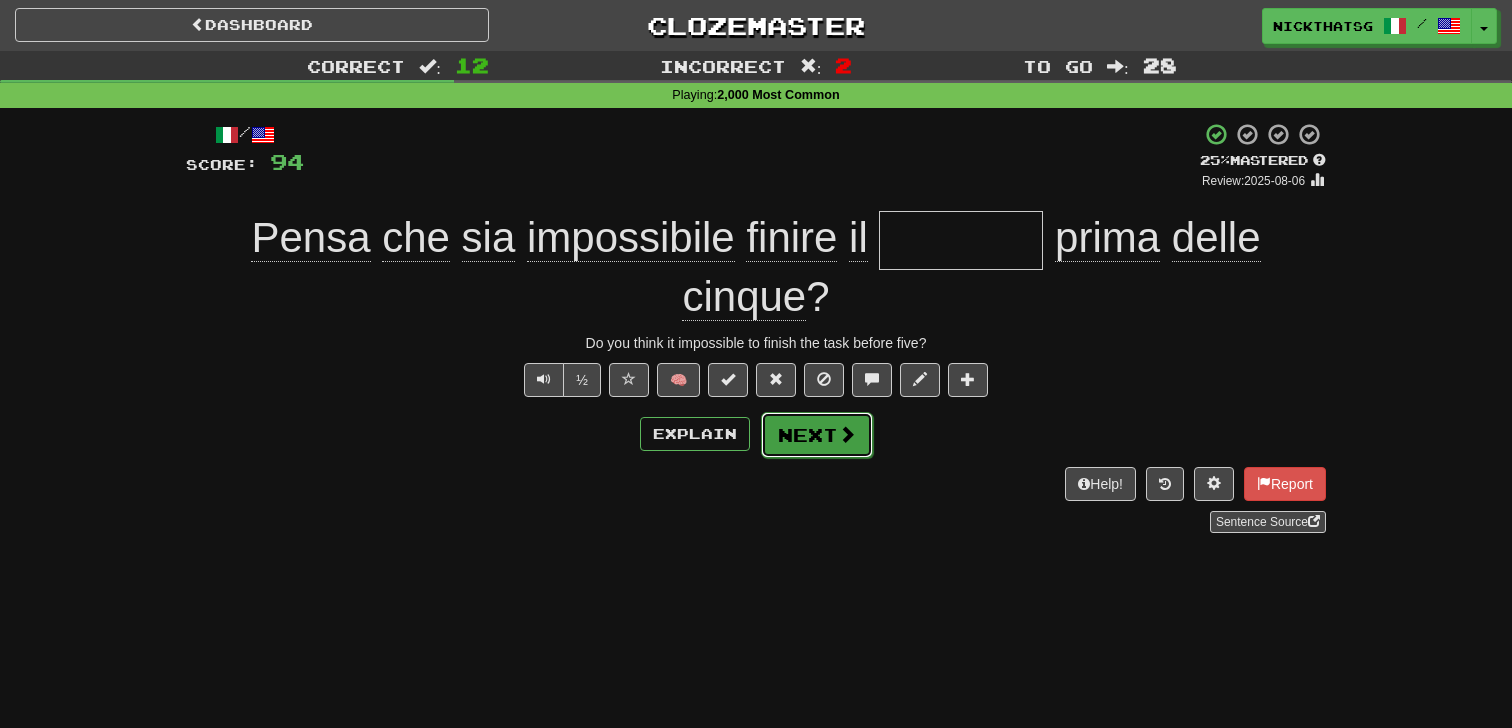 click on "Next" at bounding box center (817, 435) 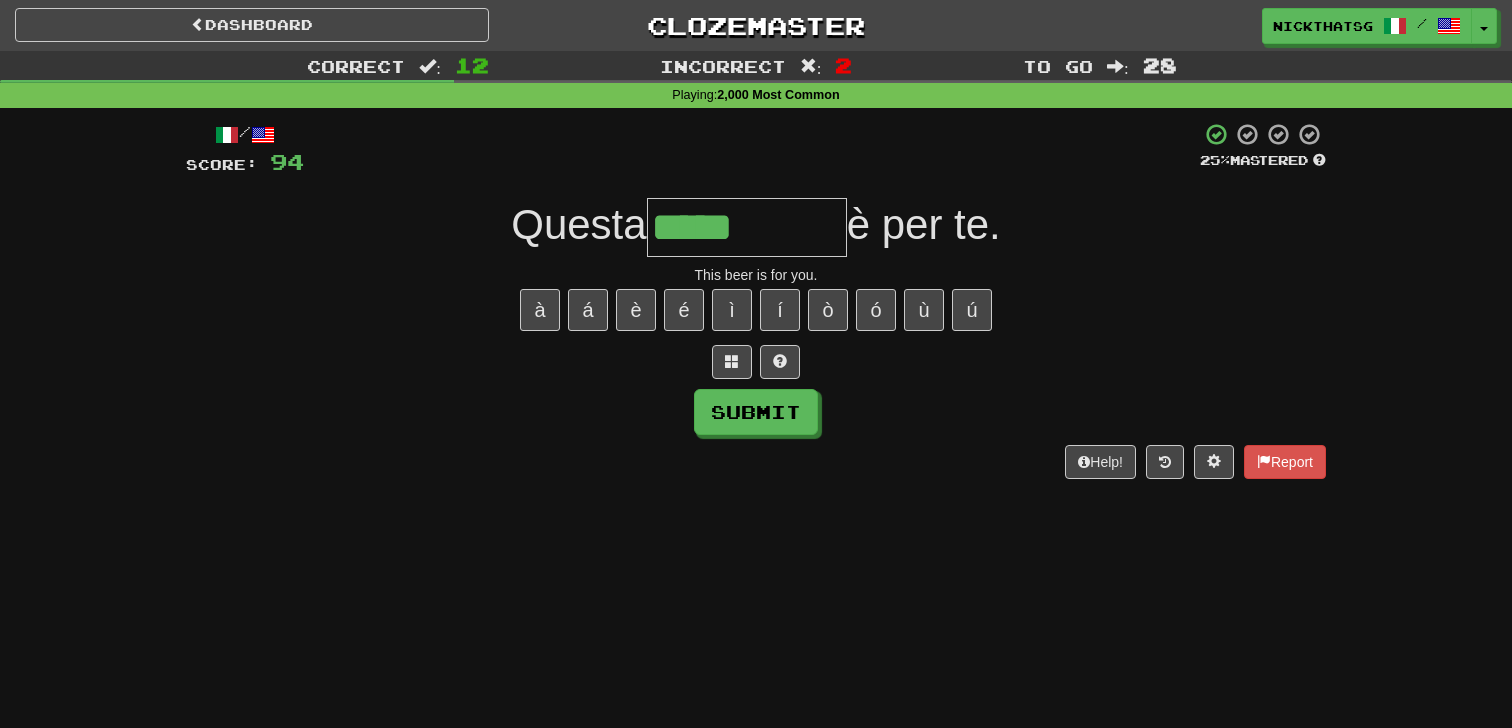 type on "*****" 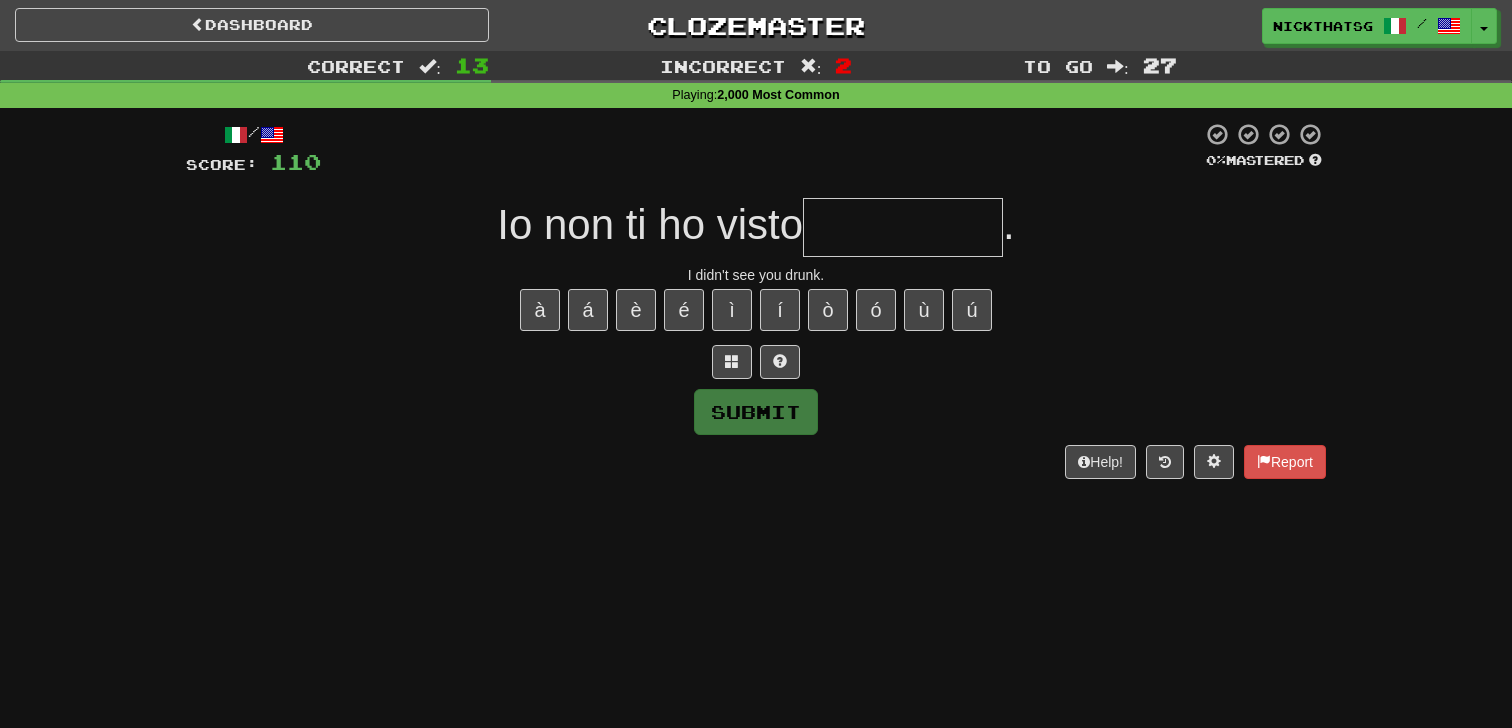 type on "*" 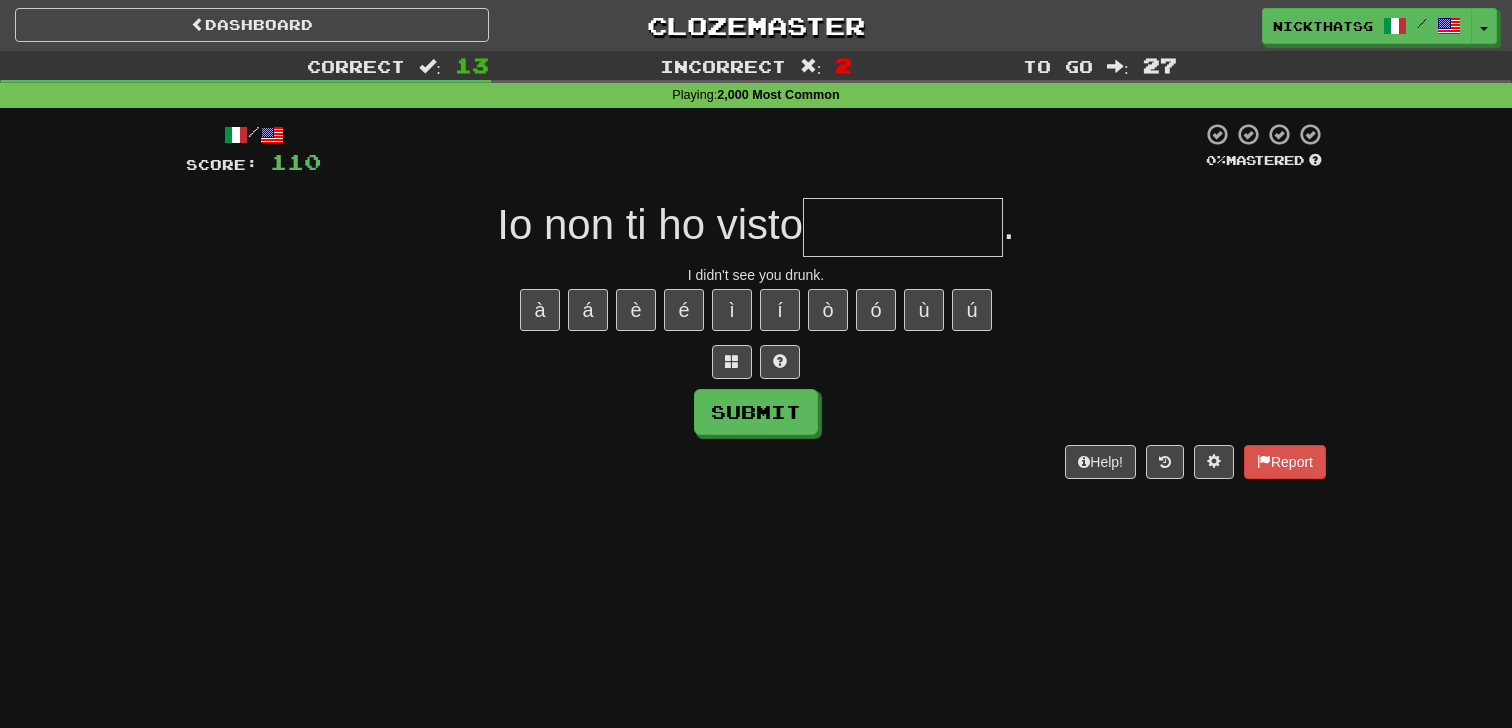 type on "*" 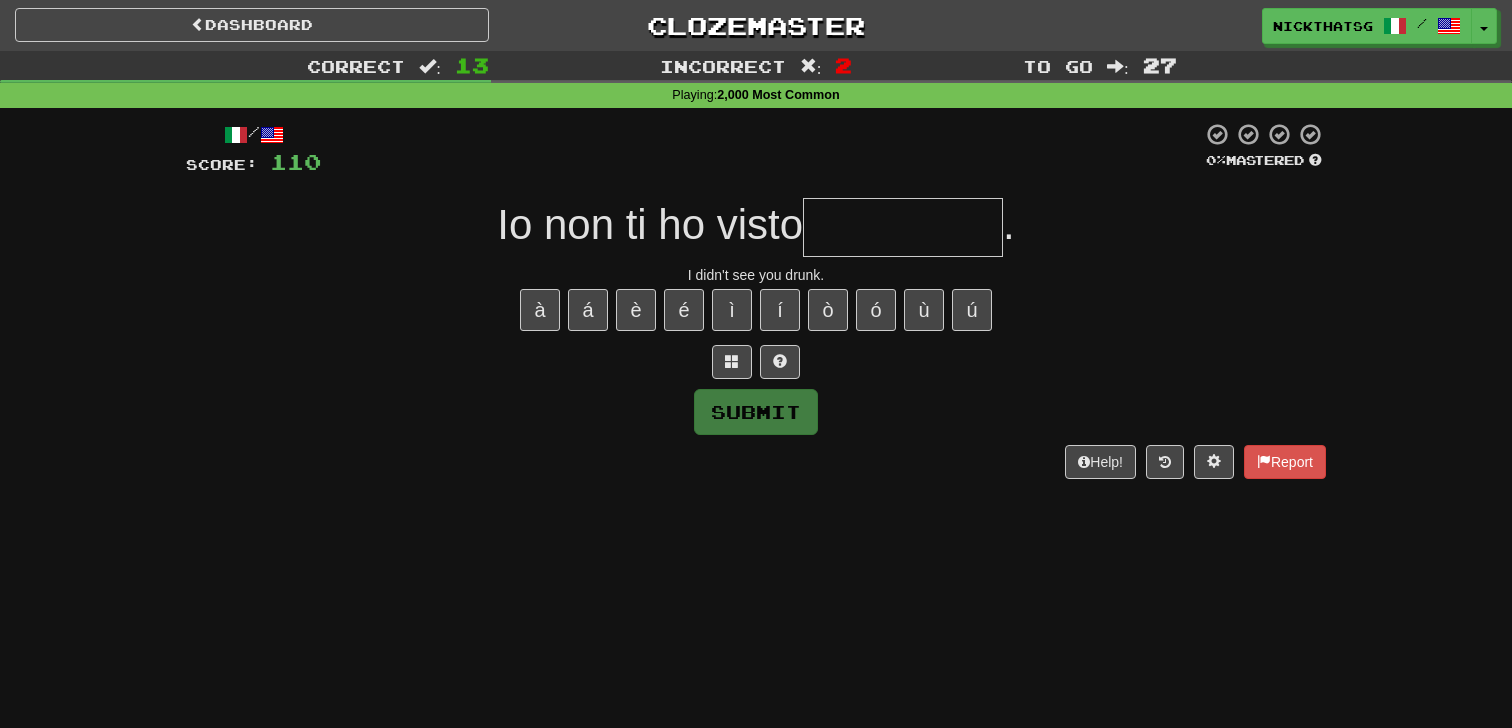 type on "*" 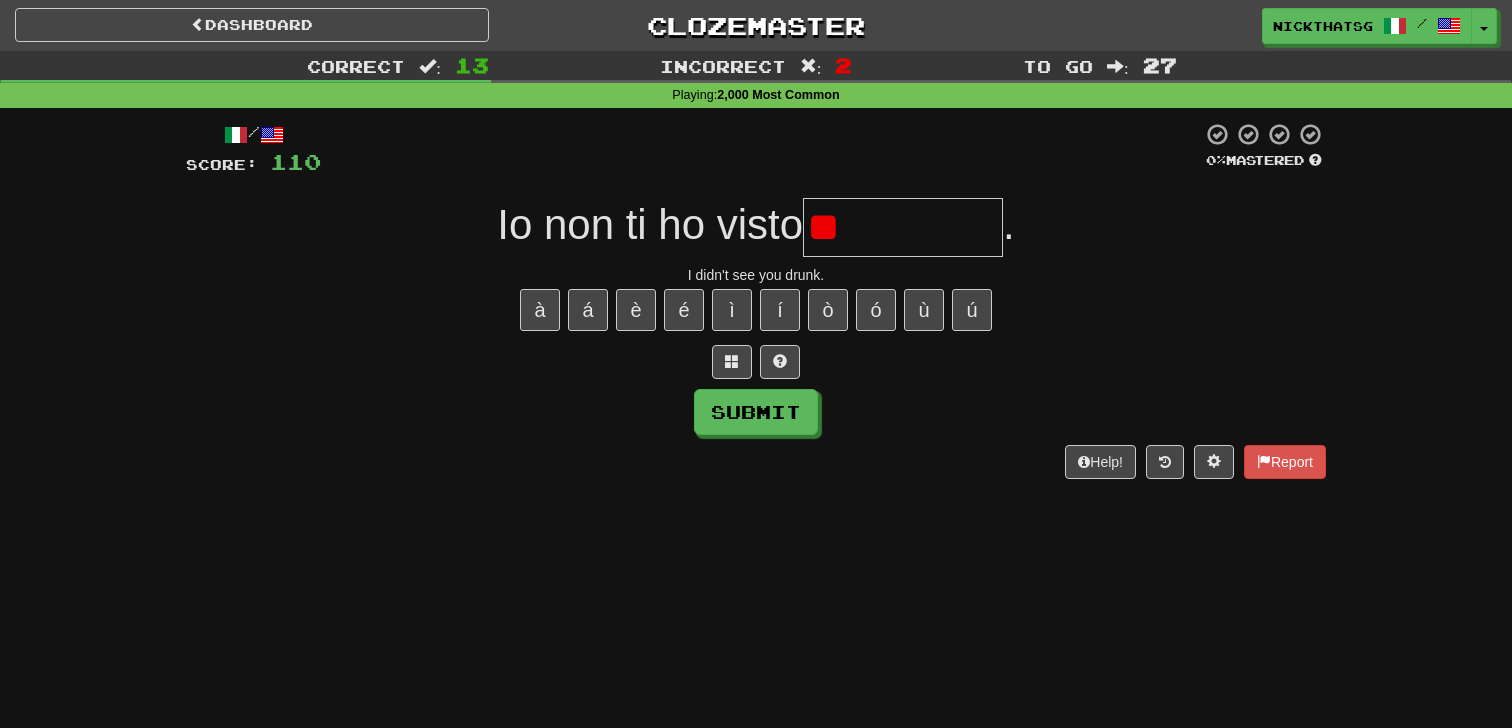 type on "*" 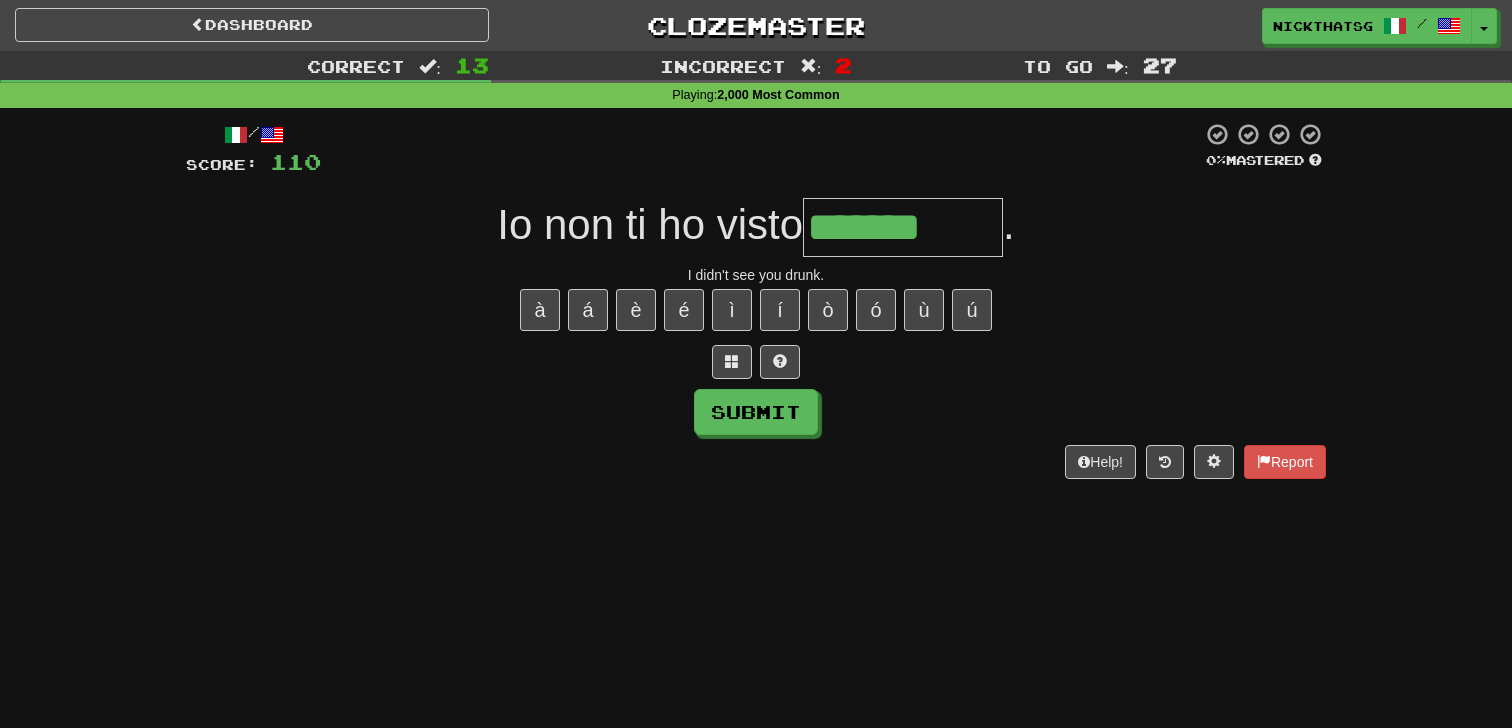 type on "*******" 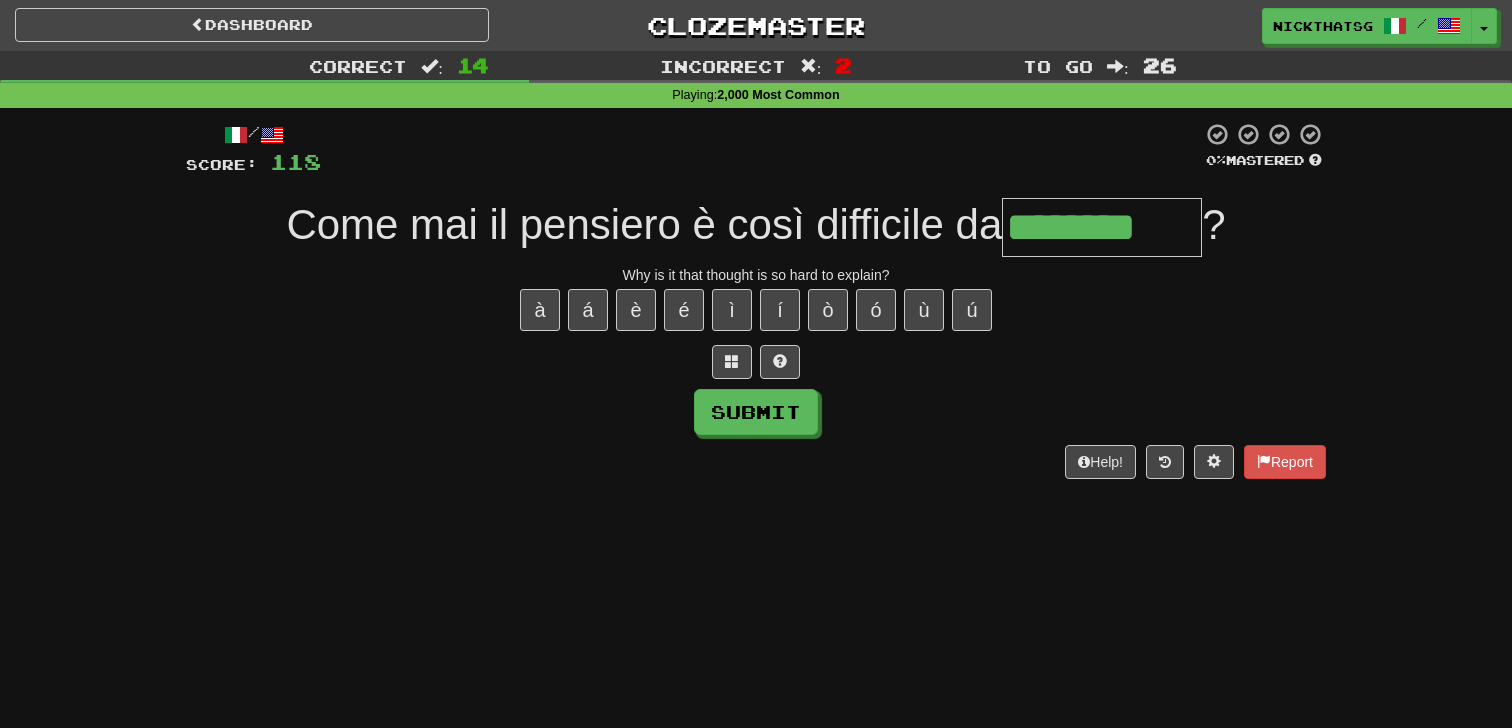 type on "********" 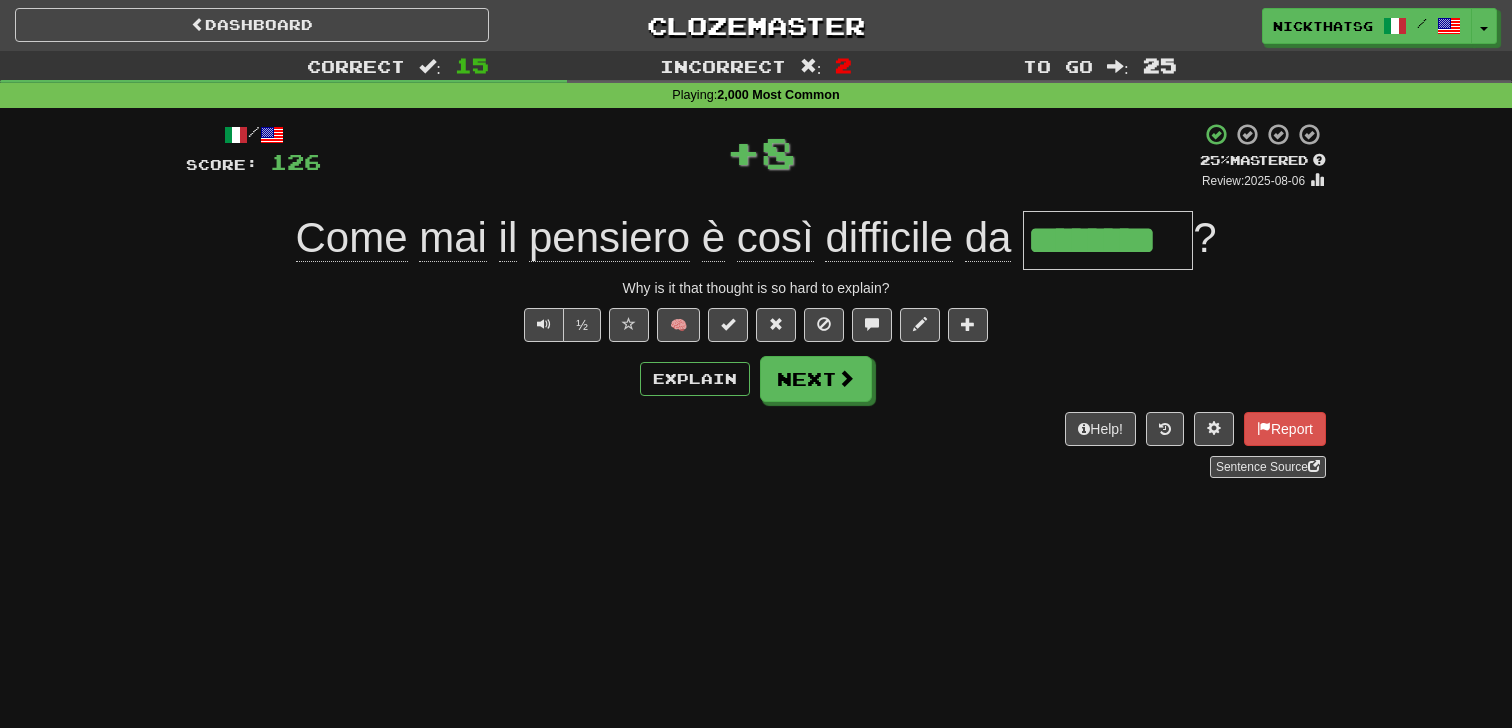 click on "pensiero" 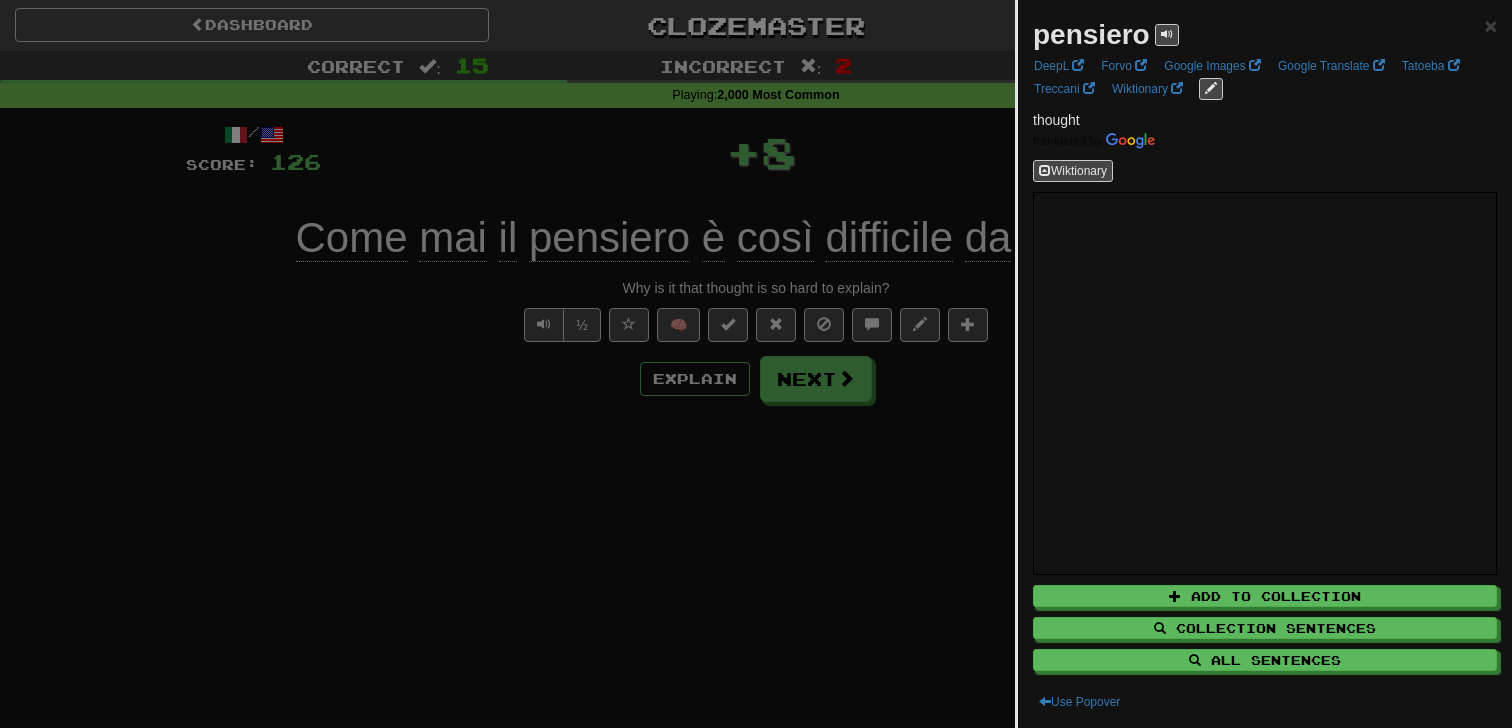 click at bounding box center [756, 364] 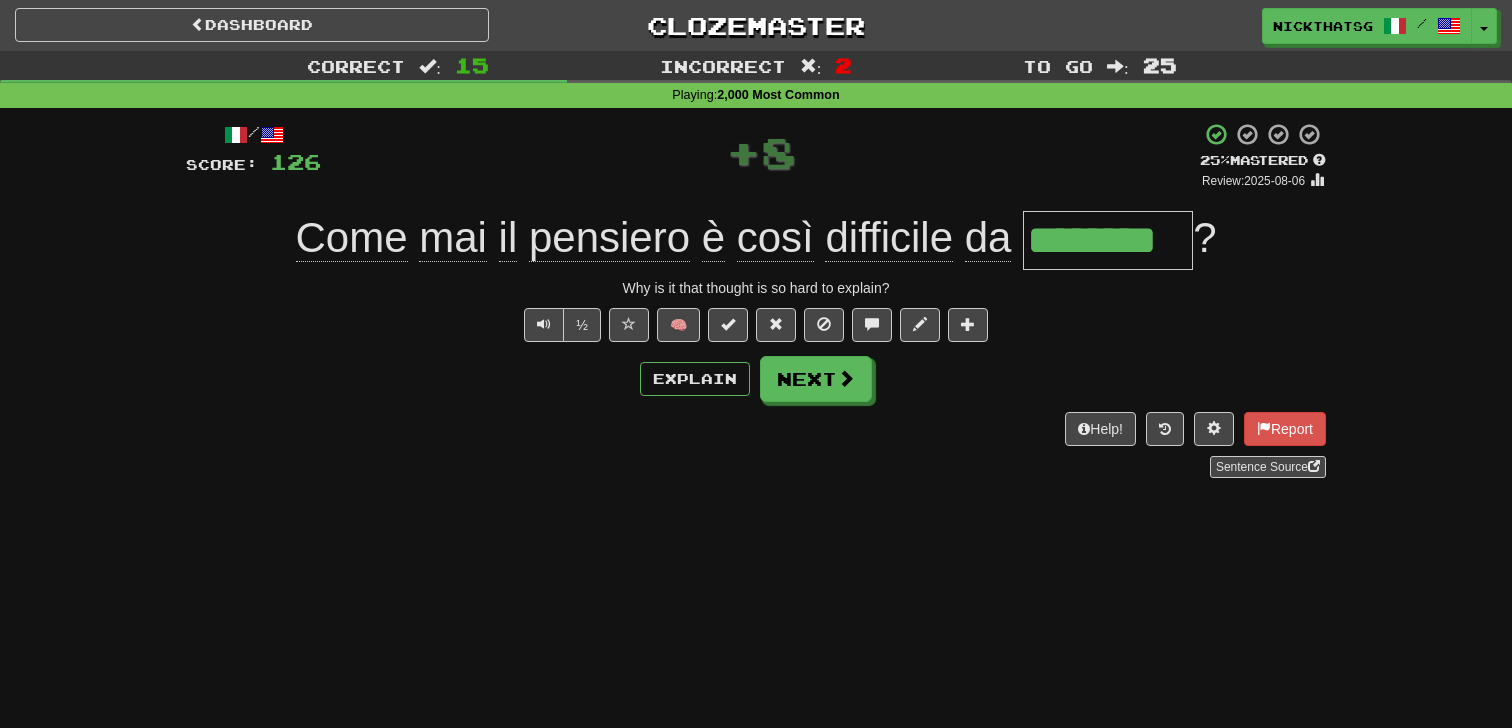 click on "mai" 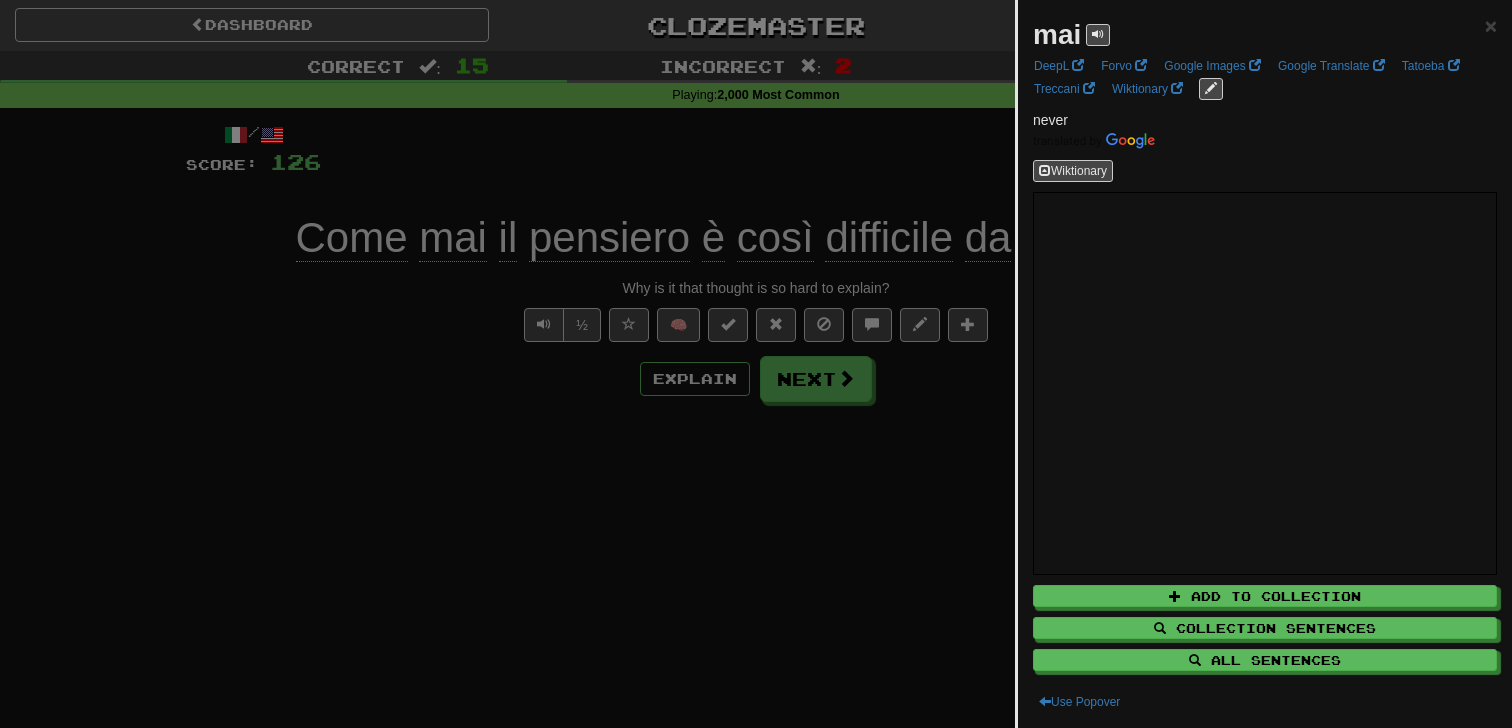 click at bounding box center (756, 364) 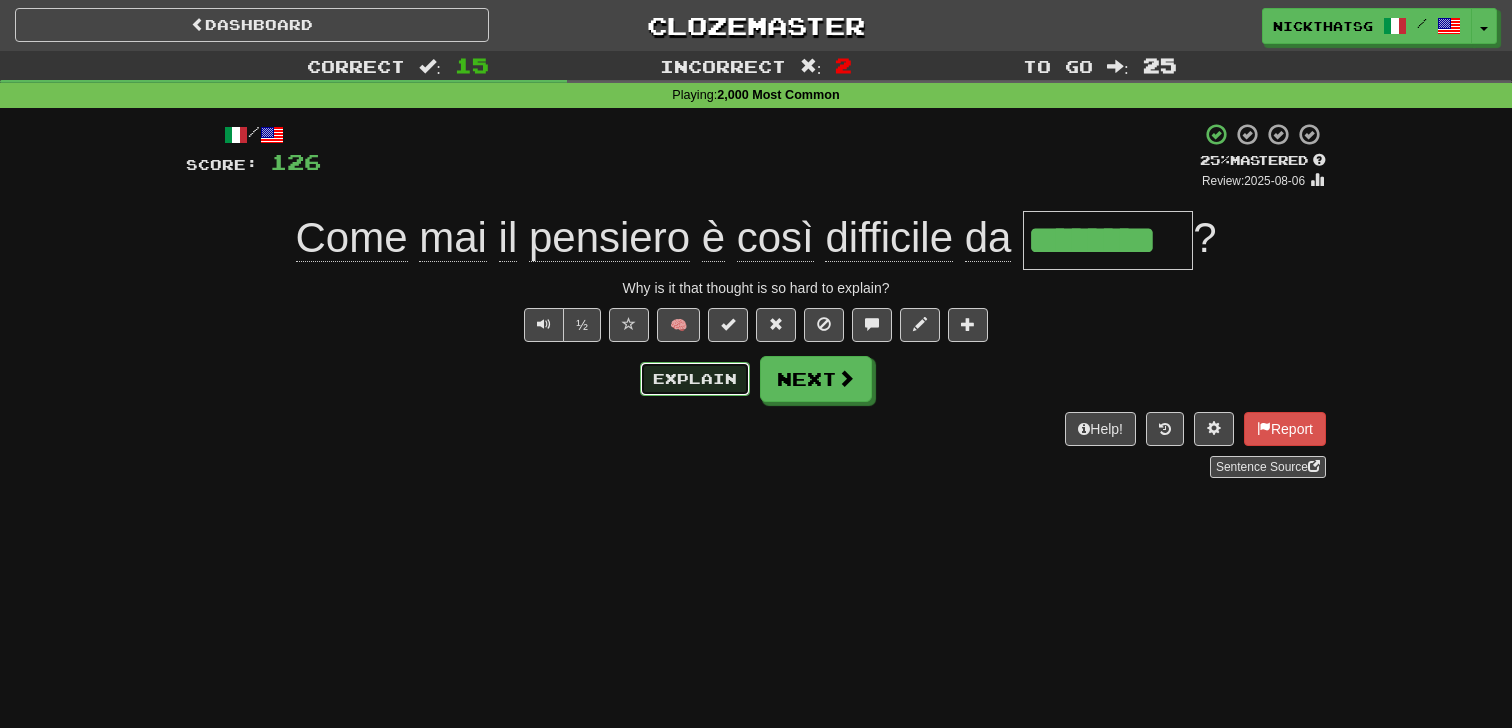 click on "Explain" at bounding box center [695, 379] 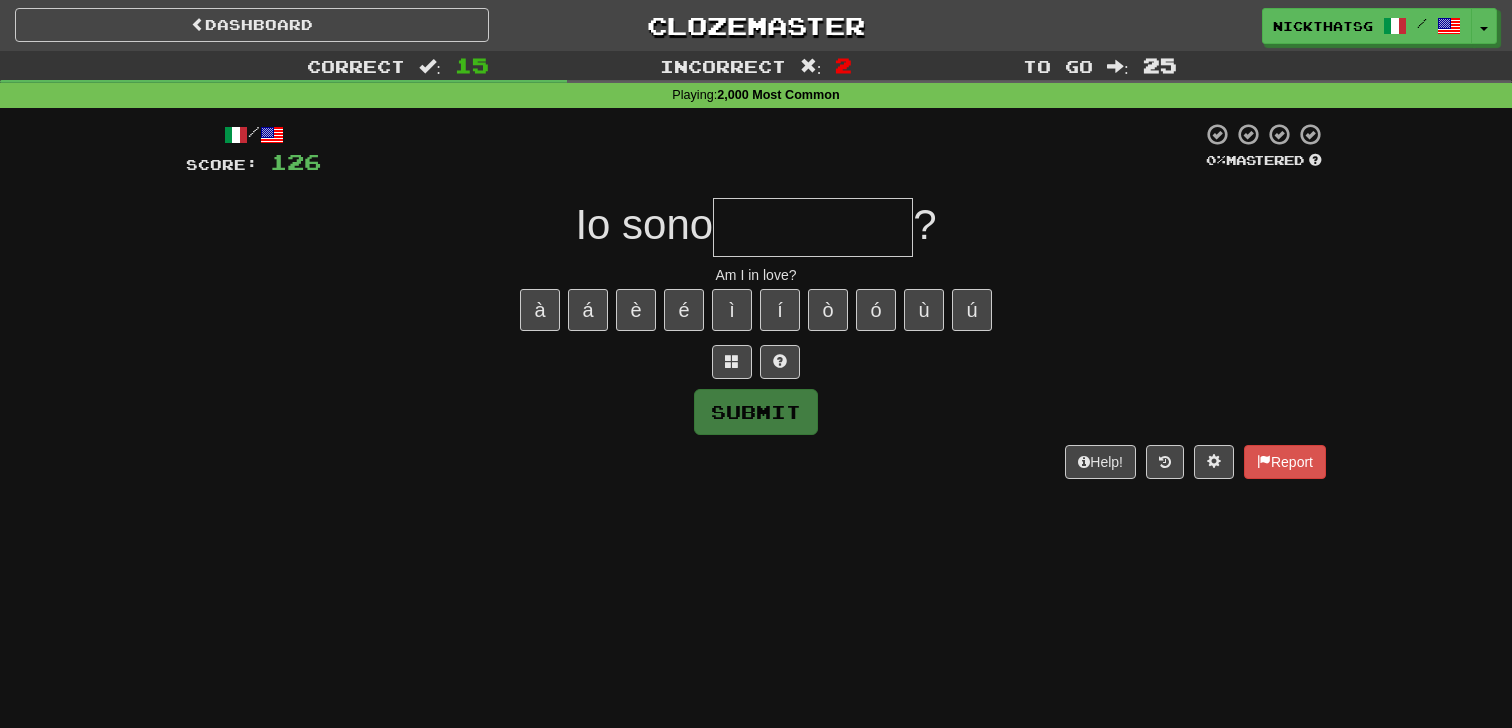 type on "*" 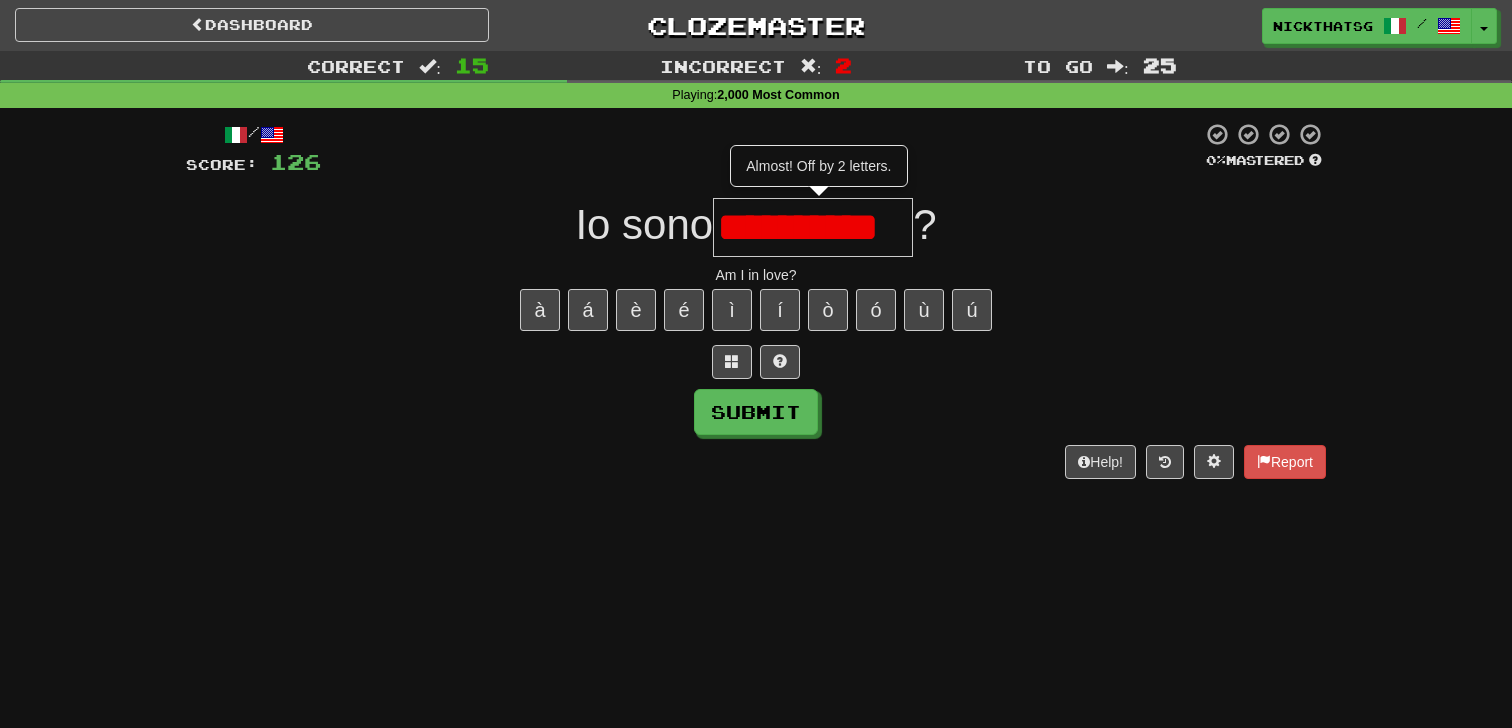 scroll, scrollTop: 0, scrollLeft: 20, axis: horizontal 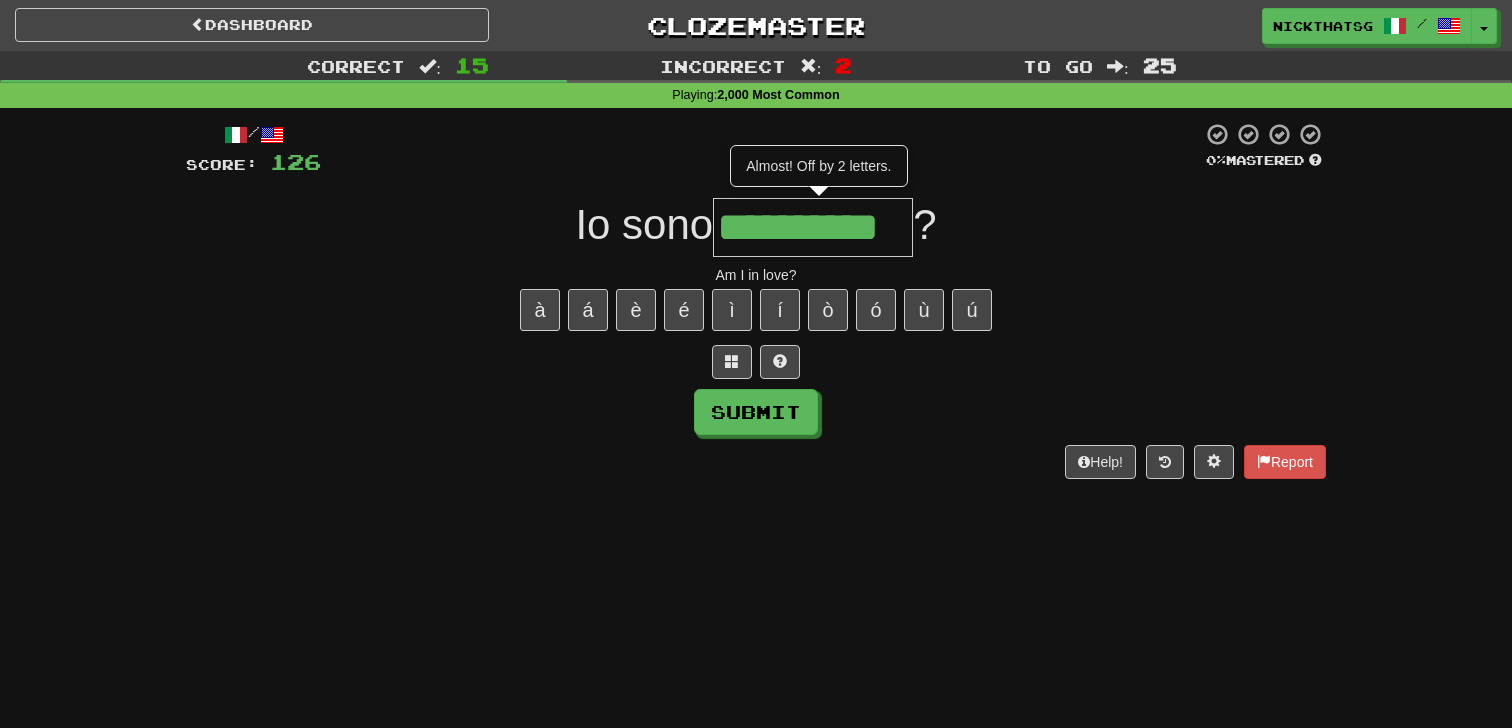 type on "**********" 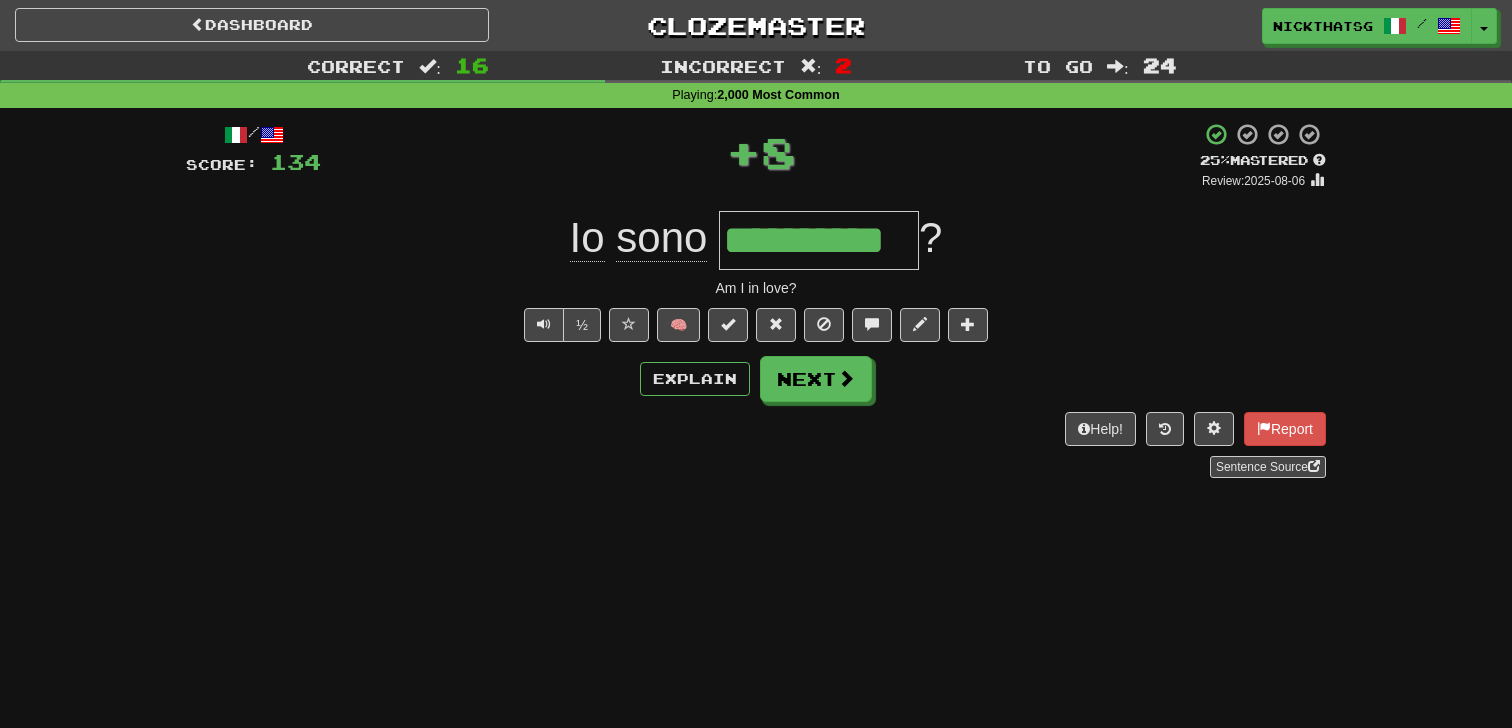 scroll, scrollTop: 0, scrollLeft: 0, axis: both 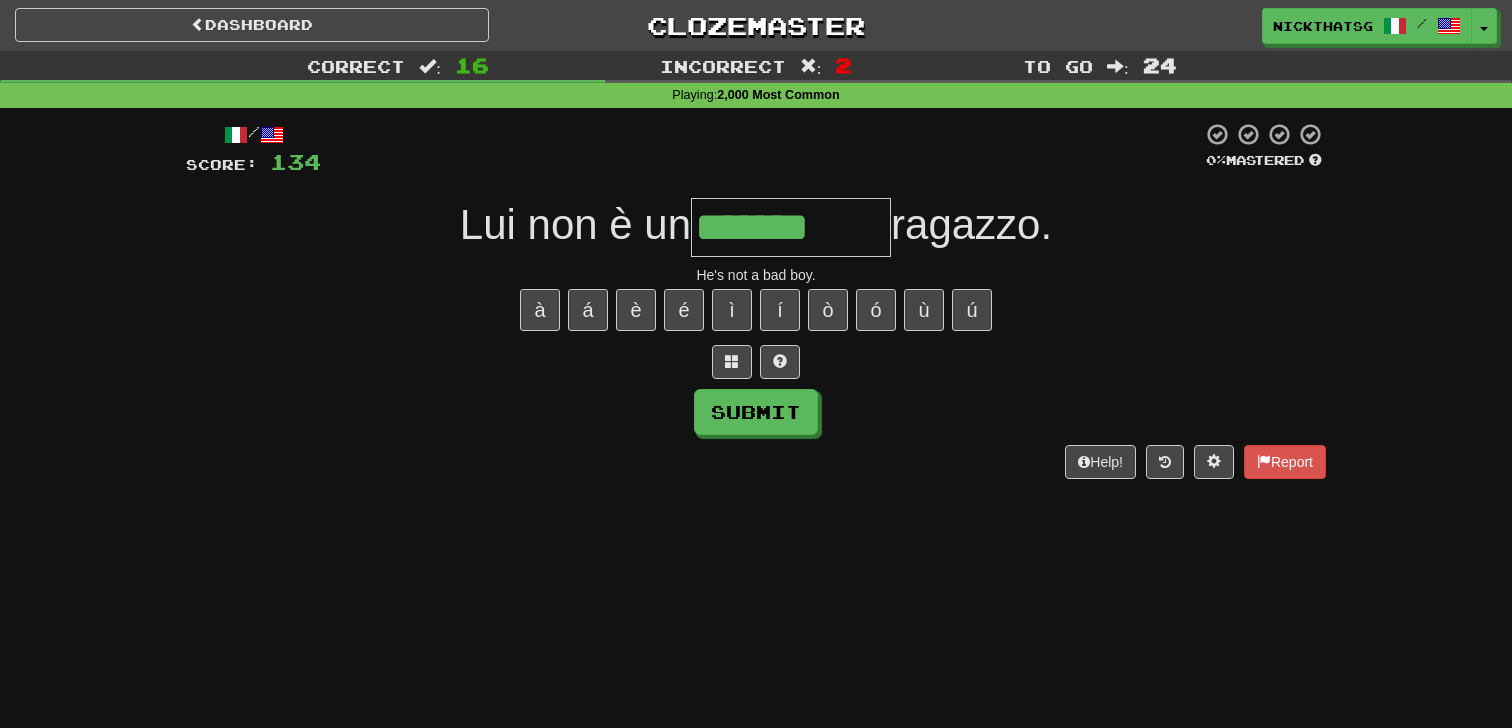 type on "*******" 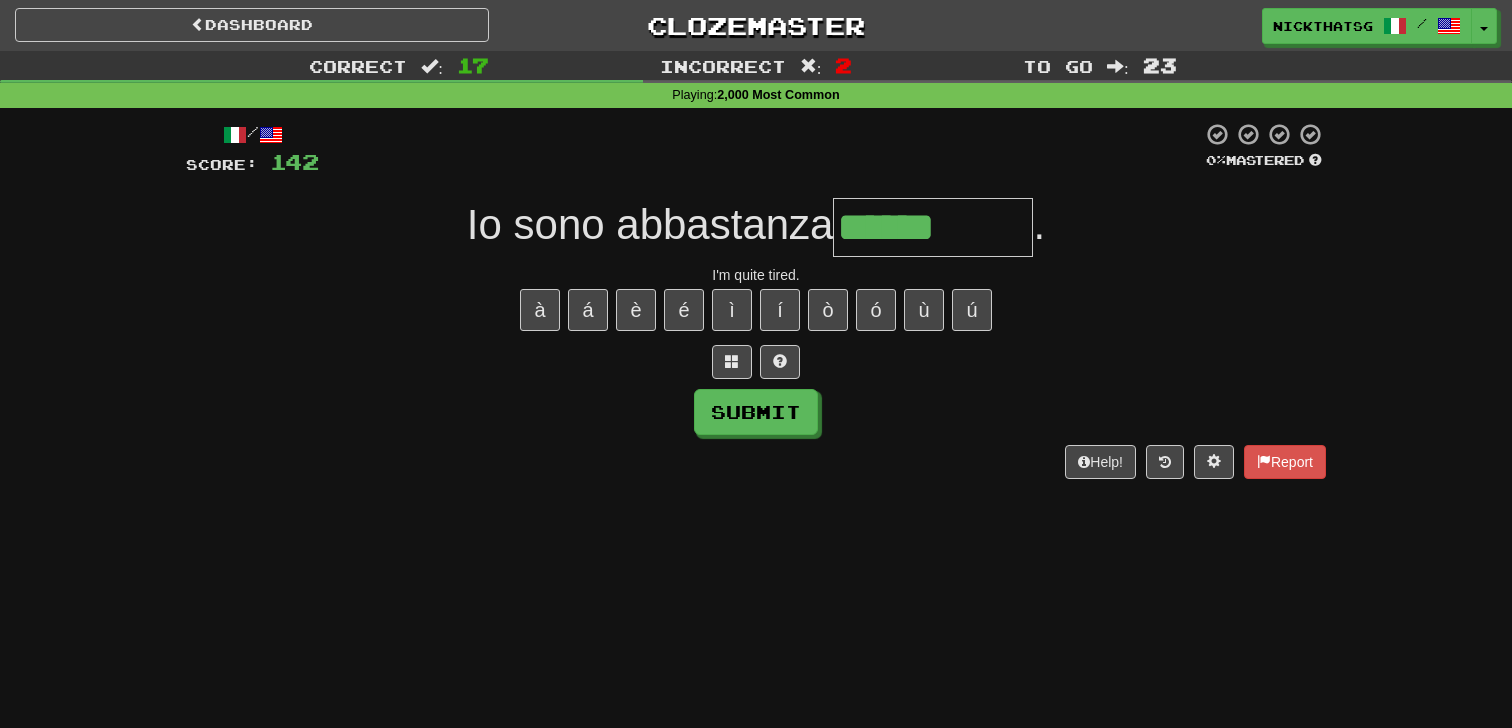 type on "******" 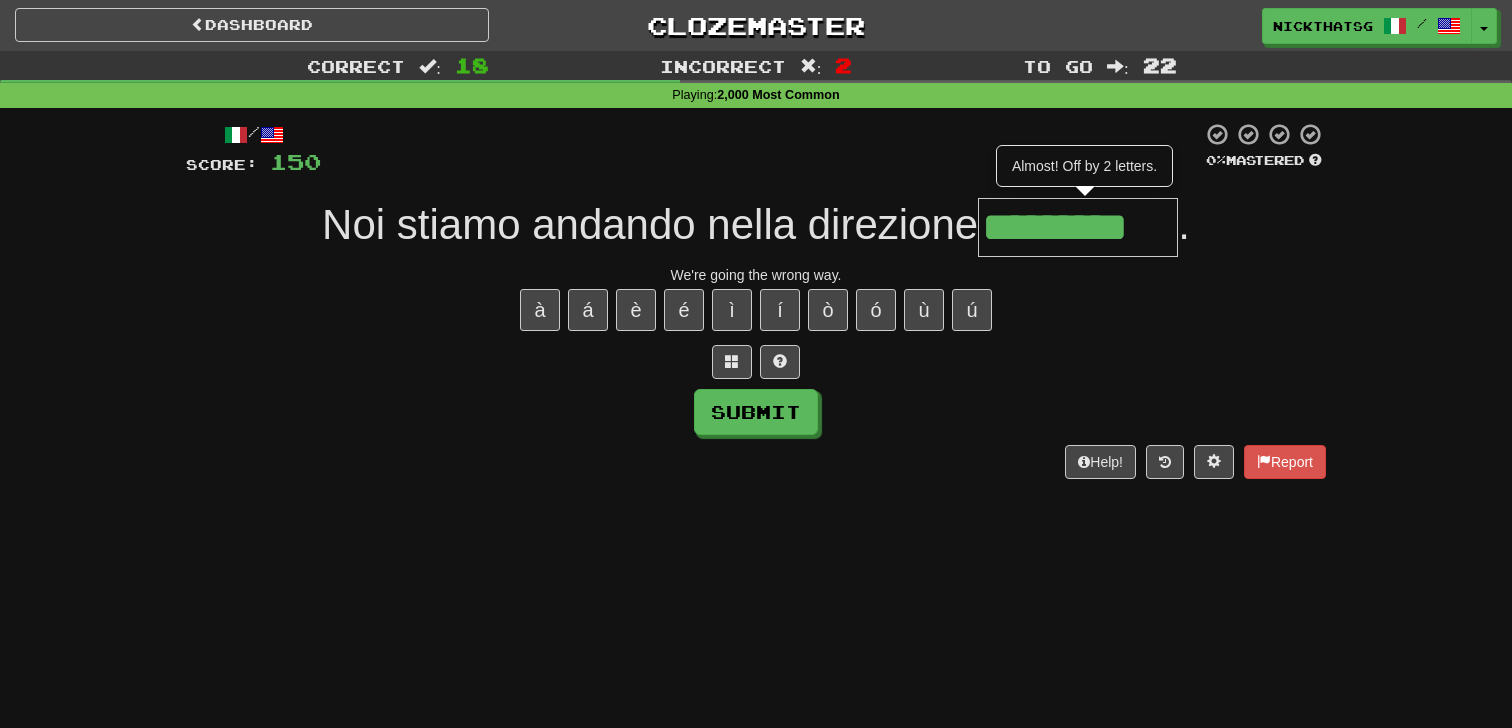 type on "*********" 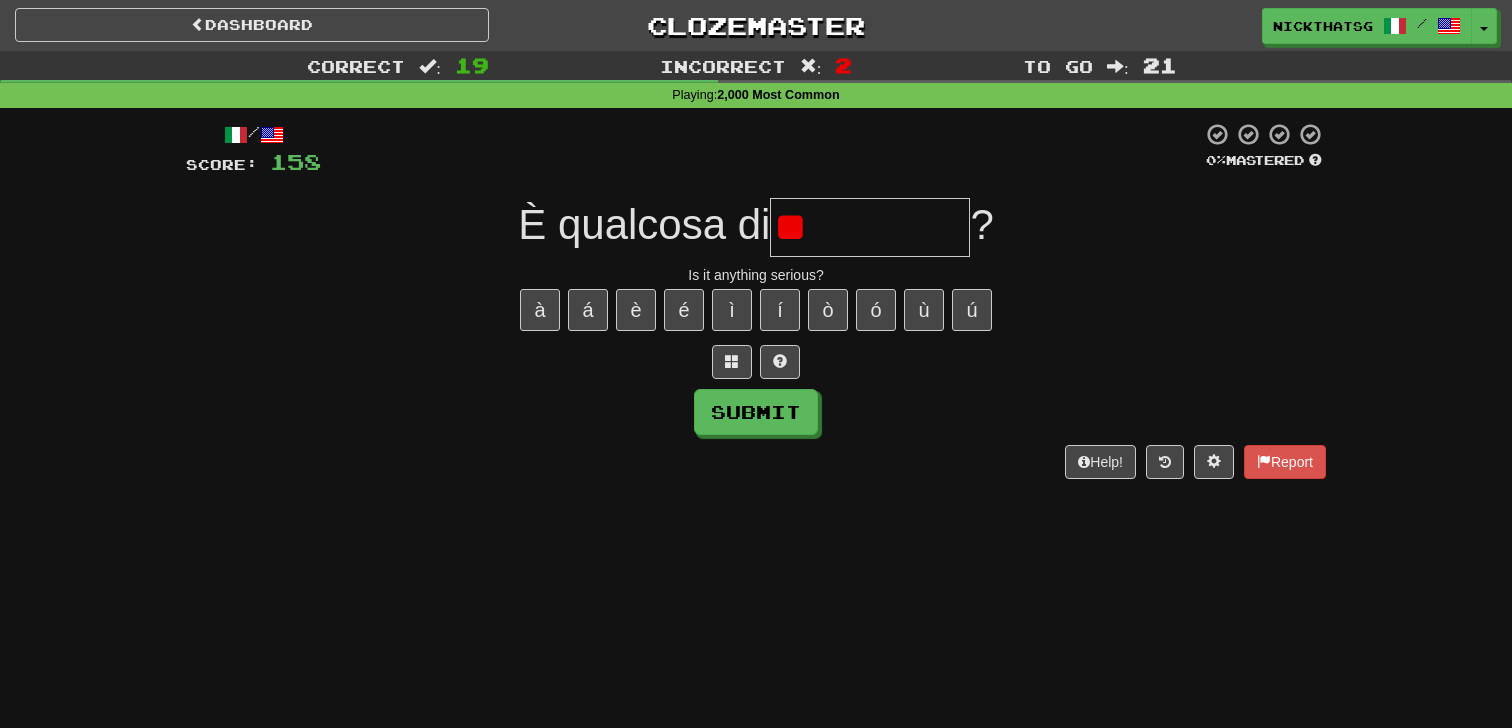 type on "***" 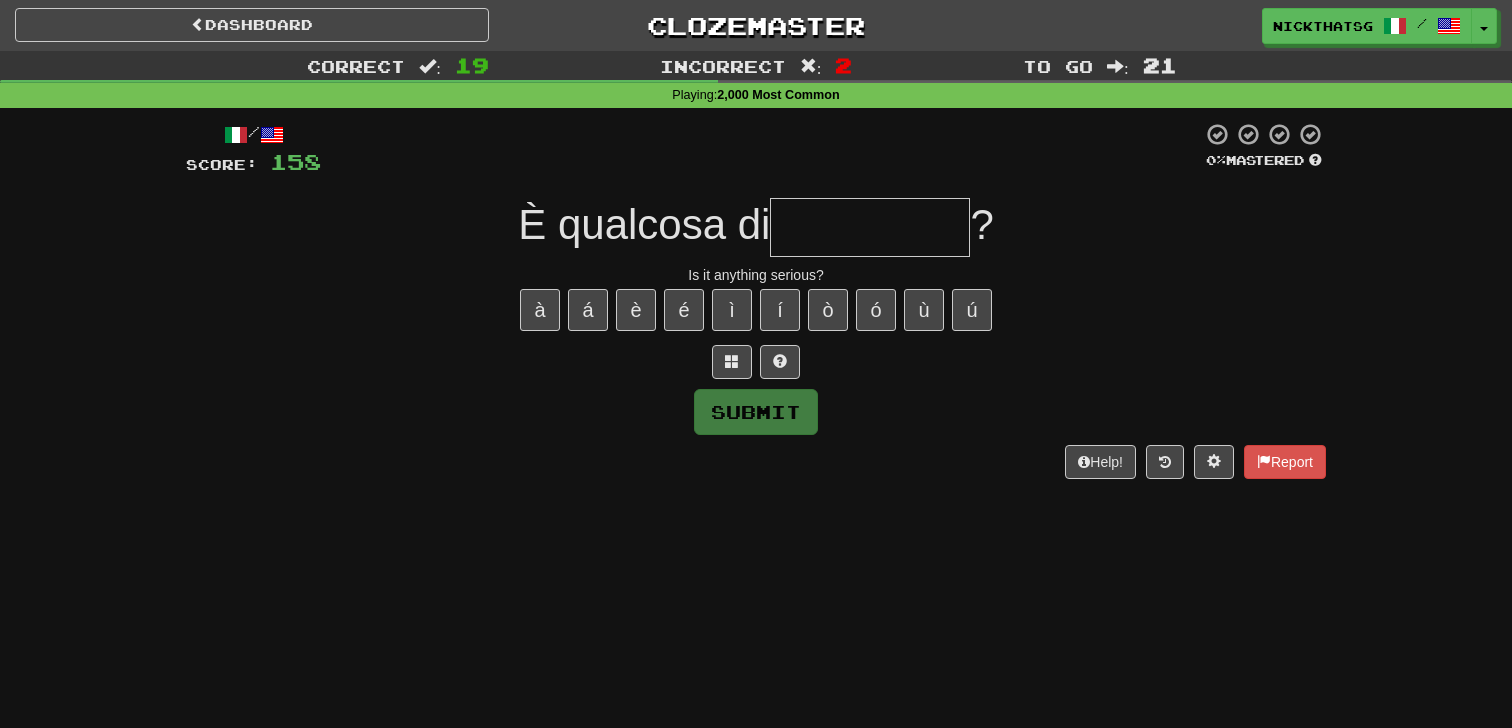 type on "*" 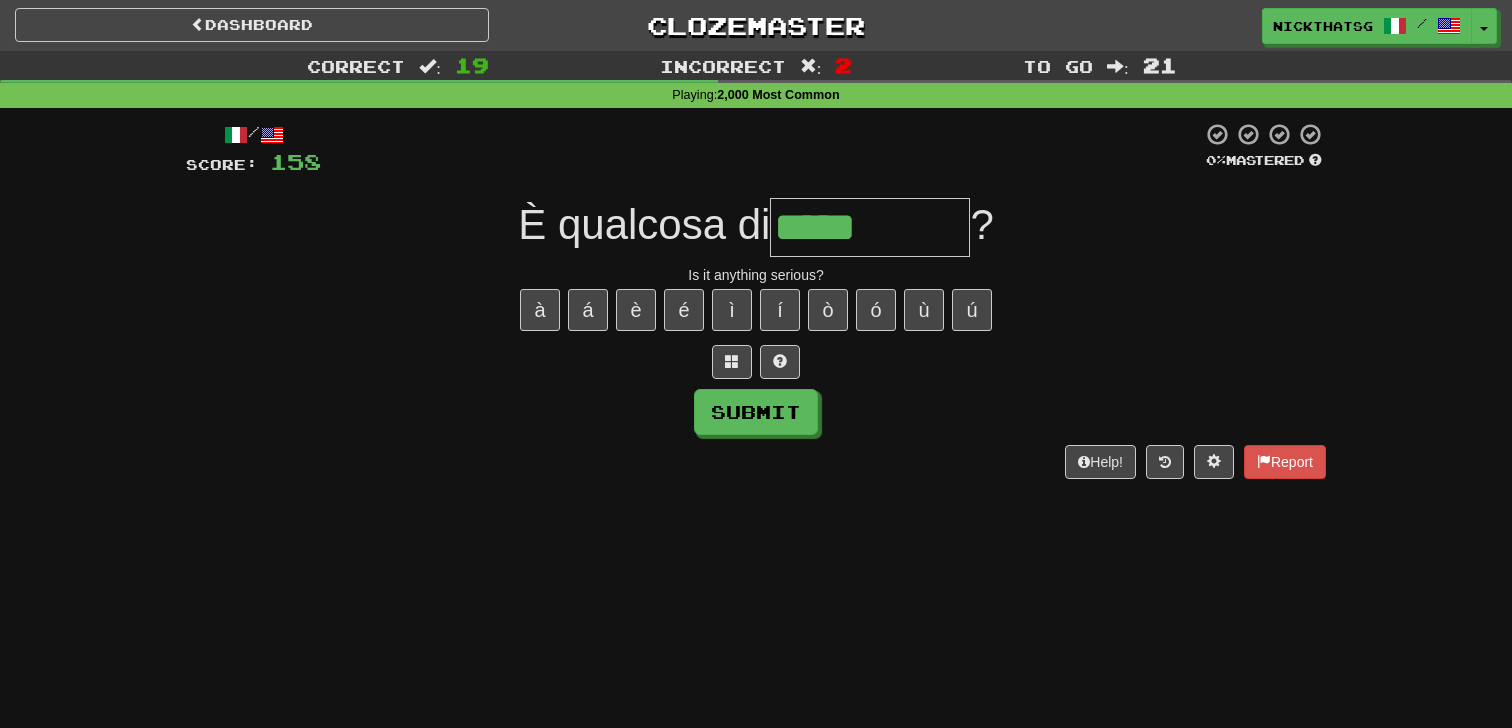 type on "*****" 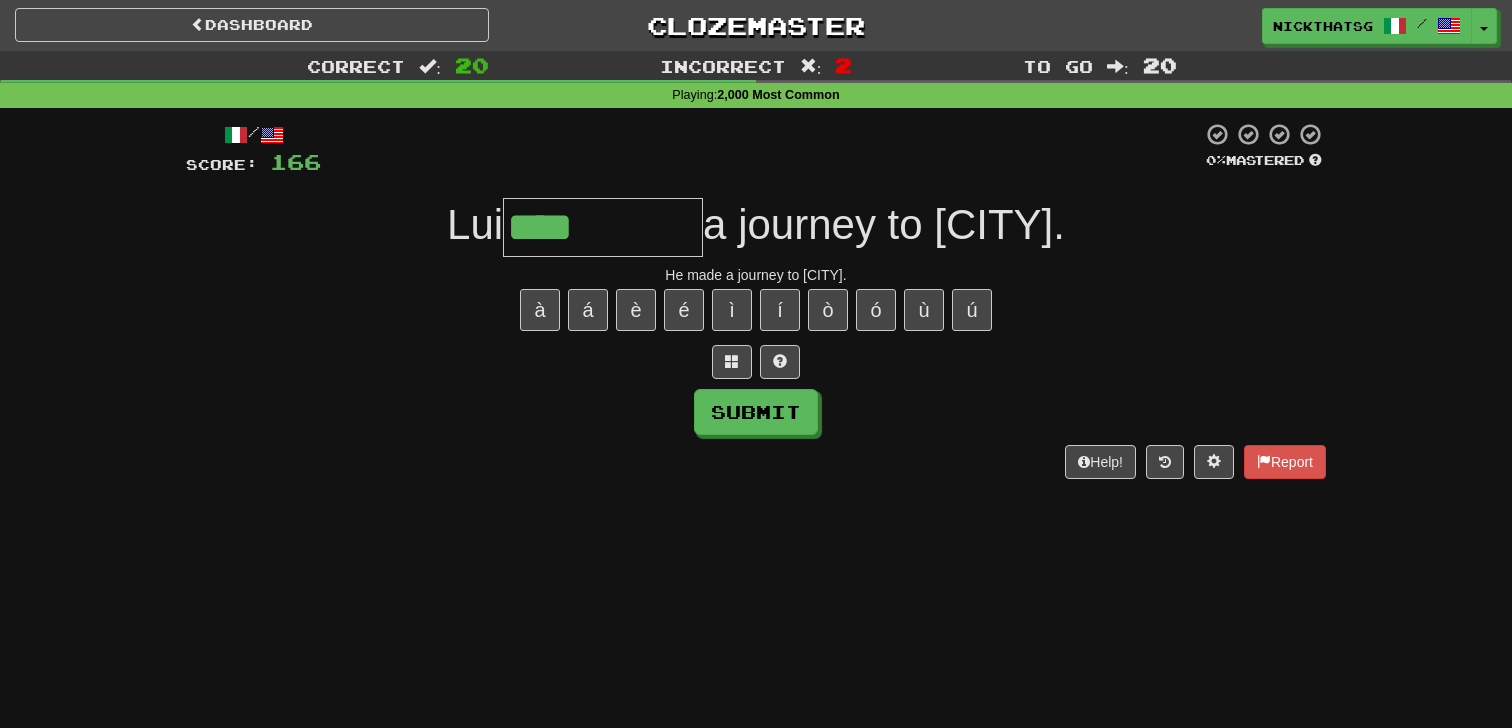 type on "****" 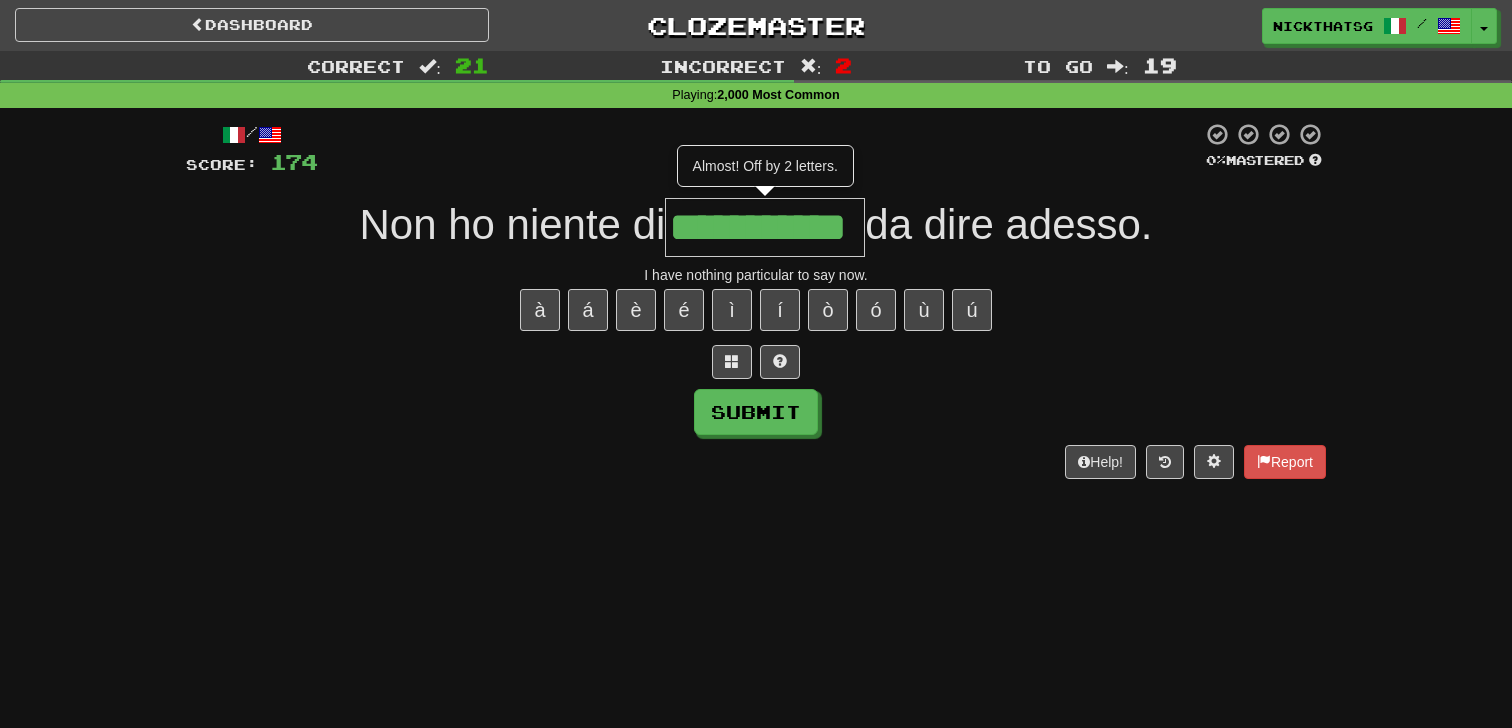 scroll, scrollTop: 0, scrollLeft: 6, axis: horizontal 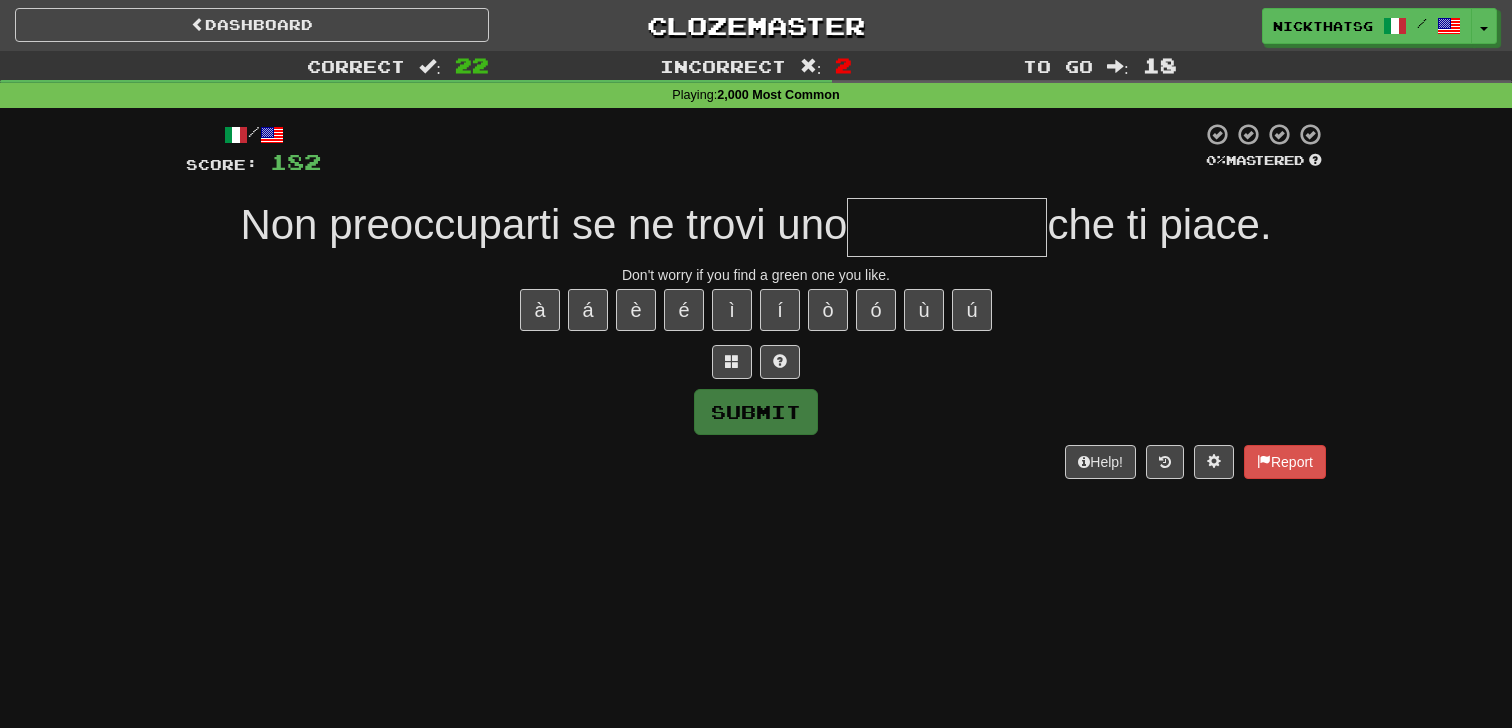 click at bounding box center [947, 227] 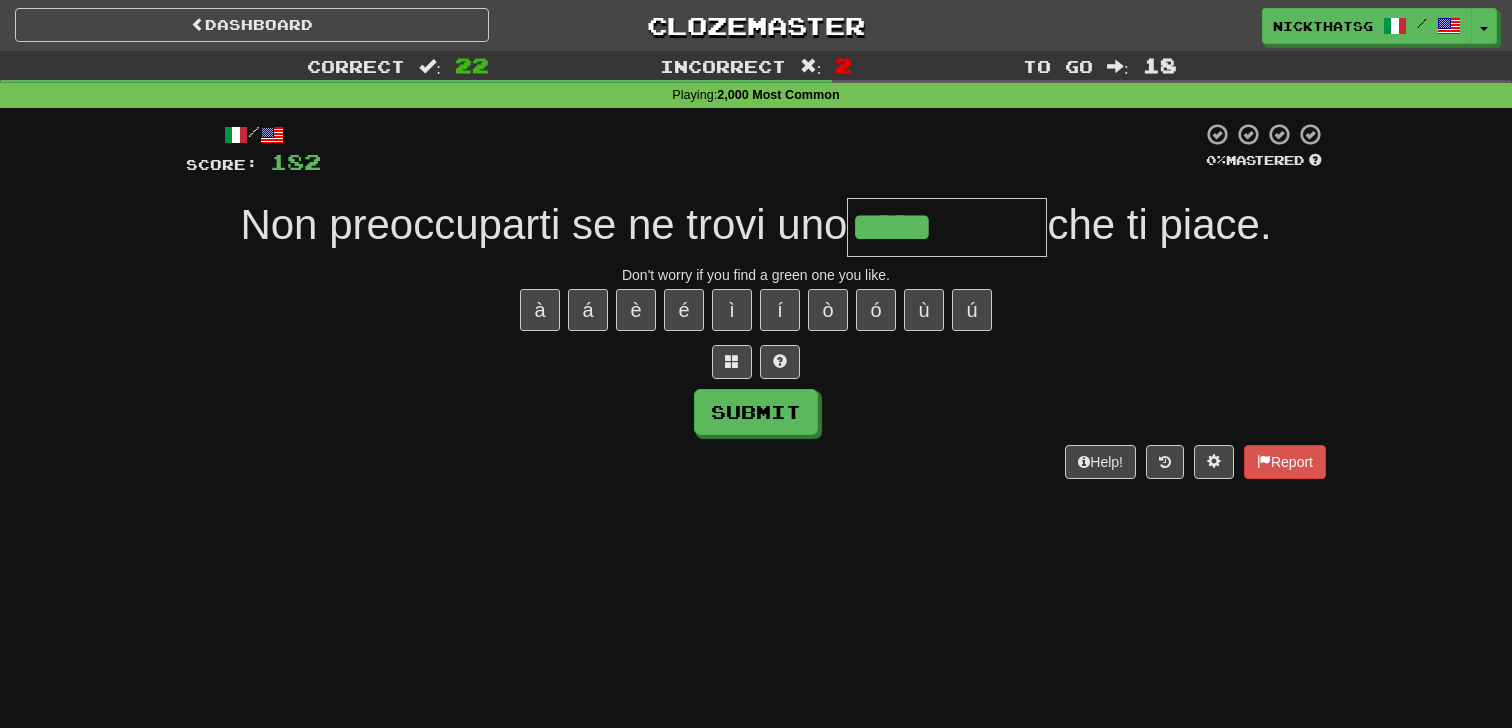 type on "*****" 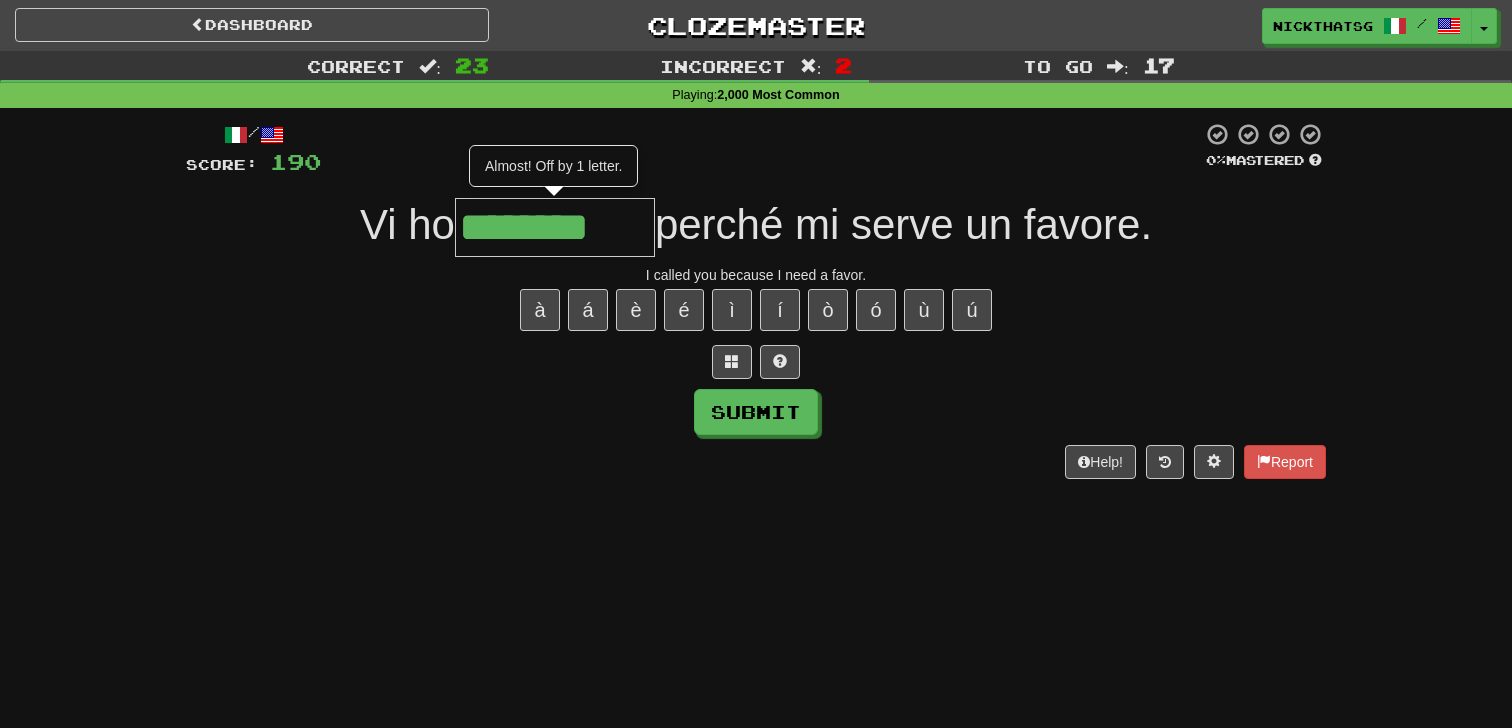 type on "********" 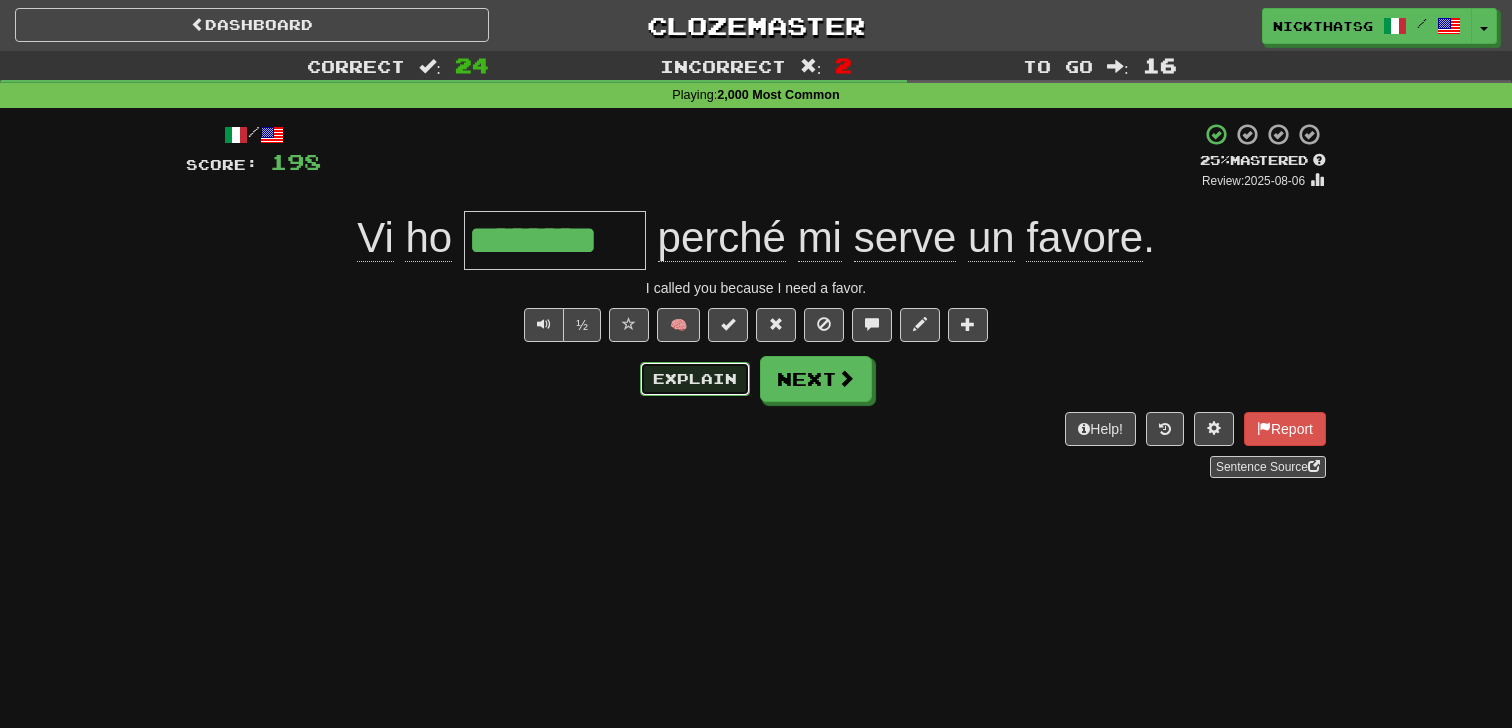 click on "Explain" at bounding box center (695, 379) 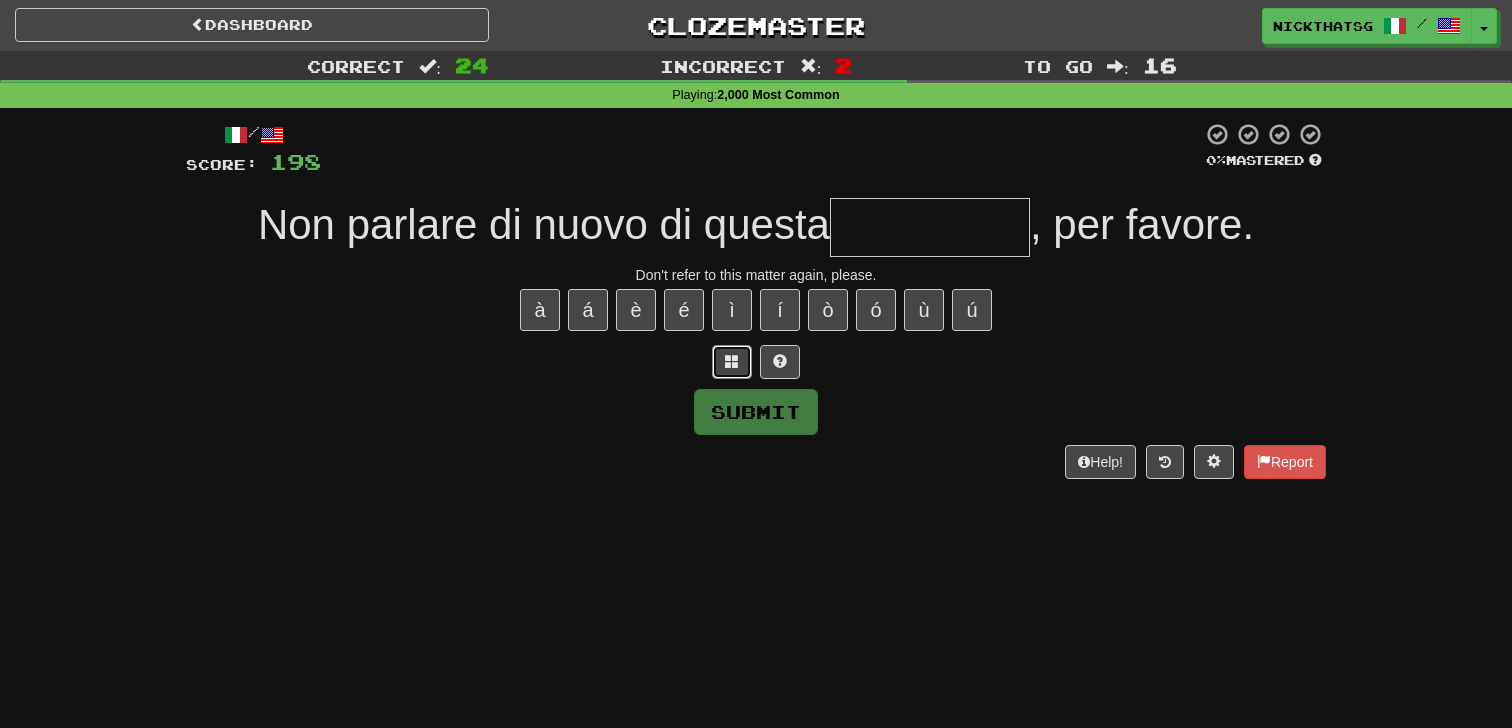 click at bounding box center [732, 362] 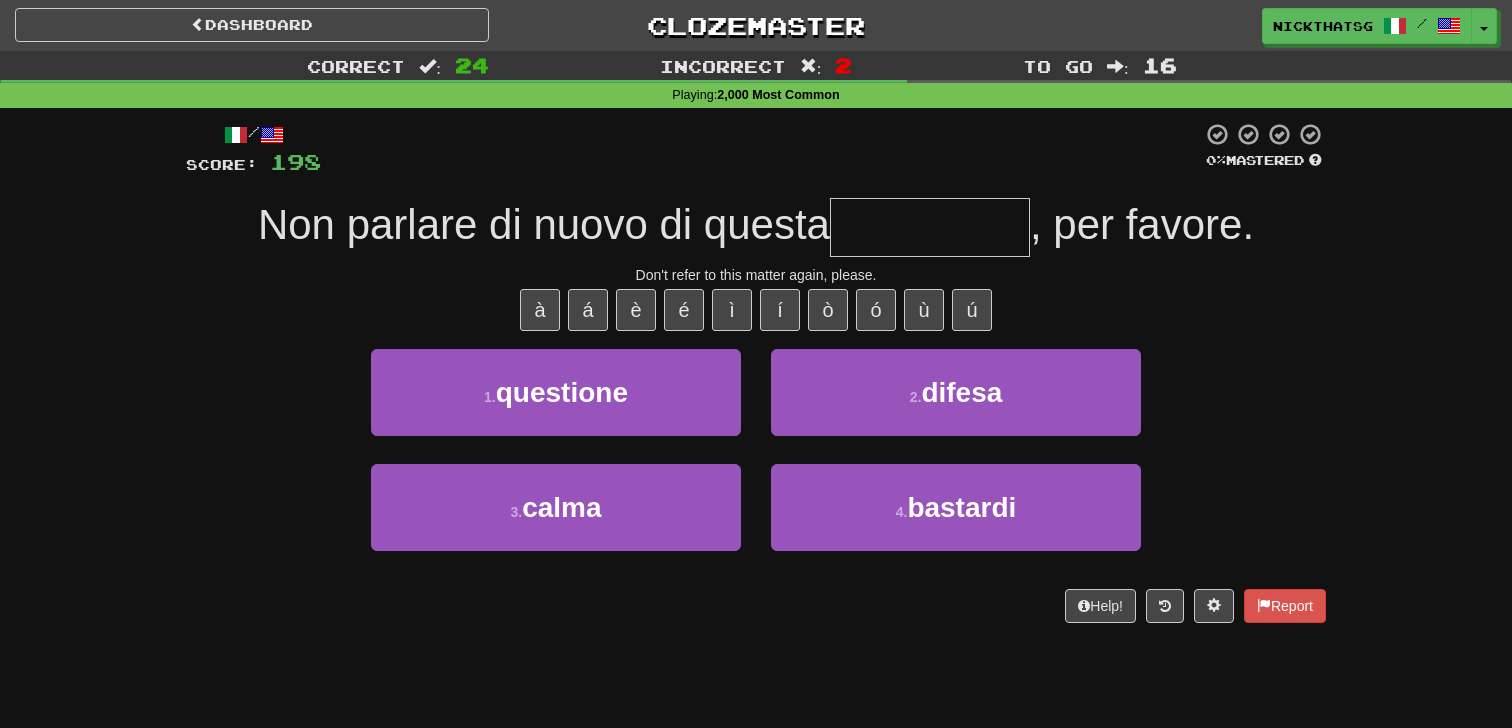 click at bounding box center [930, 227] 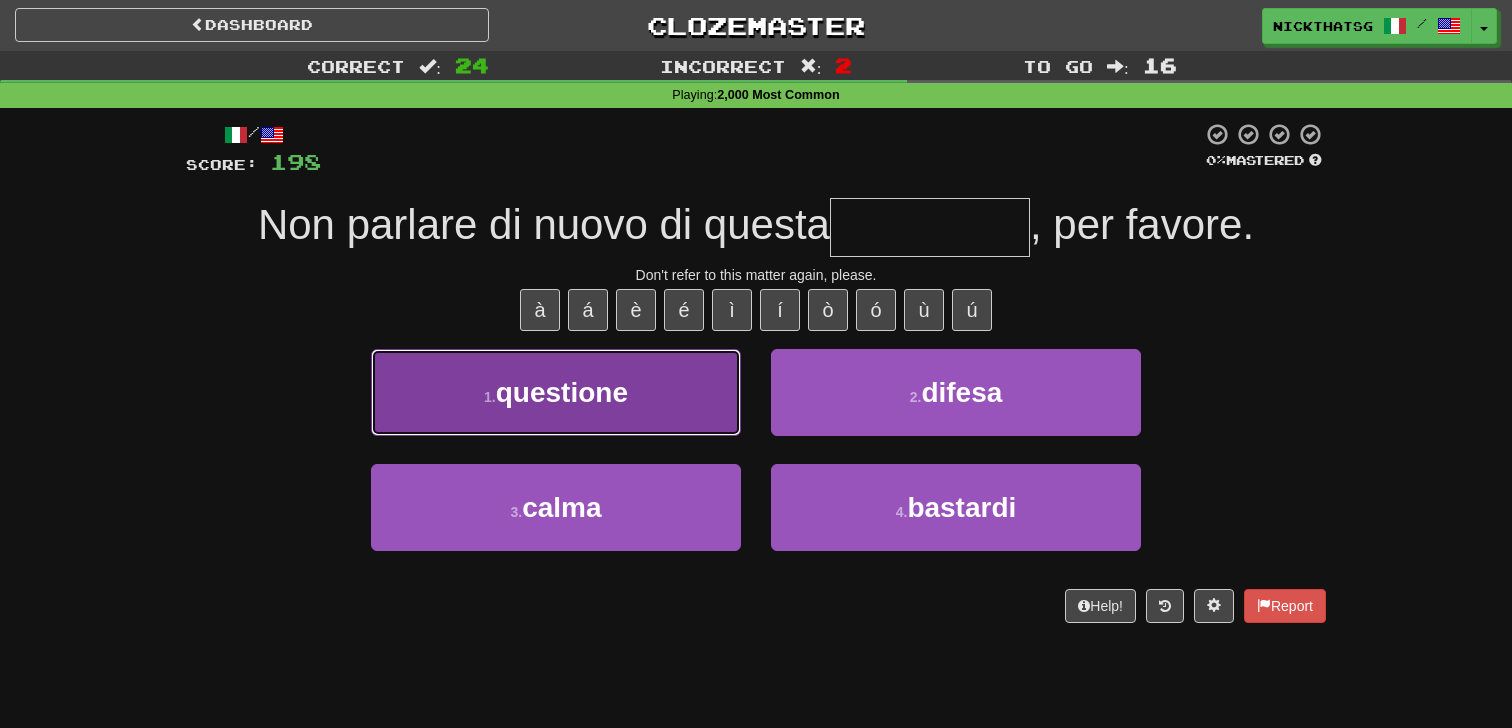 click on "1 .  questione" at bounding box center (556, 392) 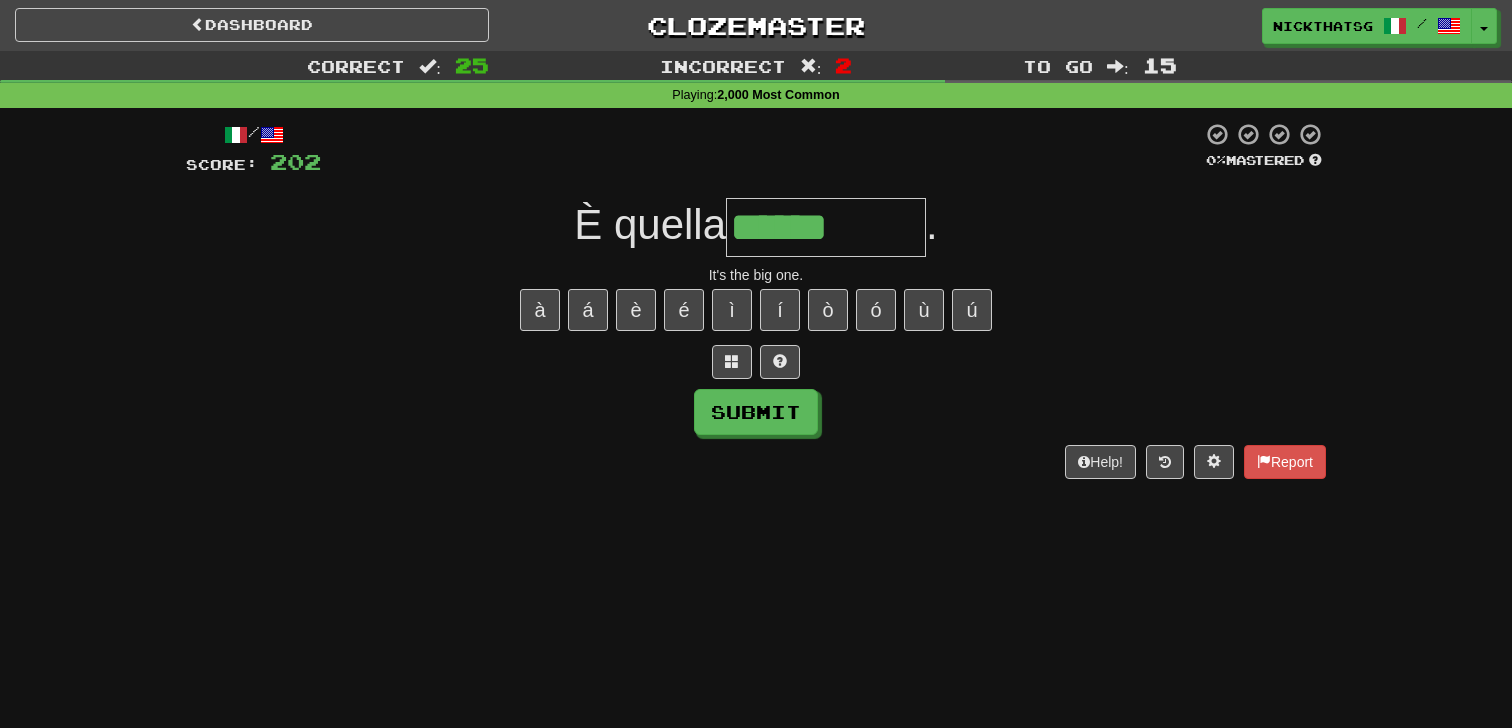 type on "******" 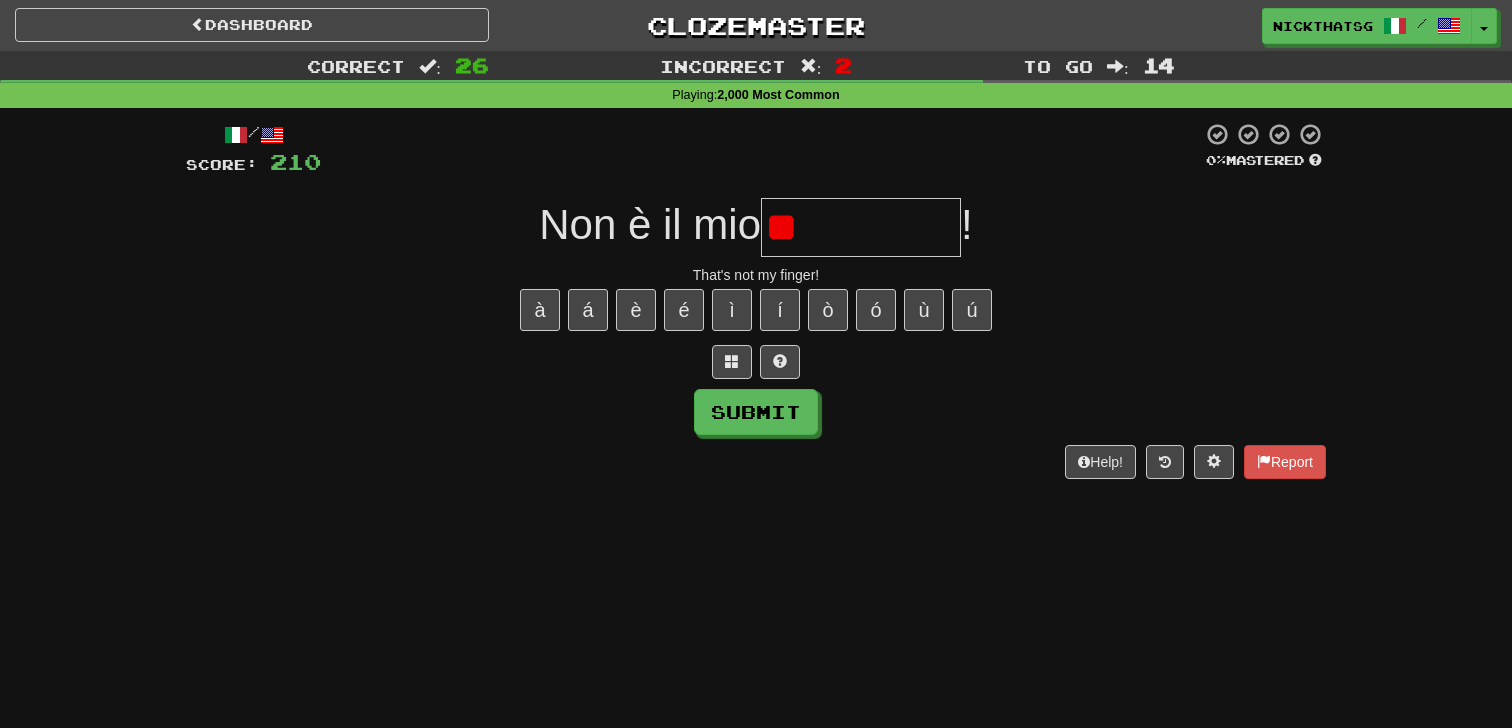 type on "*" 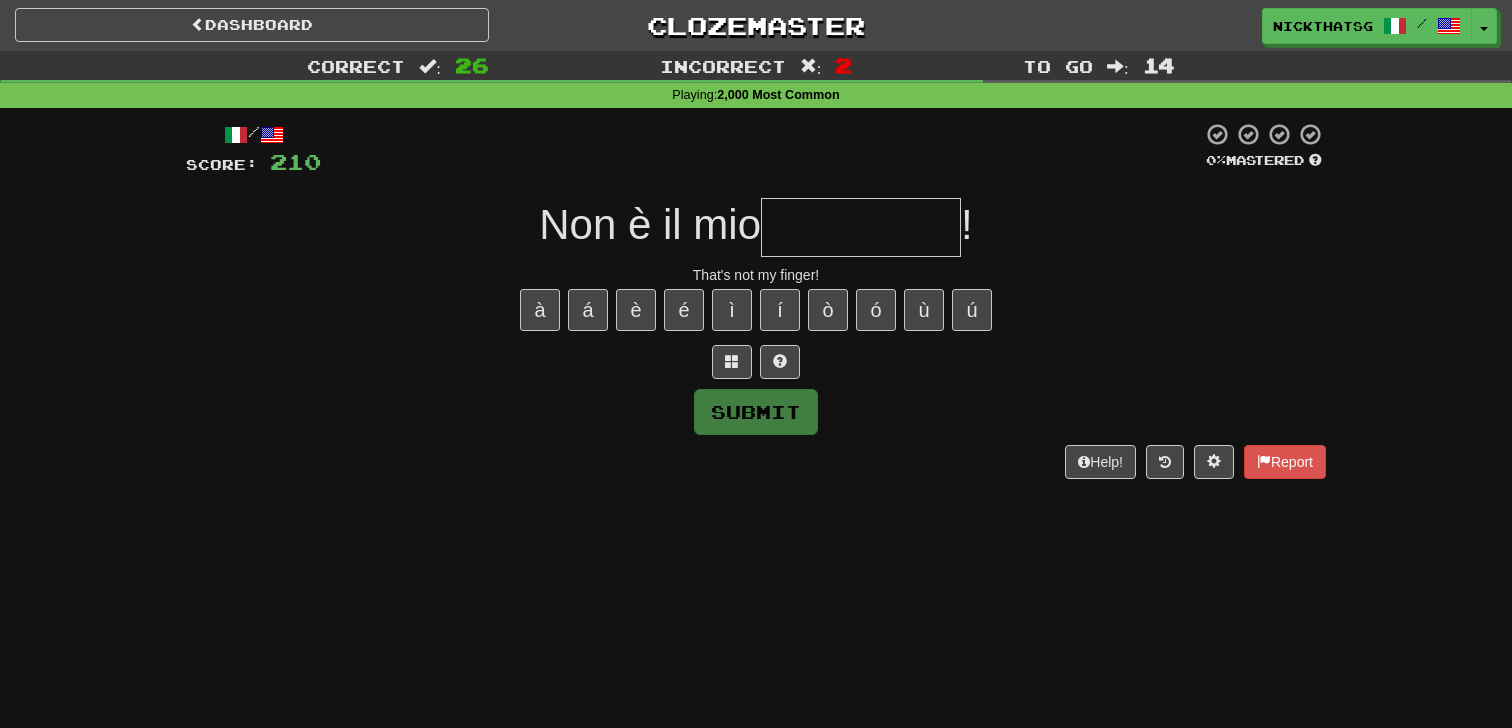 type on "*" 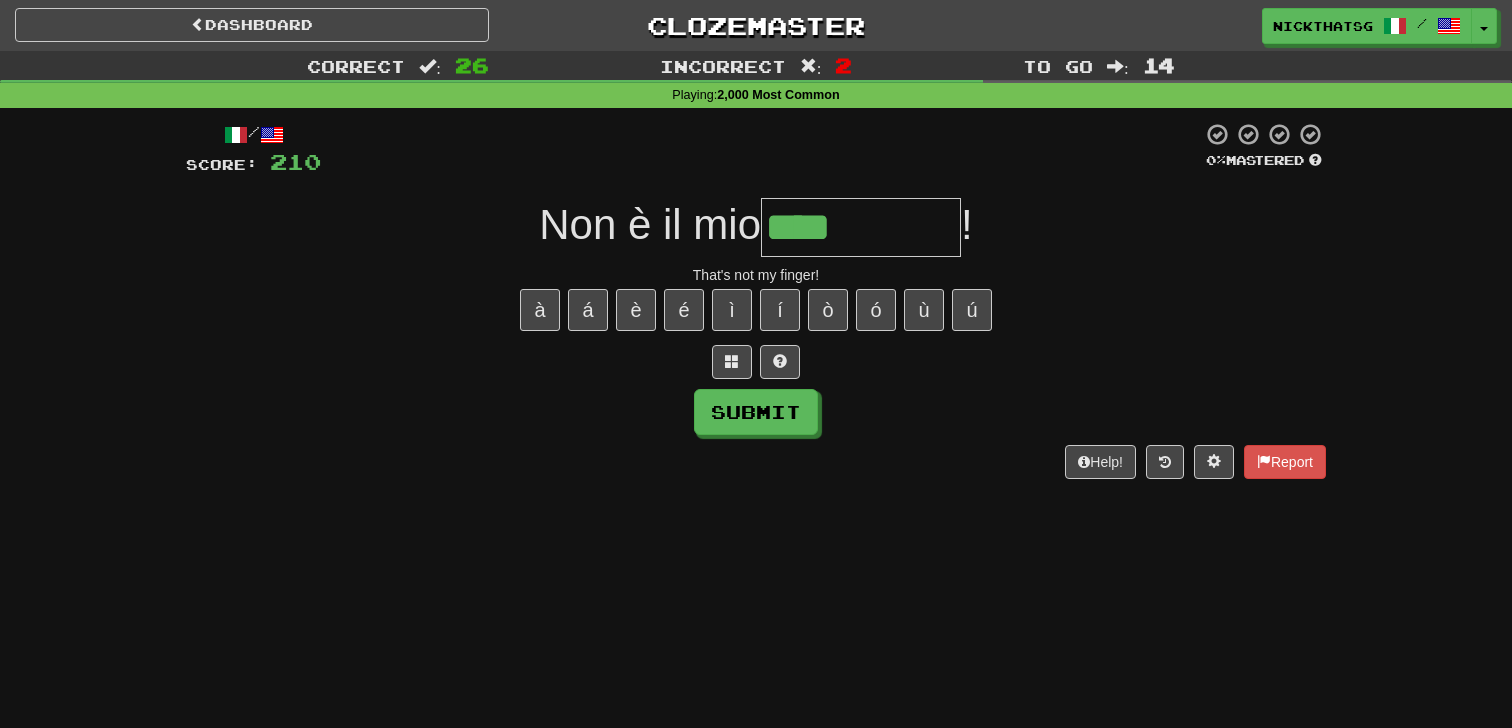type on "****" 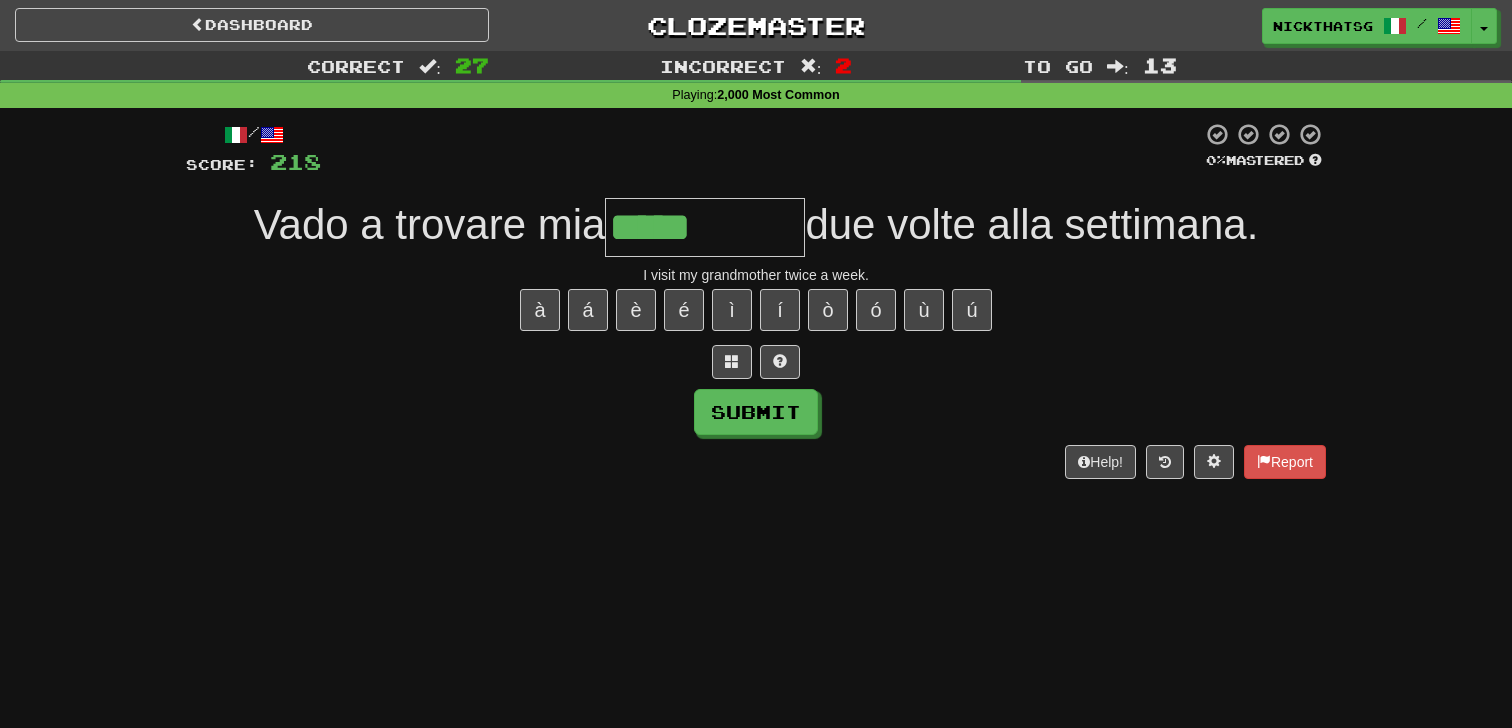 type on "*****" 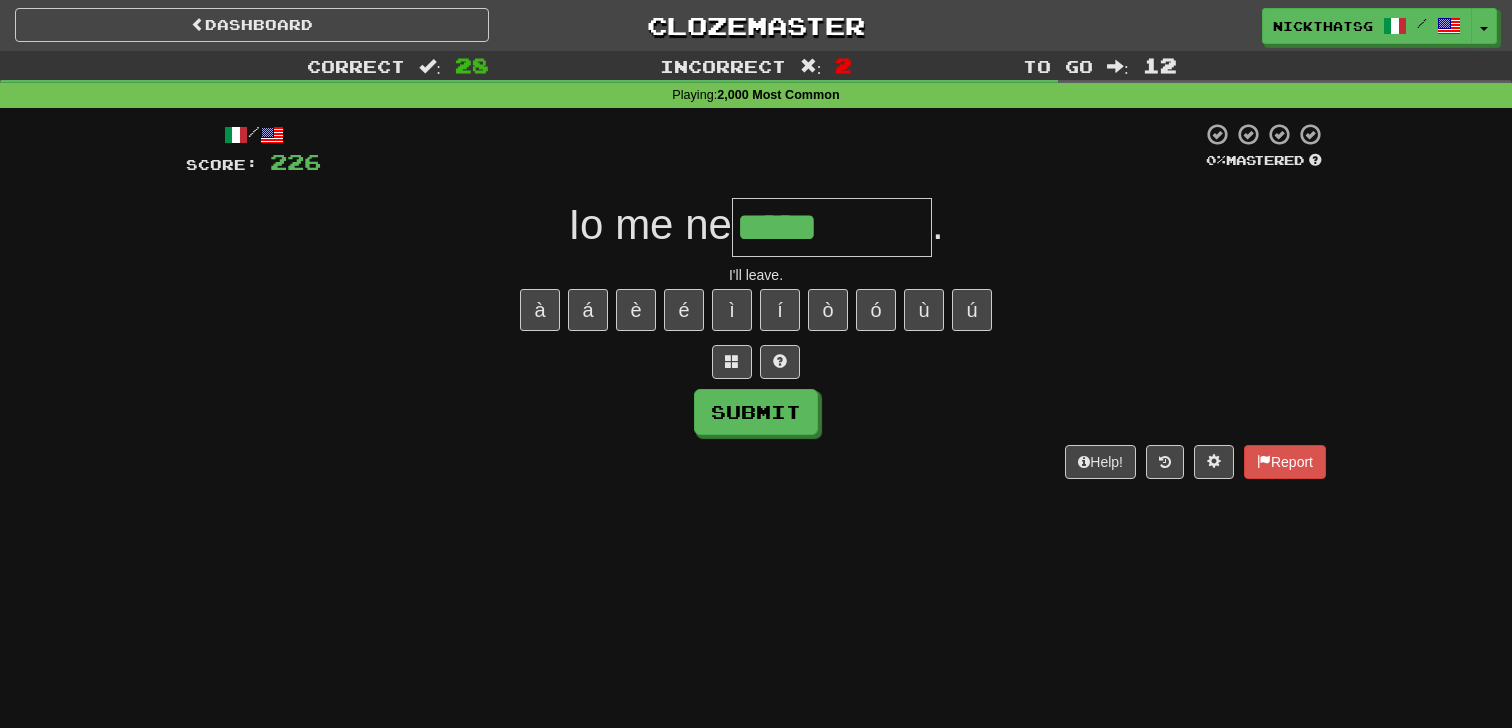 type on "*****" 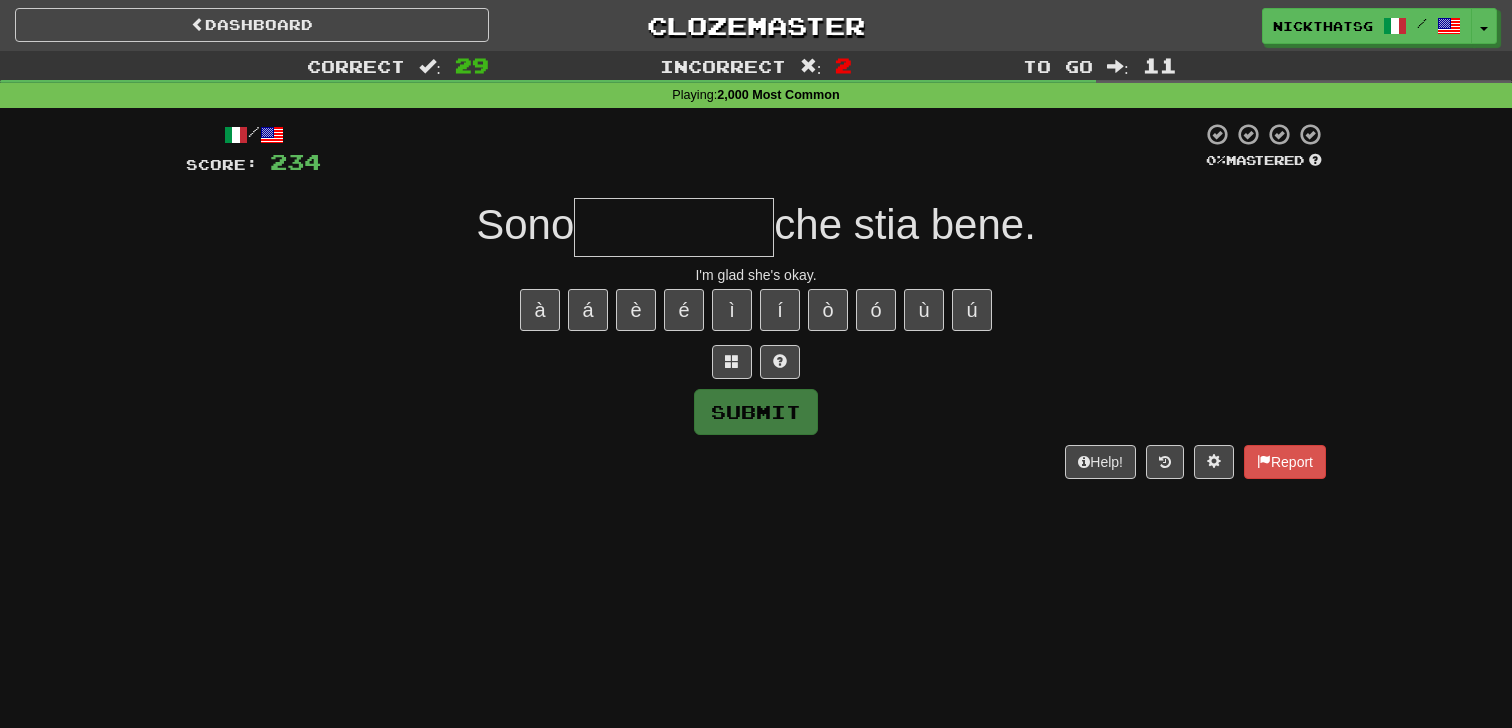 type on "*" 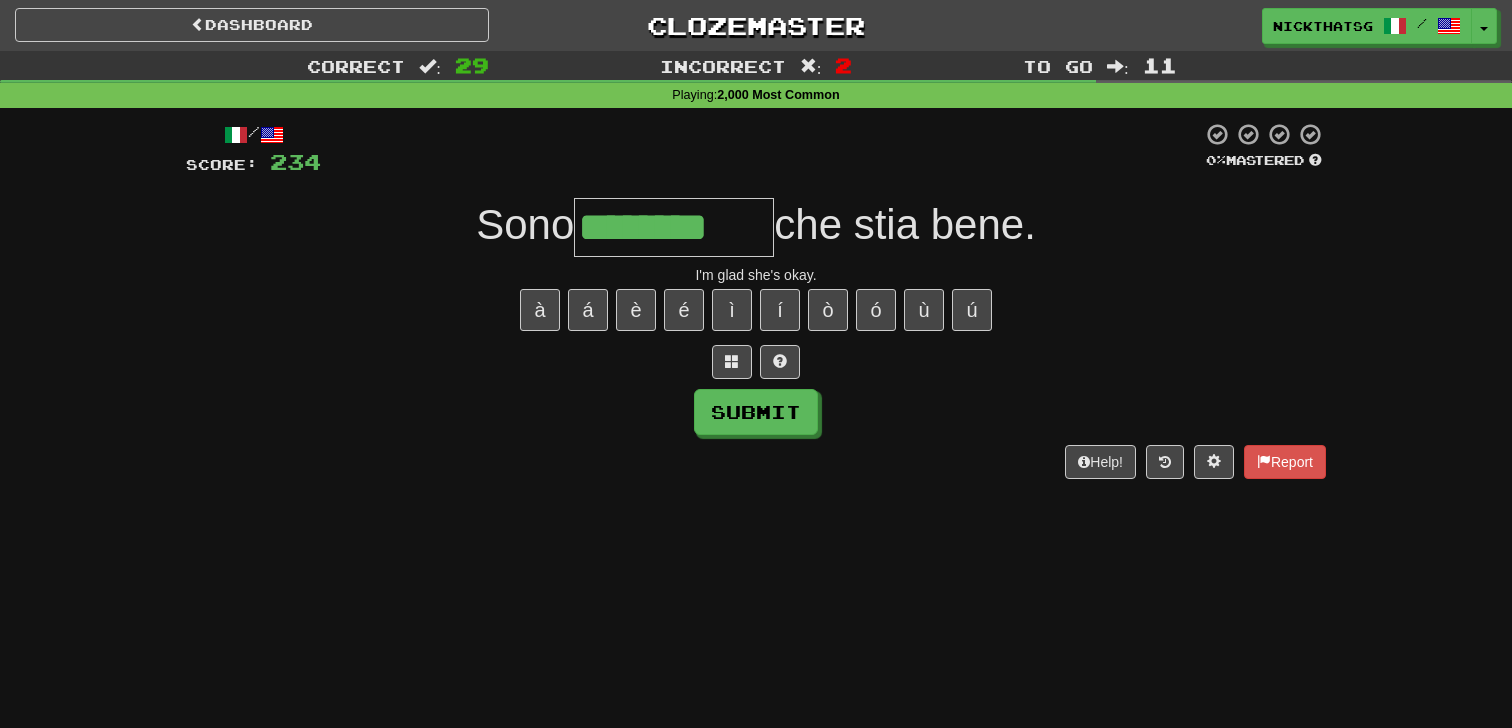 type on "********" 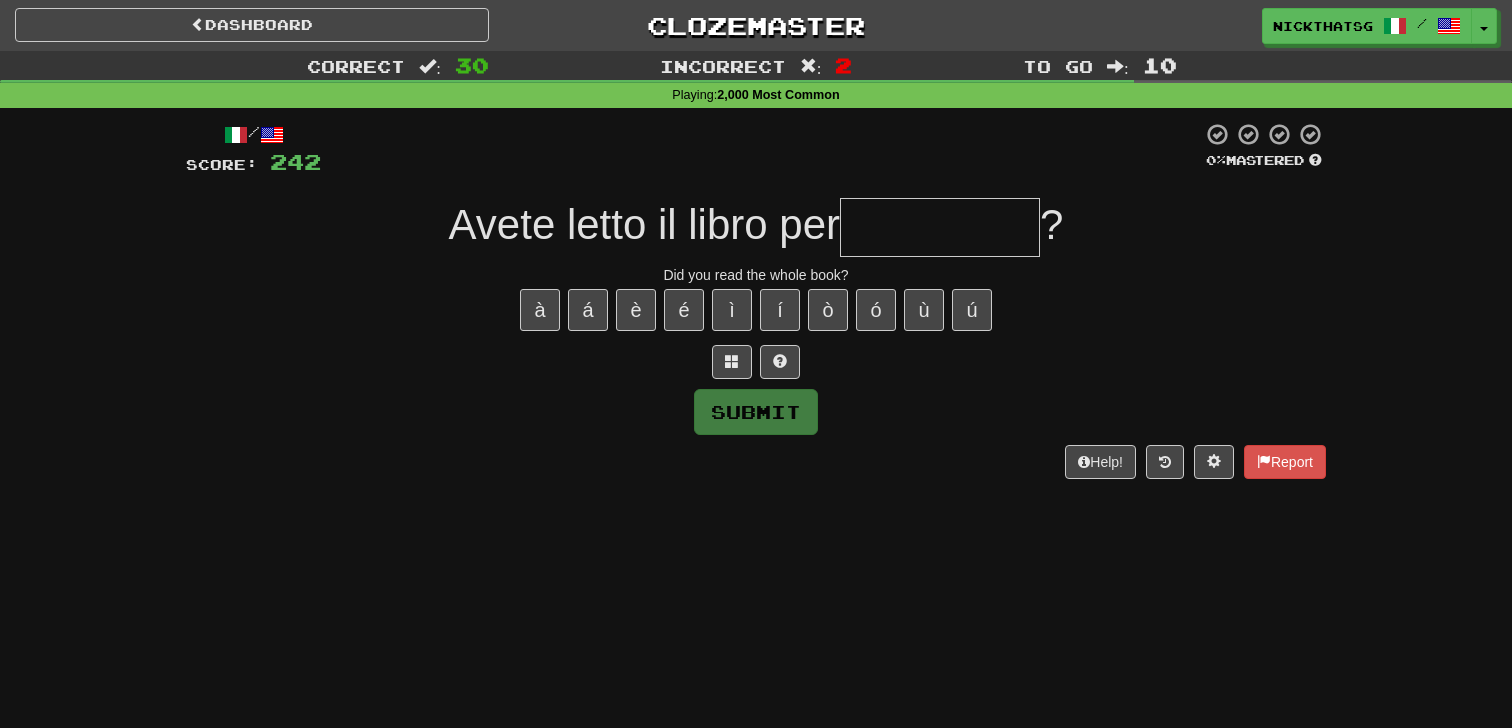 type on "*" 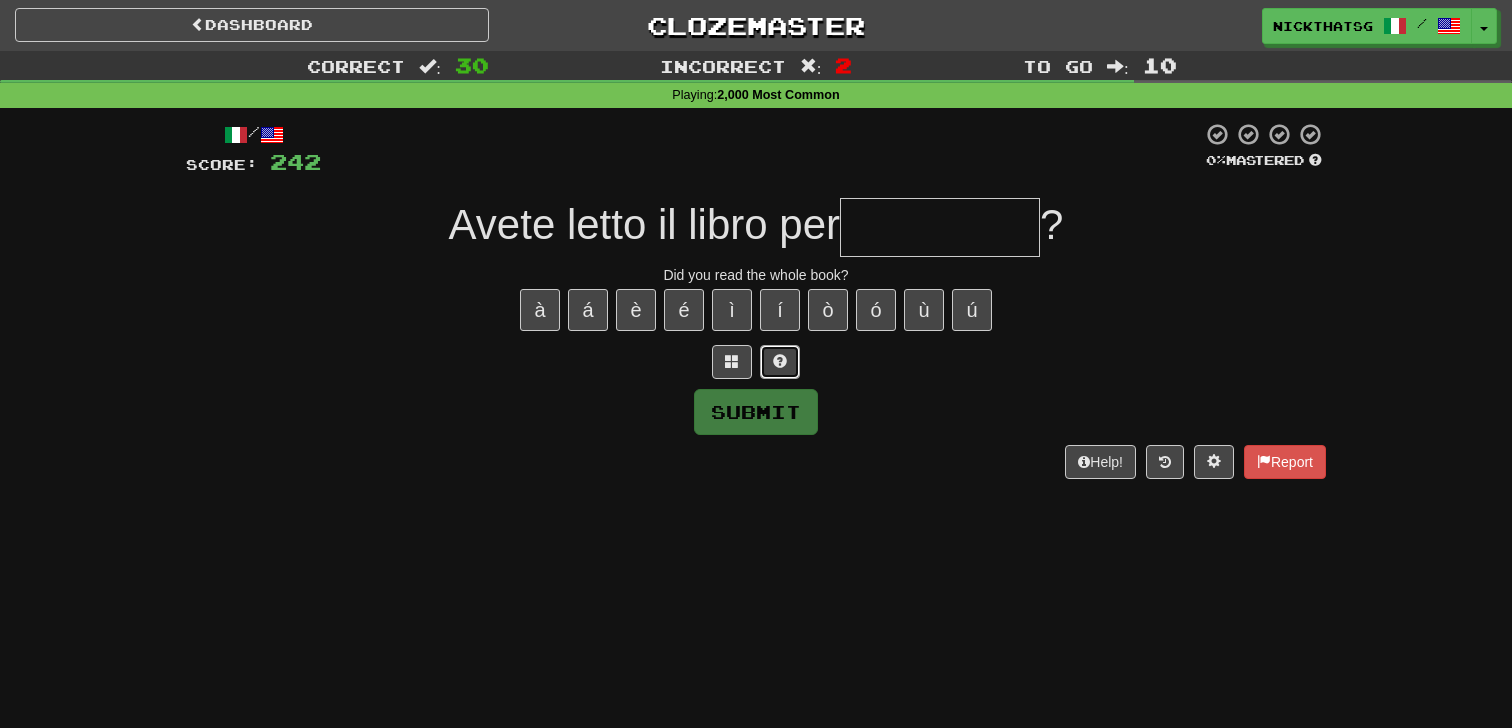 click at bounding box center [780, 362] 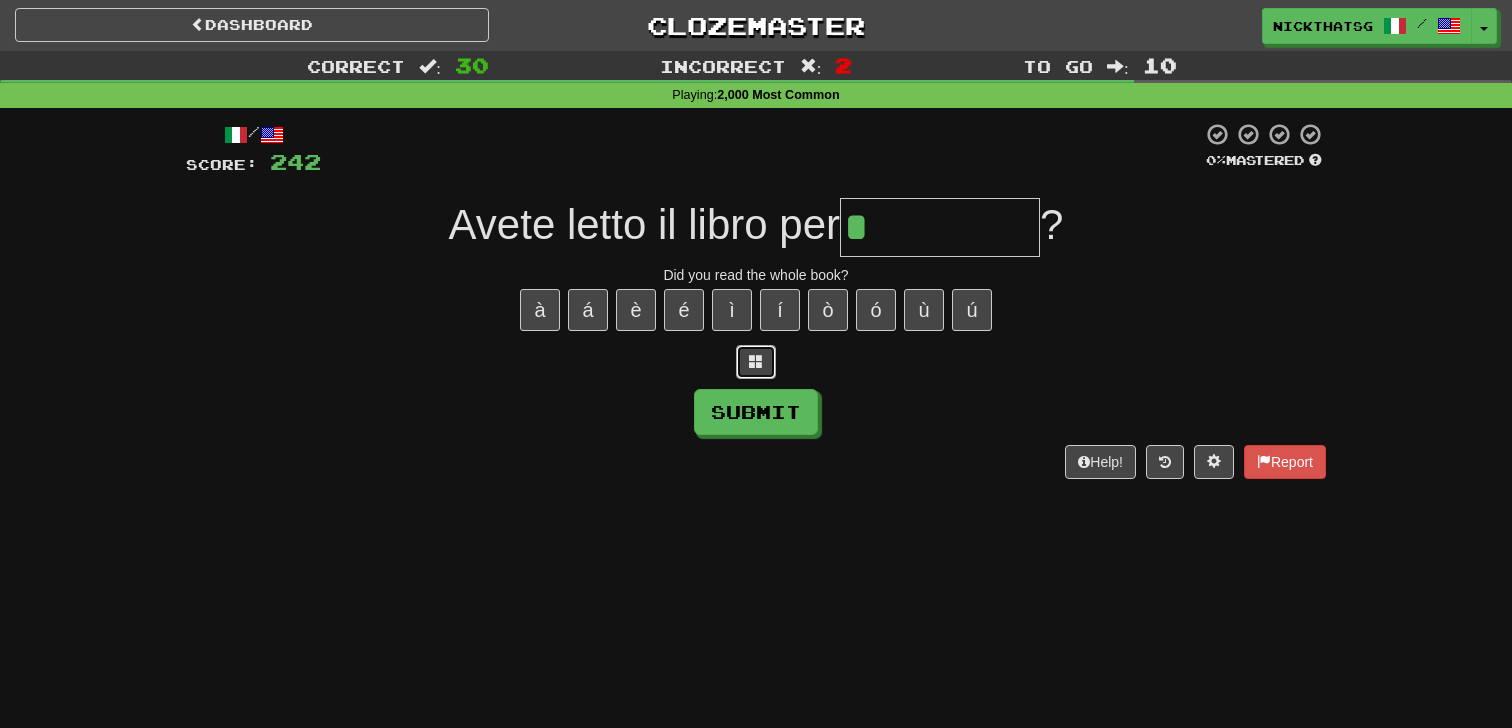 click at bounding box center [756, 362] 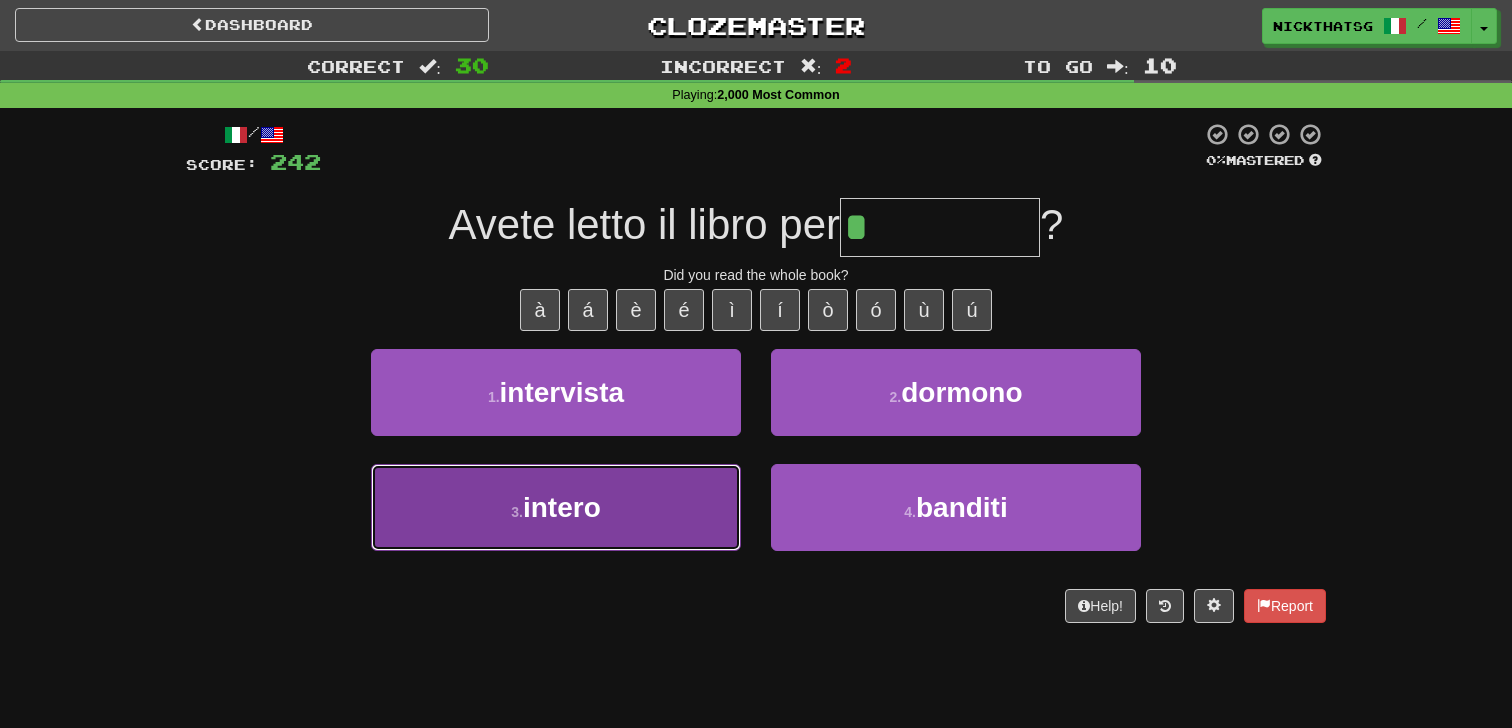 click on "intero" at bounding box center [562, 507] 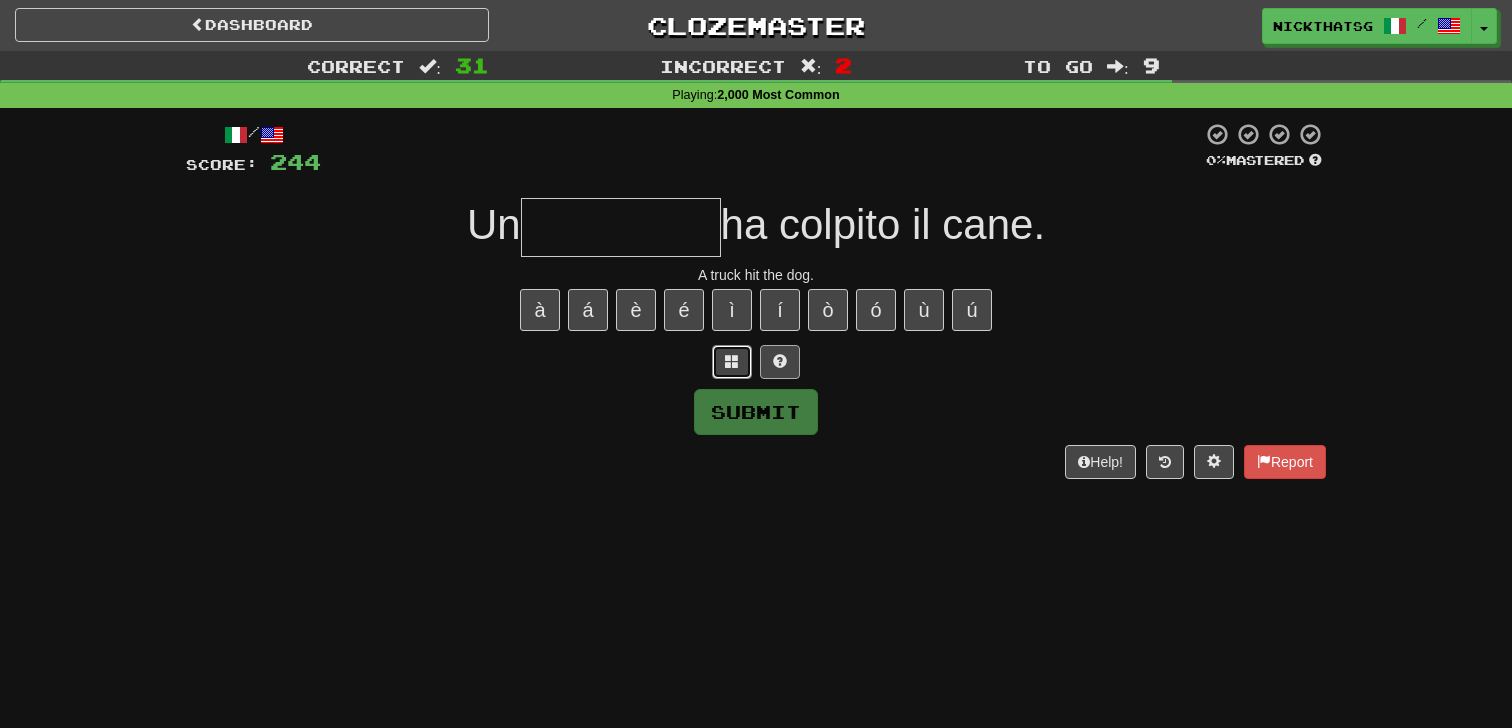 drag, startPoint x: 745, startPoint y: 368, endPoint x: 779, endPoint y: 361, distance: 34.713108 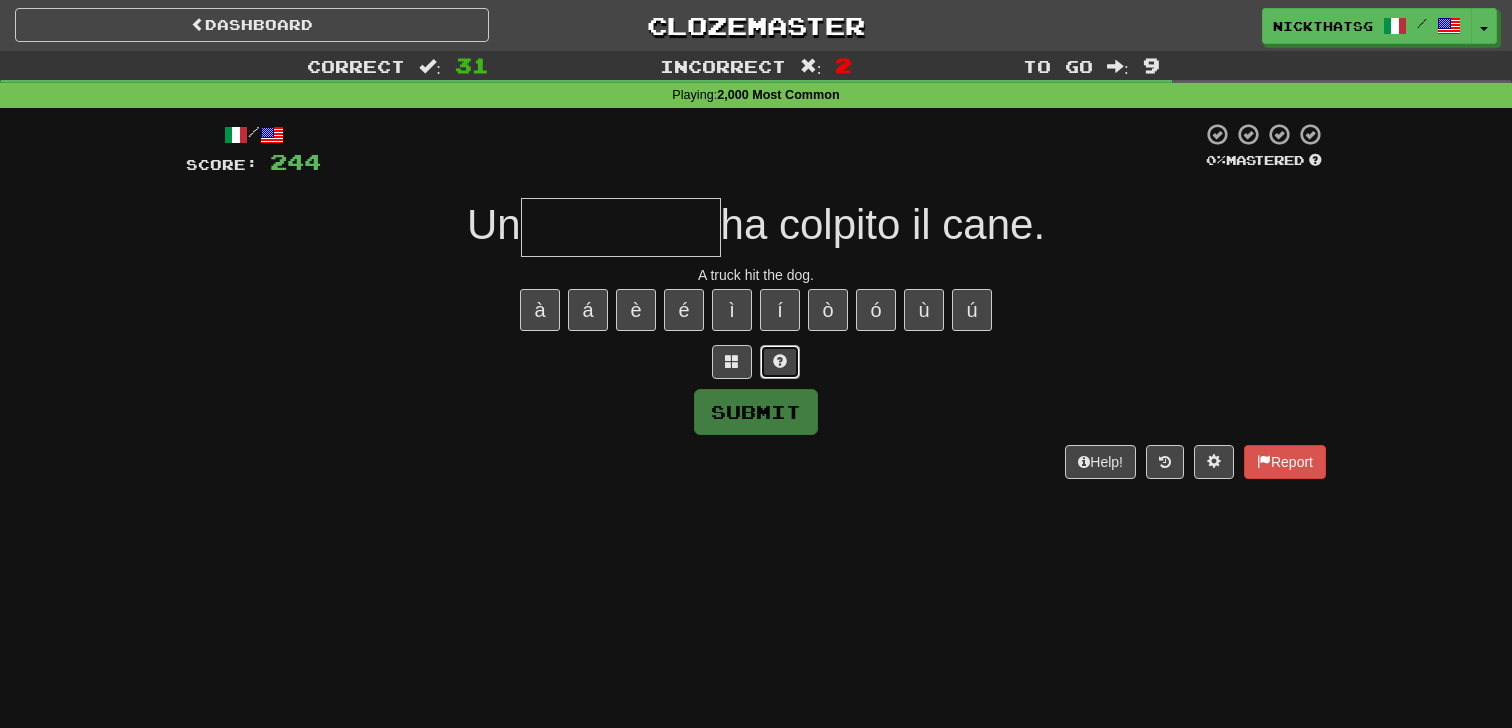 click at bounding box center (780, 361) 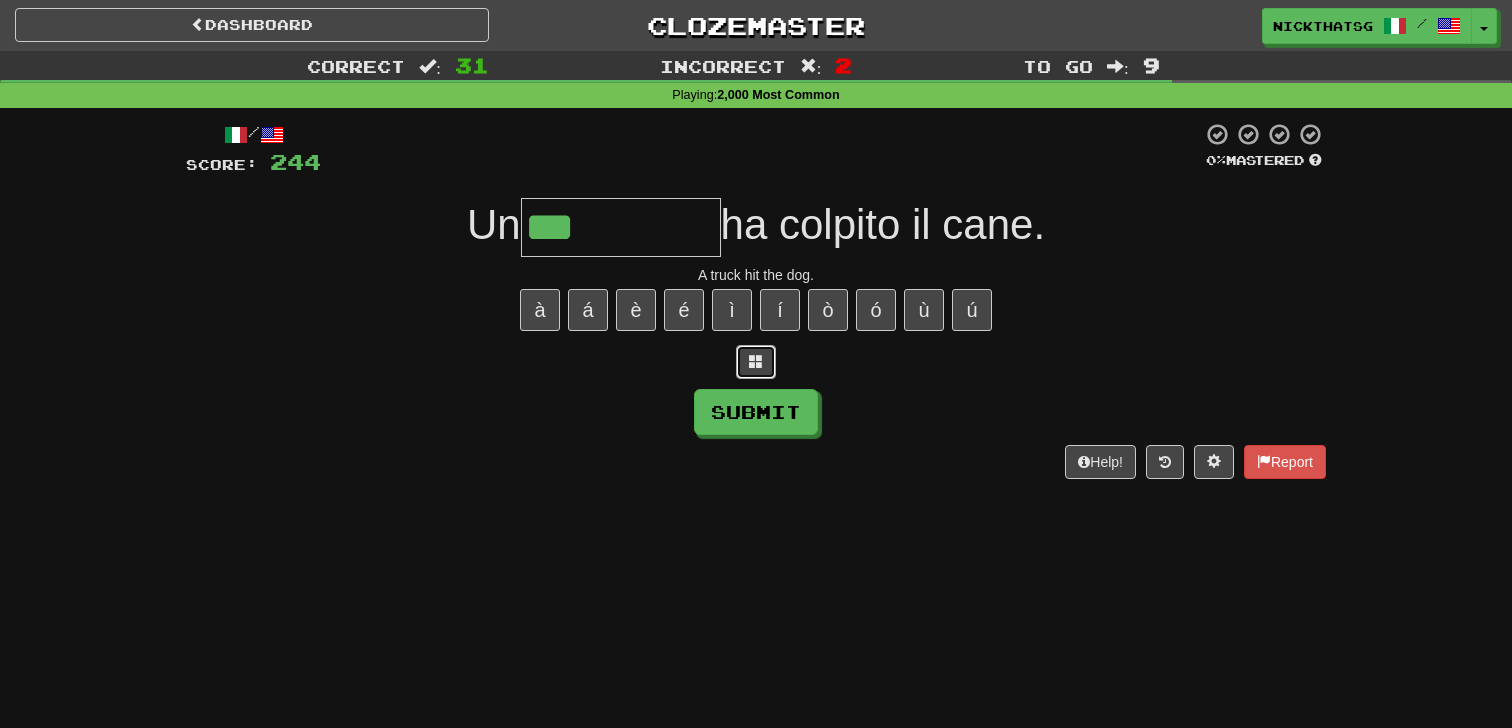 click at bounding box center [756, 362] 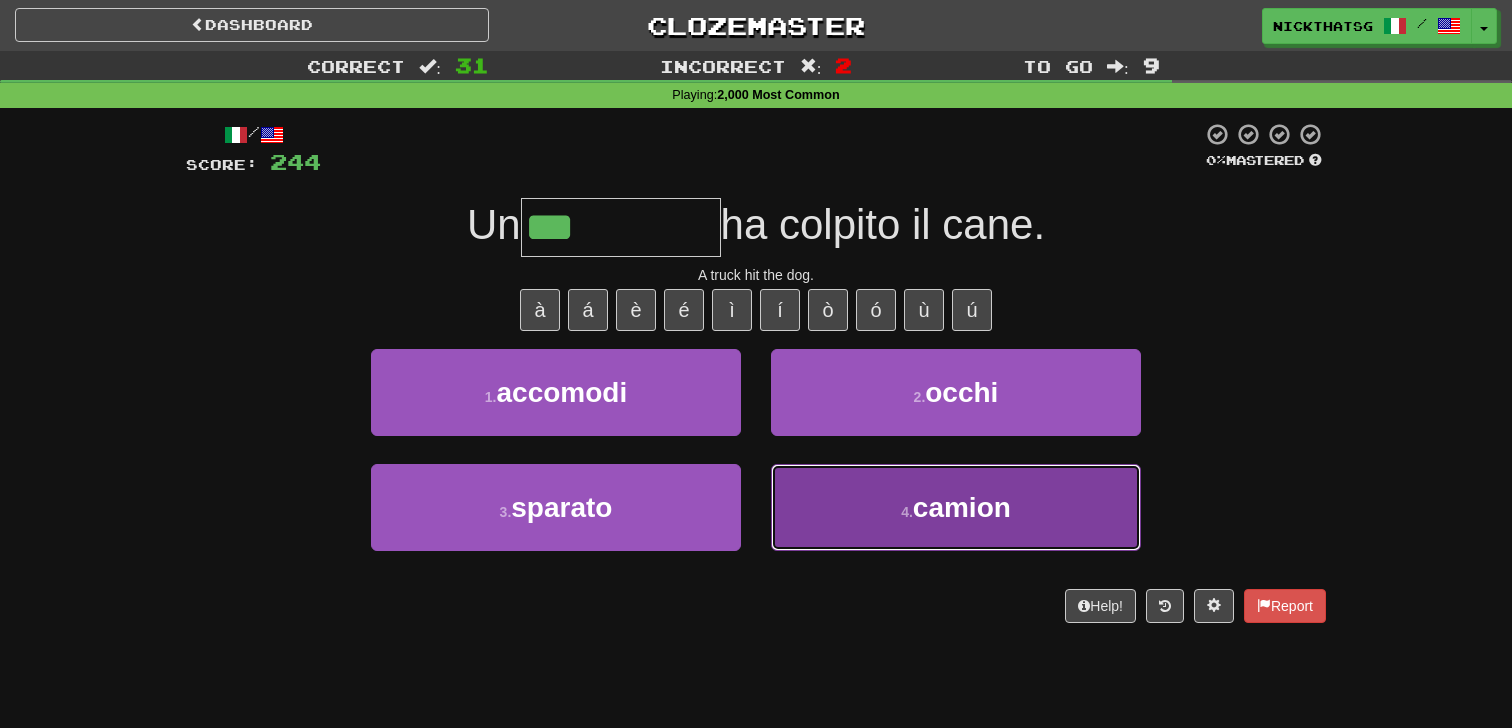 click on "4 .  camion" at bounding box center (956, 507) 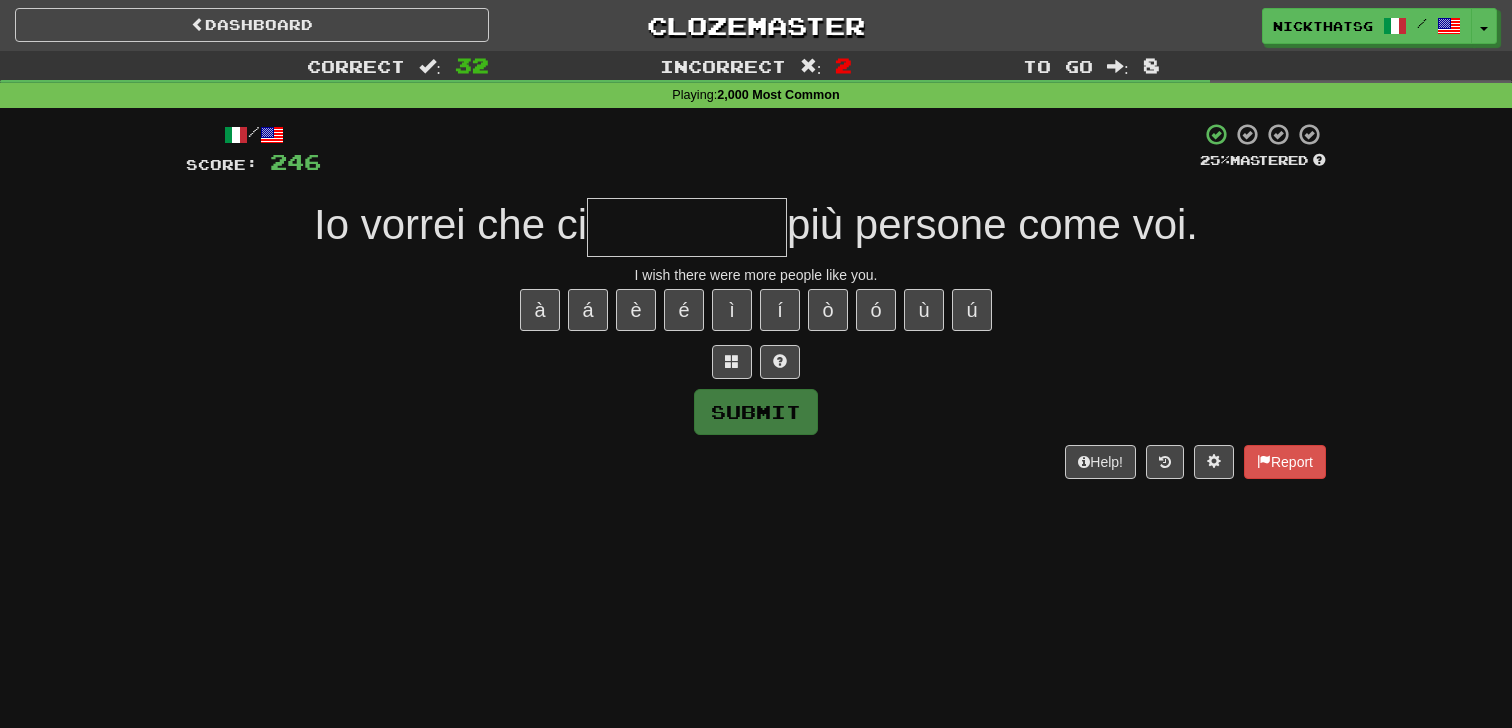 type on "*" 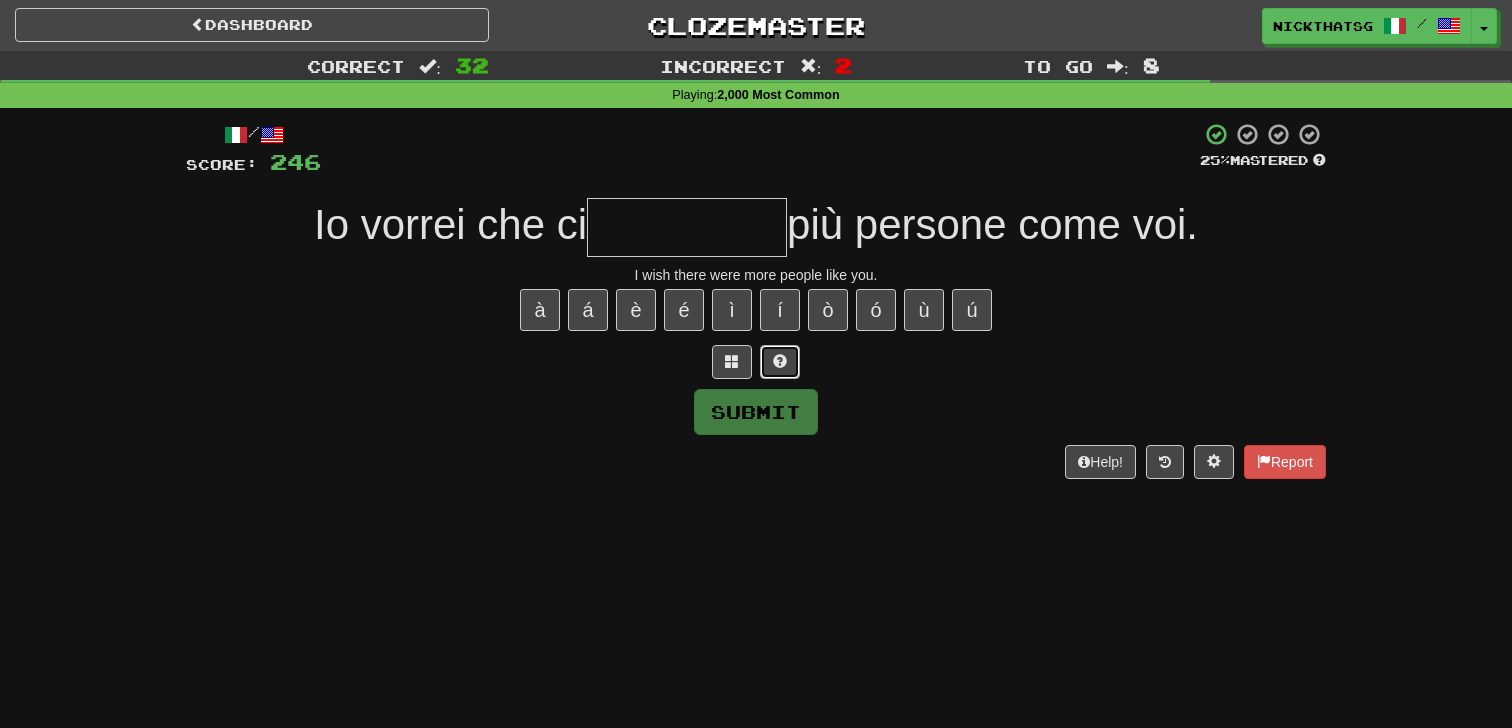 click at bounding box center (780, 362) 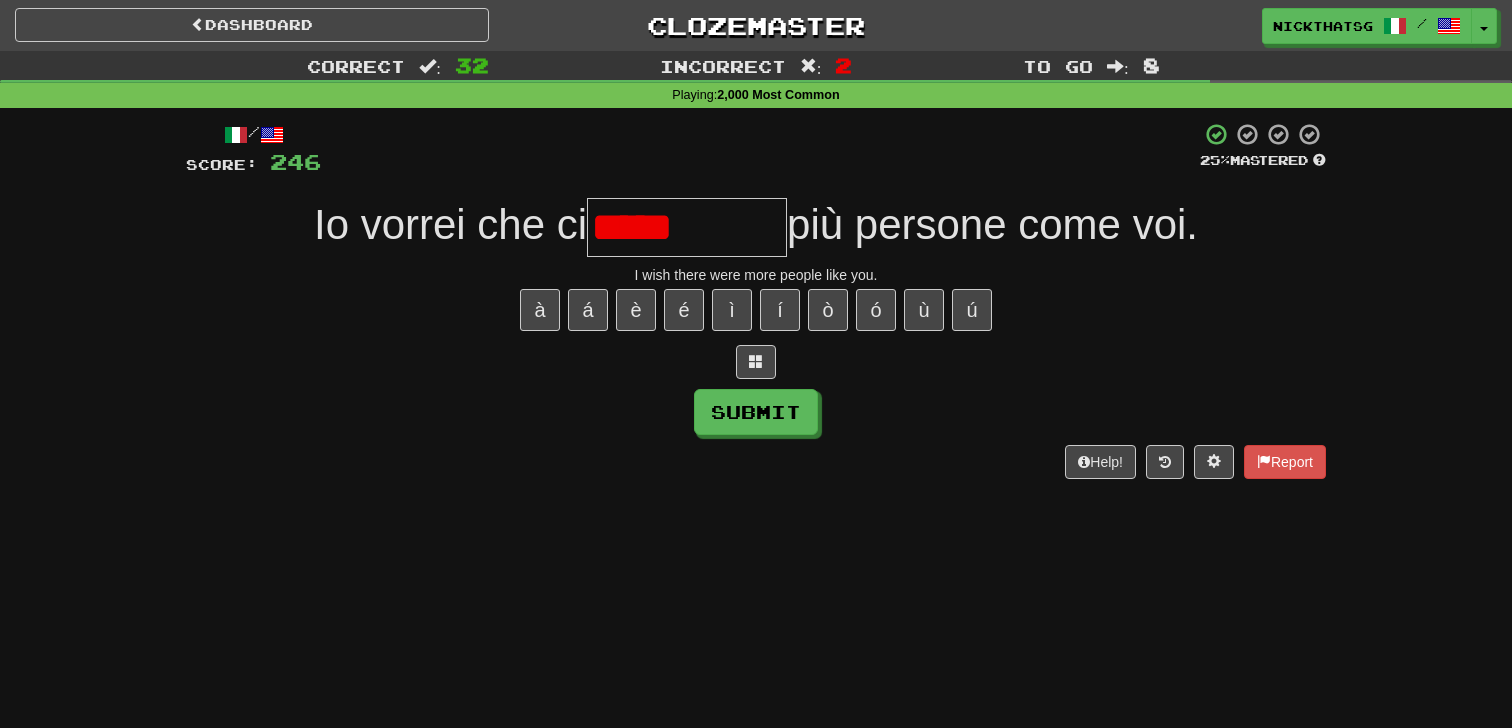 type on "*******" 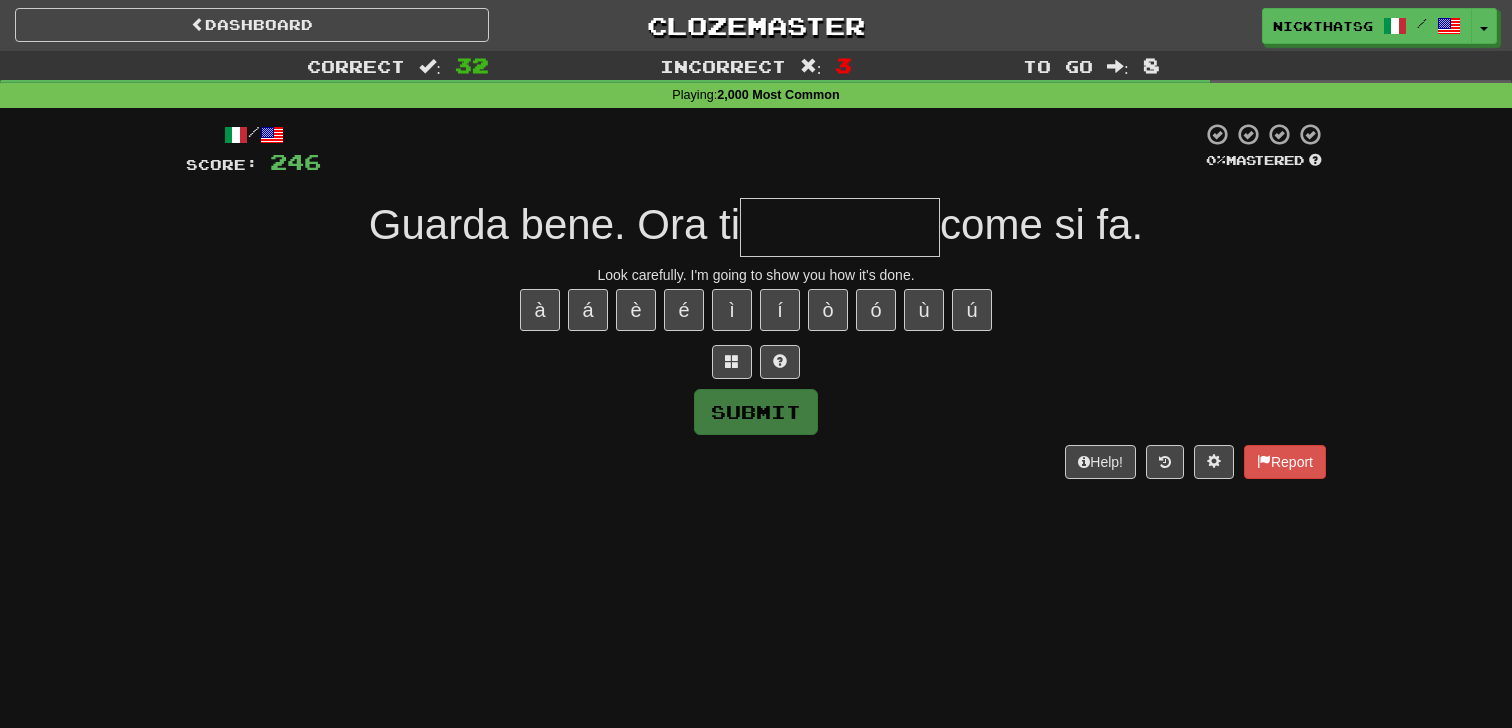 click at bounding box center (840, 227) 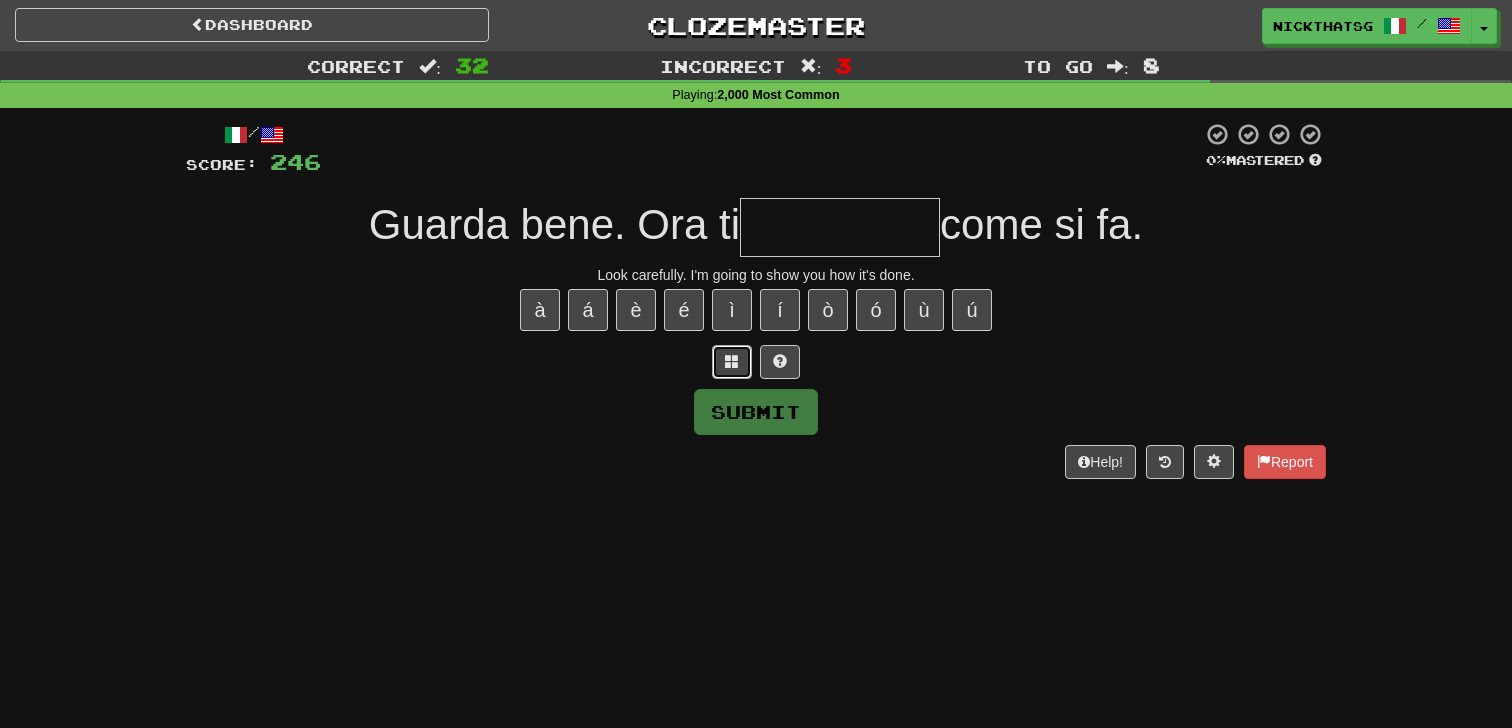 click at bounding box center (732, 361) 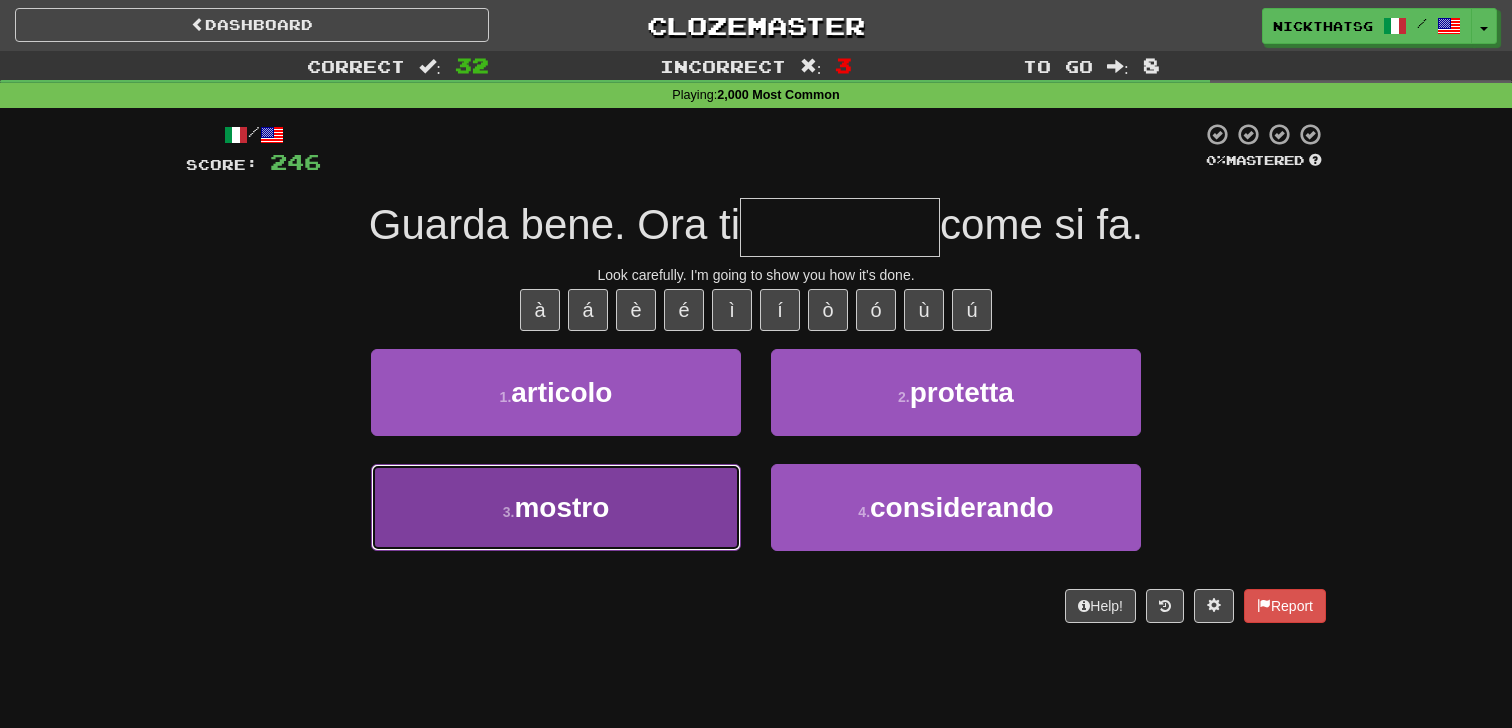 click on "3 .  mostro" at bounding box center [556, 507] 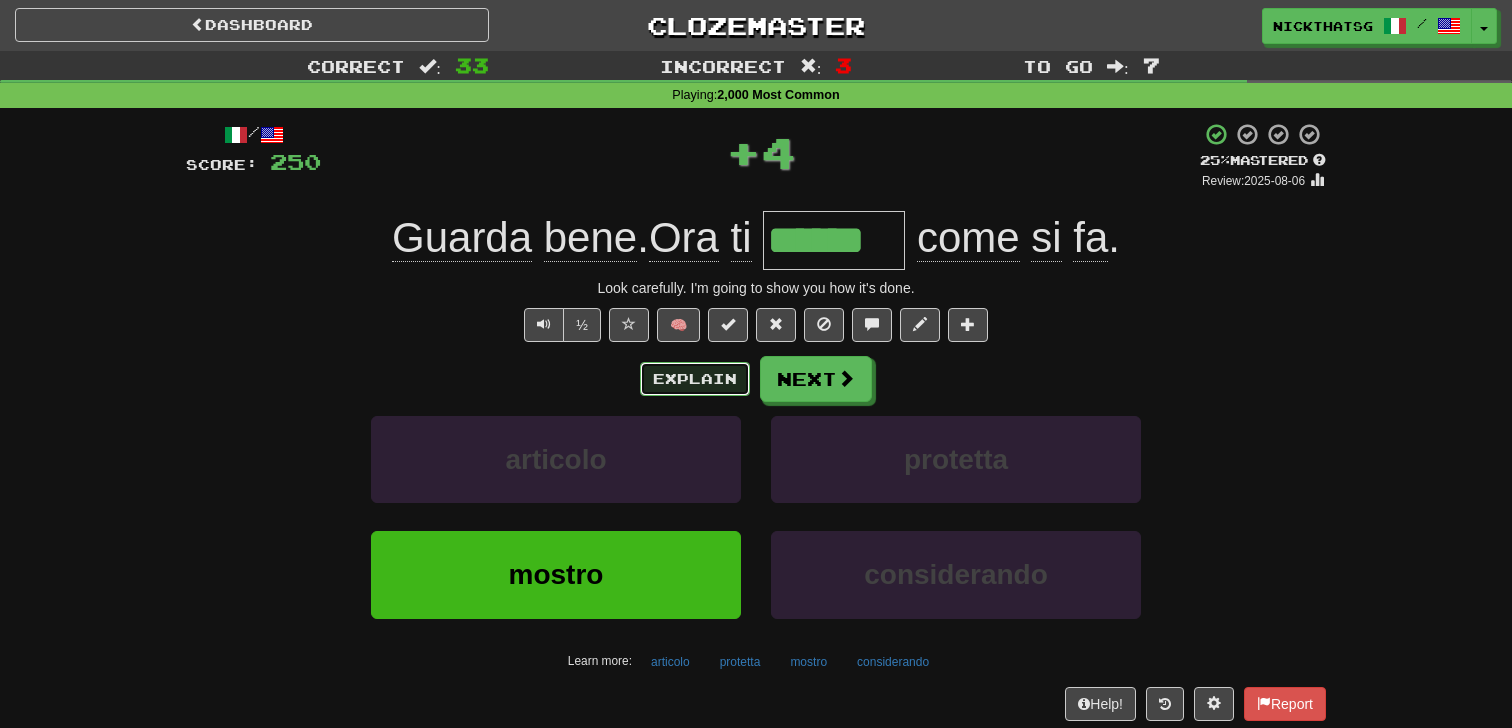 click on "Explain" at bounding box center (695, 379) 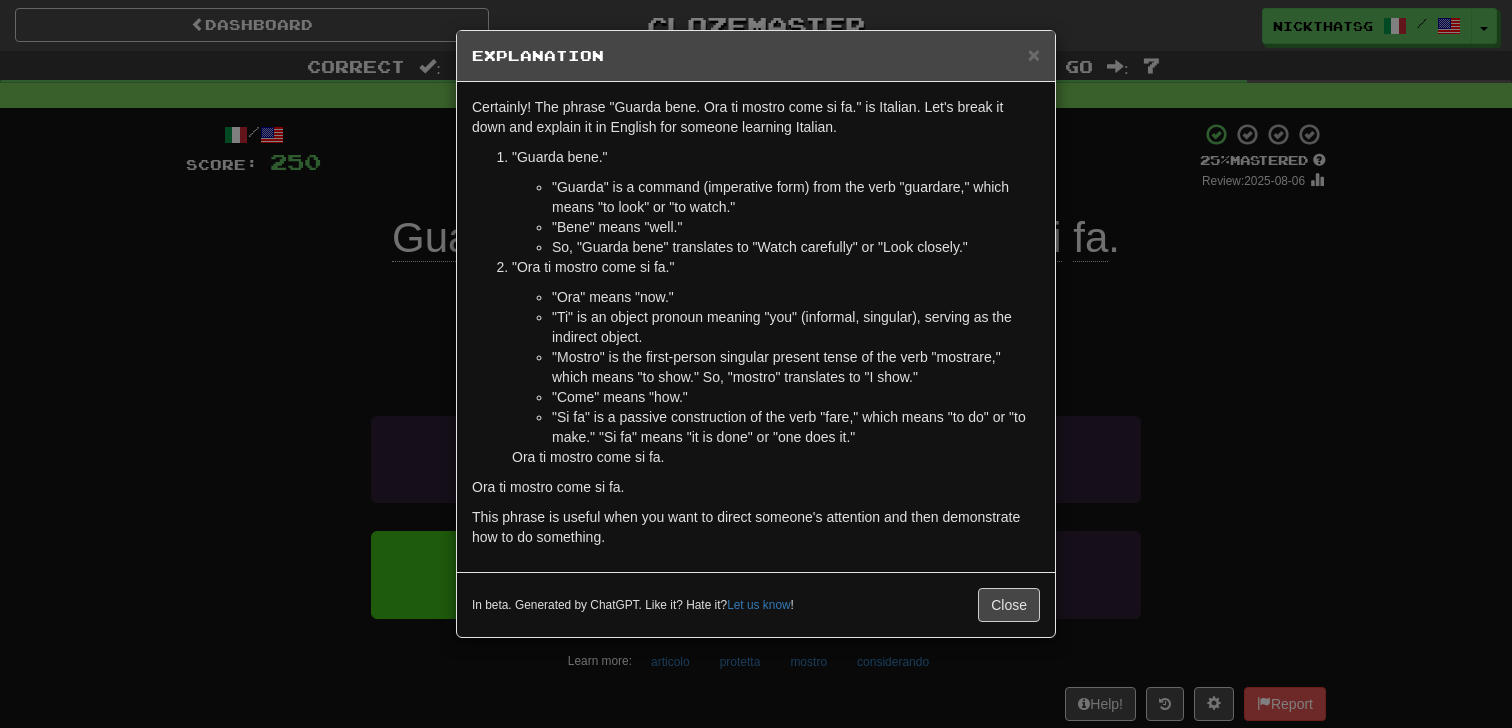 click on "× Explanation Certainly! The phrase "Guarda bene. Ora ti mostro come si fa." is Italian. Let's break it down and explain it in English for someone learning Italian.
"Guarda bene."
"Guarda" is a command (imperative form) from the verb "guardare," which means "to look" or "to watch."
"Bene" means "well."
So, "Guarda bene" translates to "Watch carefully" or "Look closely."
"Ora ti mostro come si fa."
"Ora" means "now."
"Ti" is an object pronoun meaning "you" (informal, singular), serving as the indirect object.
"Mostro" is the first-person singular present tense of the verb "mostrare," which means "to show." So, "mostro" translates to "I show."
"Come" means "how."
"Si fa" is a passive construction of the verb "fare," which means "to do" or "to make." "Si fa" means "it is done" or "one does it."
Putting it together, "Ora ti mostro come si fa" means "Now I will show you how it is done."
In beta. Generated by ChatGPT. Like it? Hate it?  Let us know ! Close" at bounding box center (756, 364) 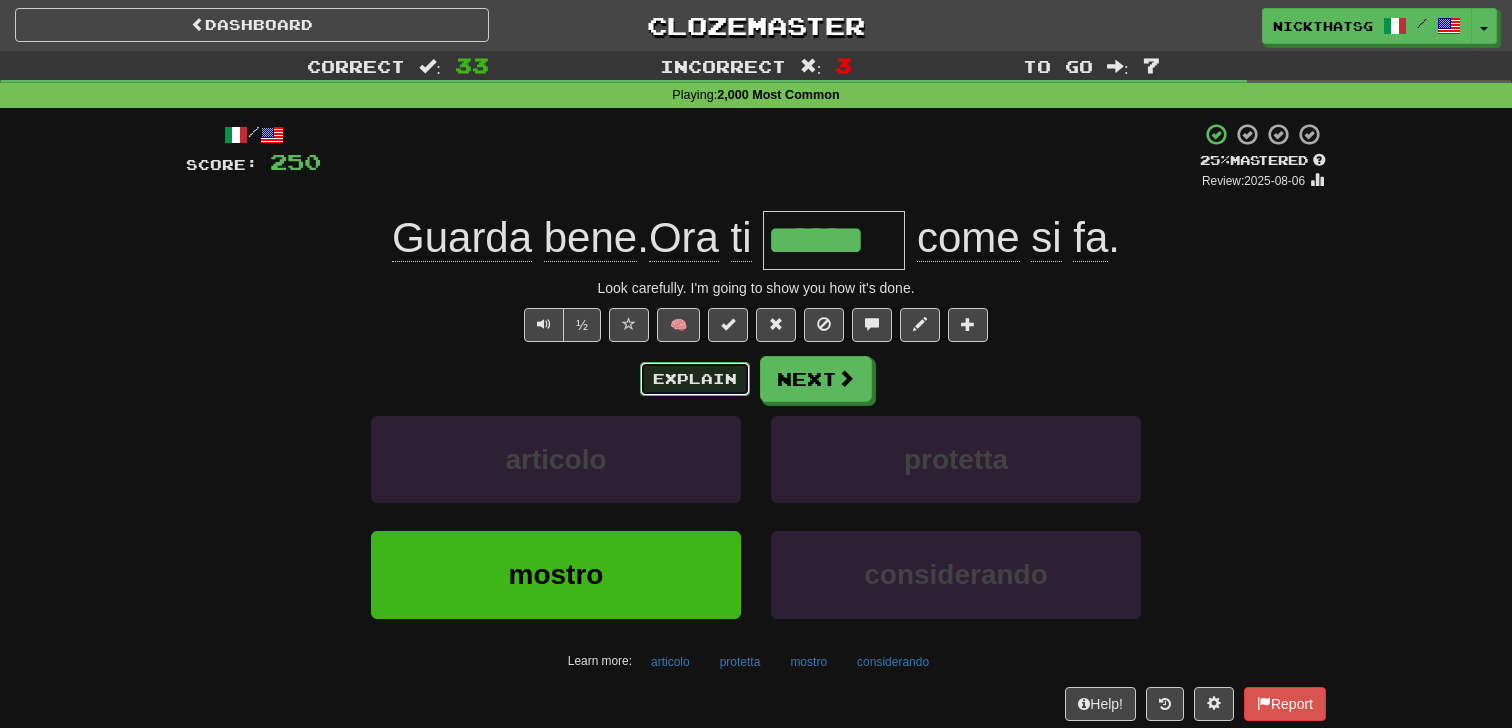 click on "Explain" at bounding box center [695, 379] 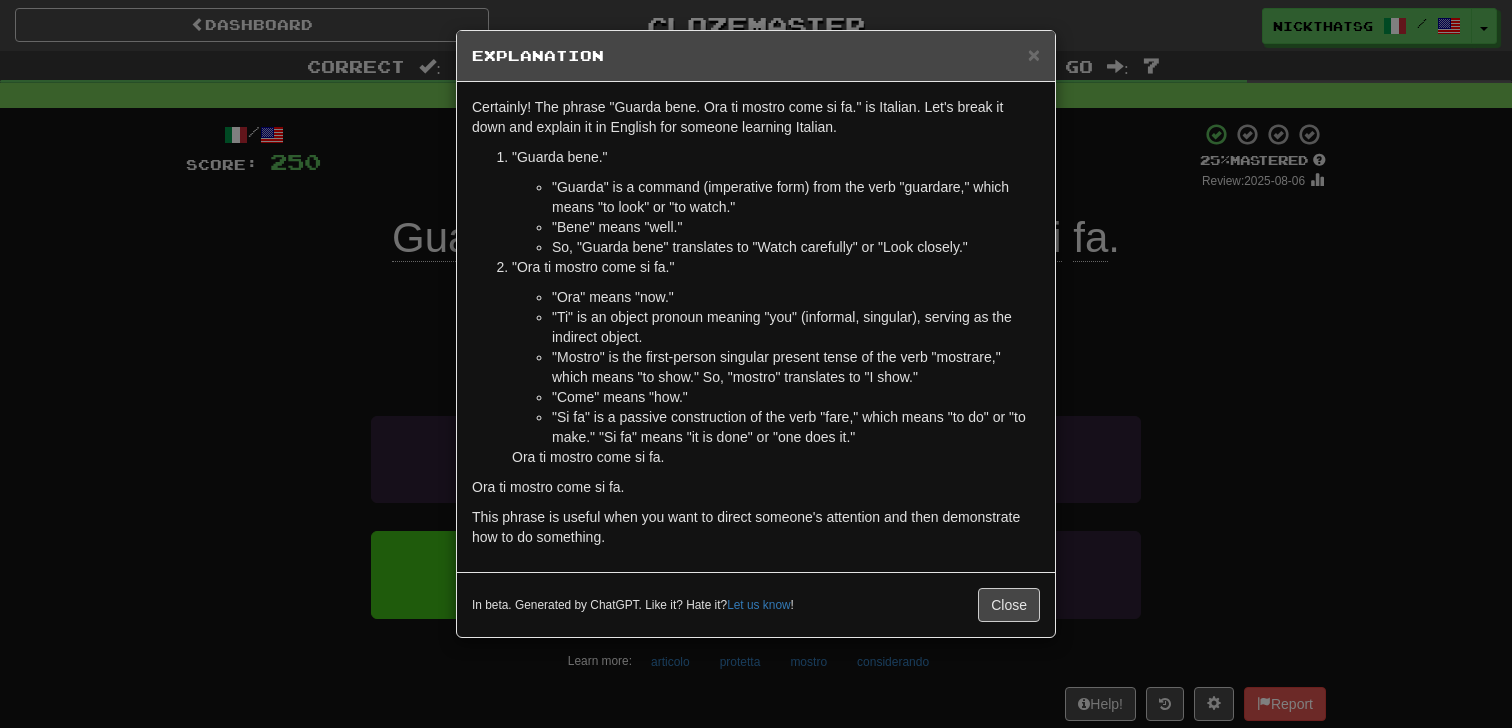 click on "× Explanation Certainly! The phrase "Guarda bene. Ora ti mostro come si fa." is Italian. Let's break it down and explain it in English for someone learning Italian.
"Guarda bene."
"Guarda" is a command (imperative form) from the verb "guardare," which means "to look" or "to watch."
"Bene" means "well."
So, "Guarda bene" translates to "Watch carefully" or "Look closely."
"Ora ti mostro come si fa."
"Ora" means "now."
"Ti" is an object pronoun meaning "you" (informal, singular), serving as the indirect object.
"Mostro" is the first-person singular present tense of the verb "mostrare," which means "to show." So, "mostro" translates to "I show."
"Come" means "how."
"Si fa" is a passive construction of the verb "fare," which means "to do" or "to make." "Si fa" means "it is done" or "one does it."
Putting it together, "Ora ti mostro come si fa" means "Now I will show you how it is done."
In beta. Generated by ChatGPT. Like it? Hate it?  Let us know ! Close" at bounding box center (756, 364) 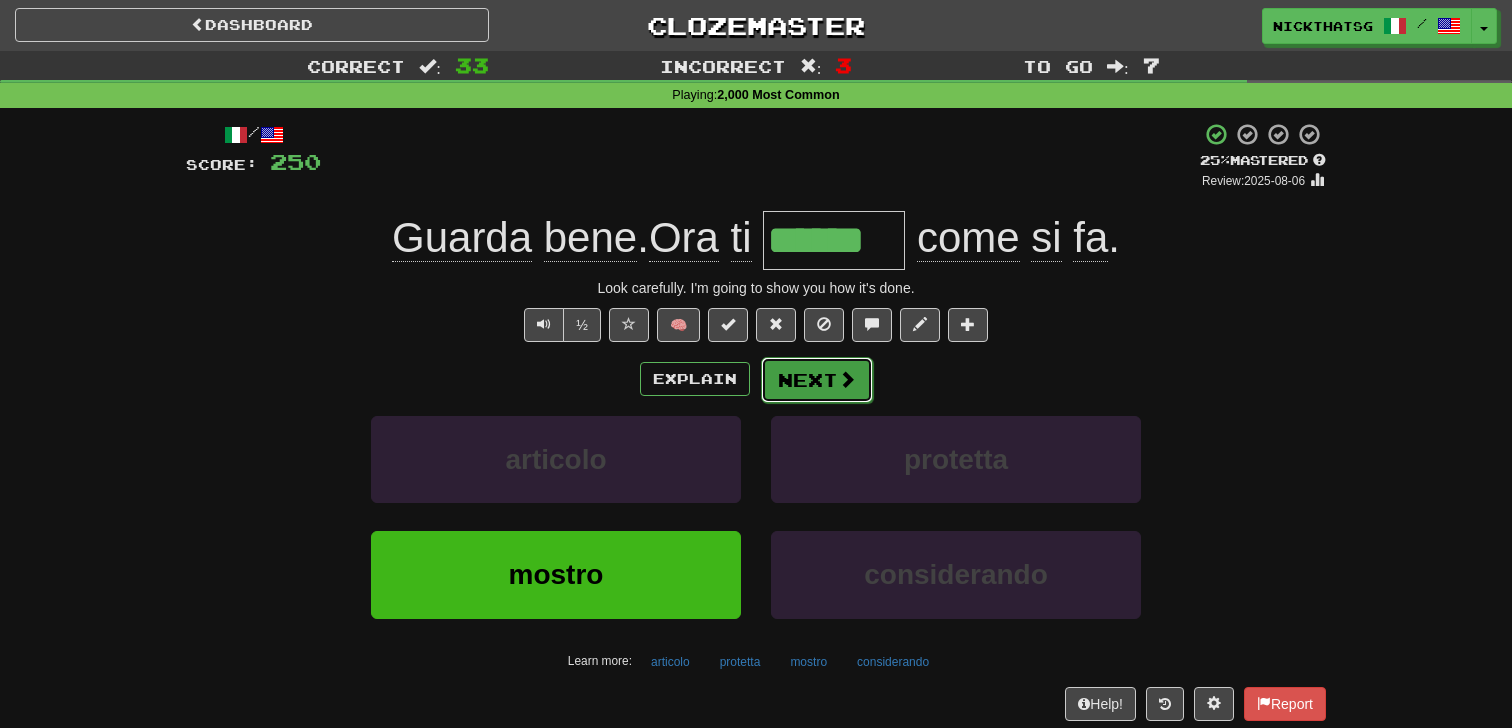 click on "Next" at bounding box center [817, 380] 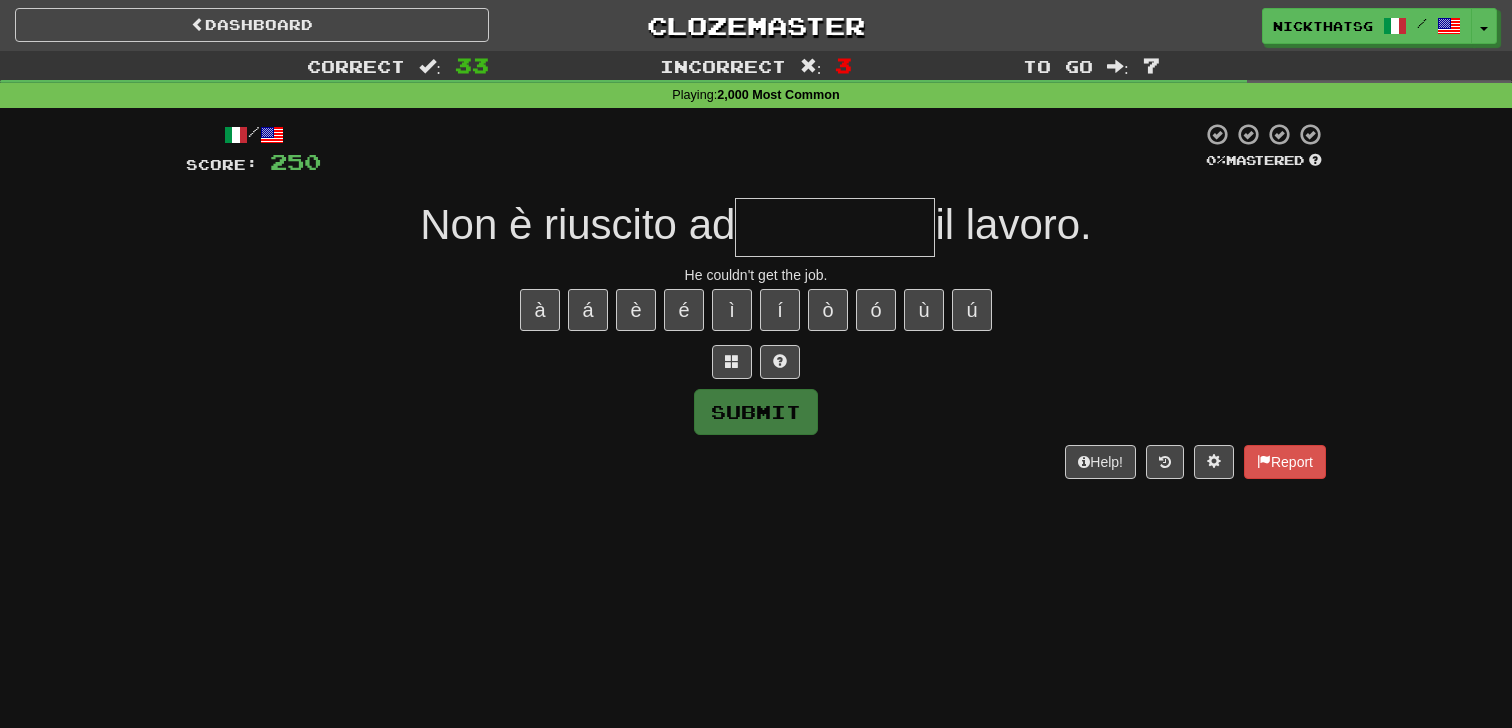 type on "*" 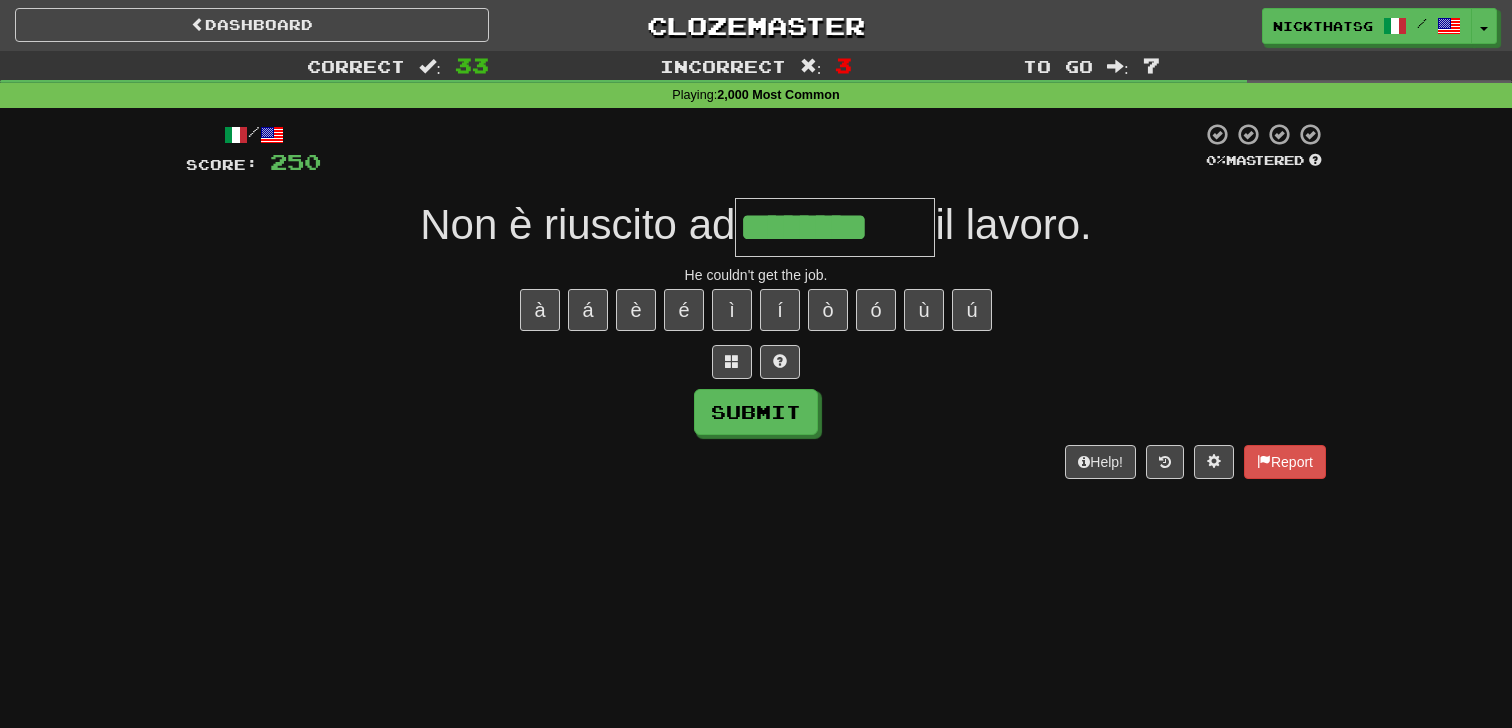 type on "********" 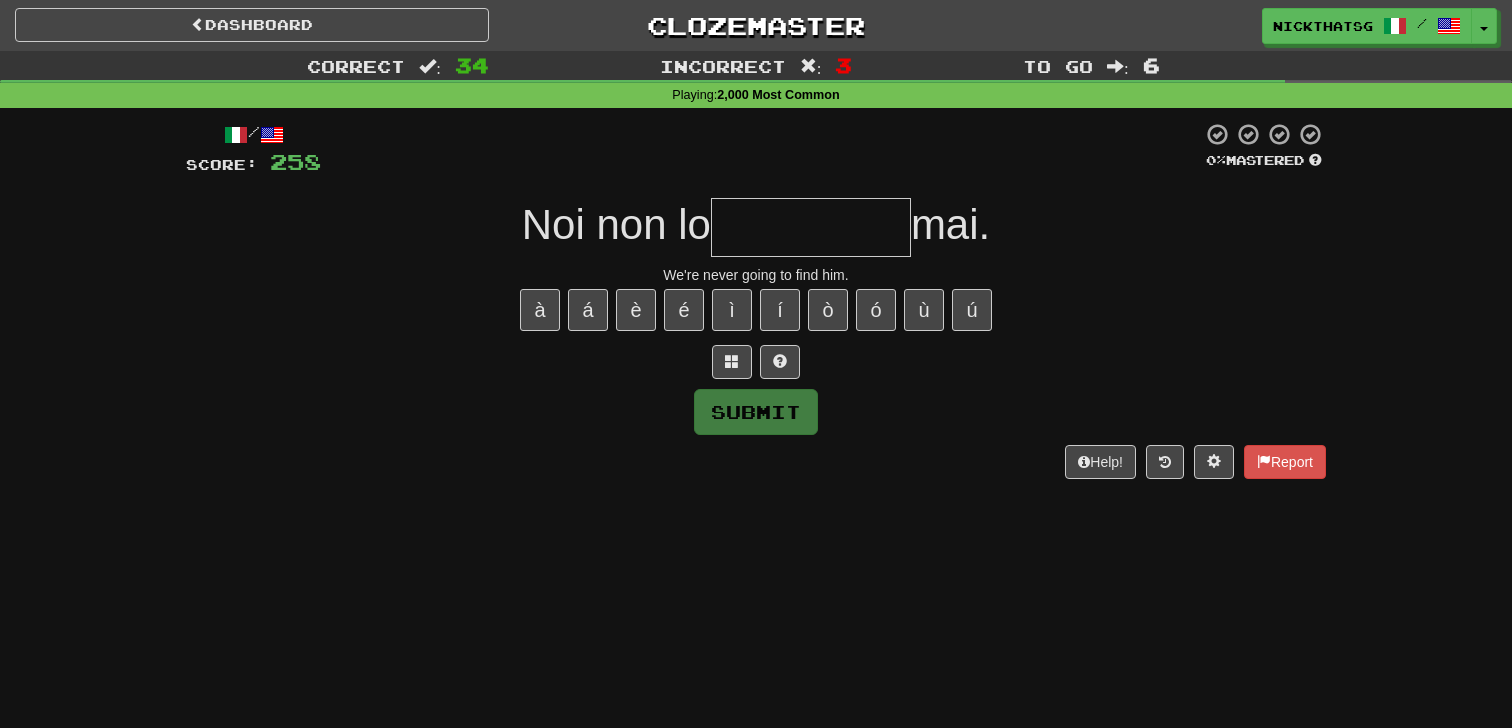 type on "*" 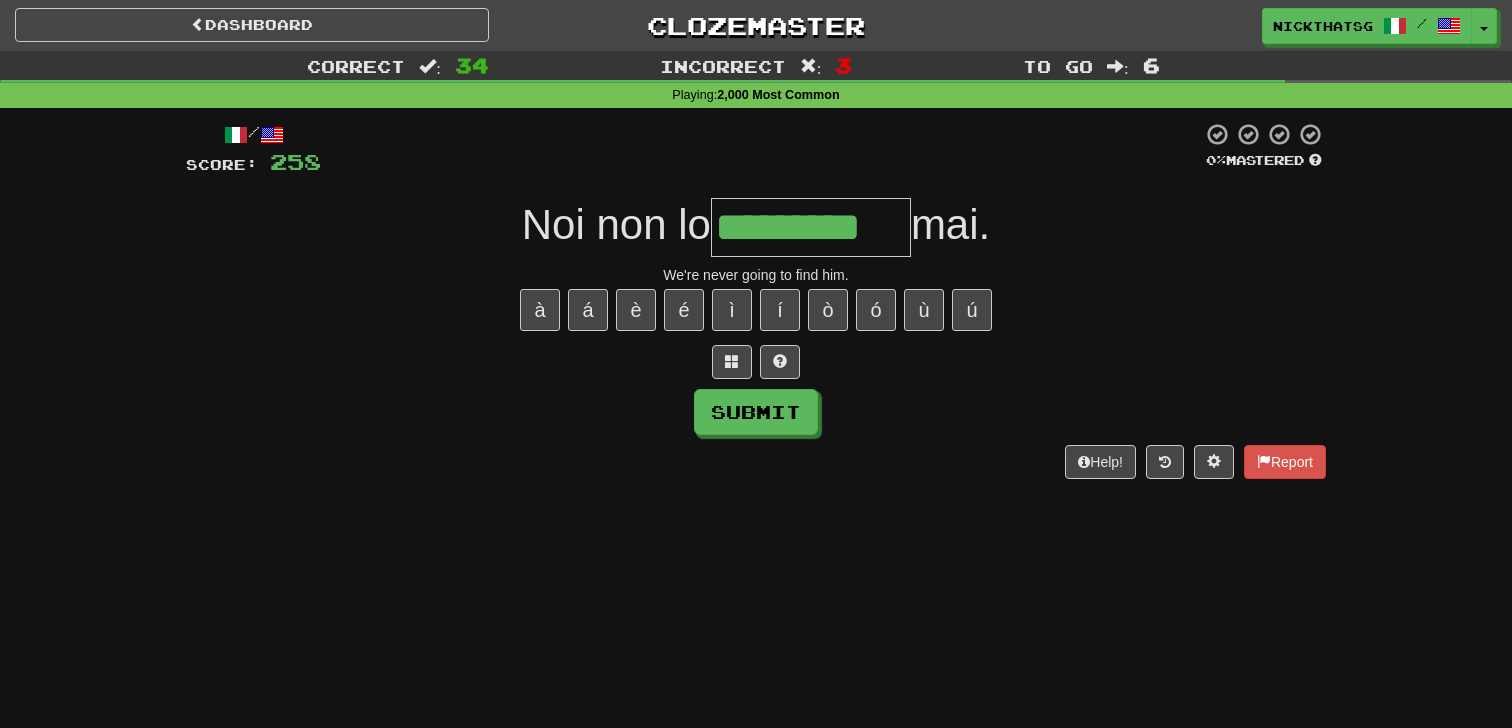 type on "*********" 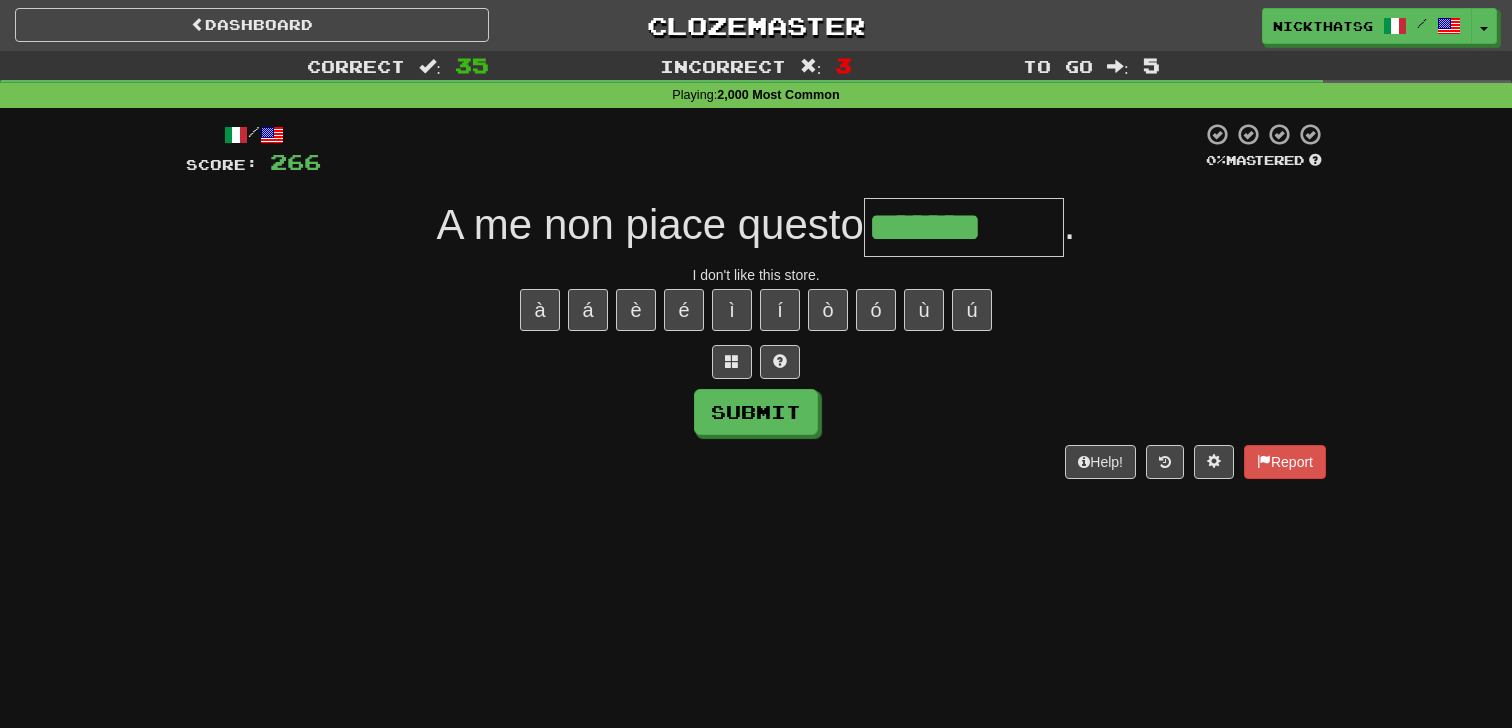 type on "*******" 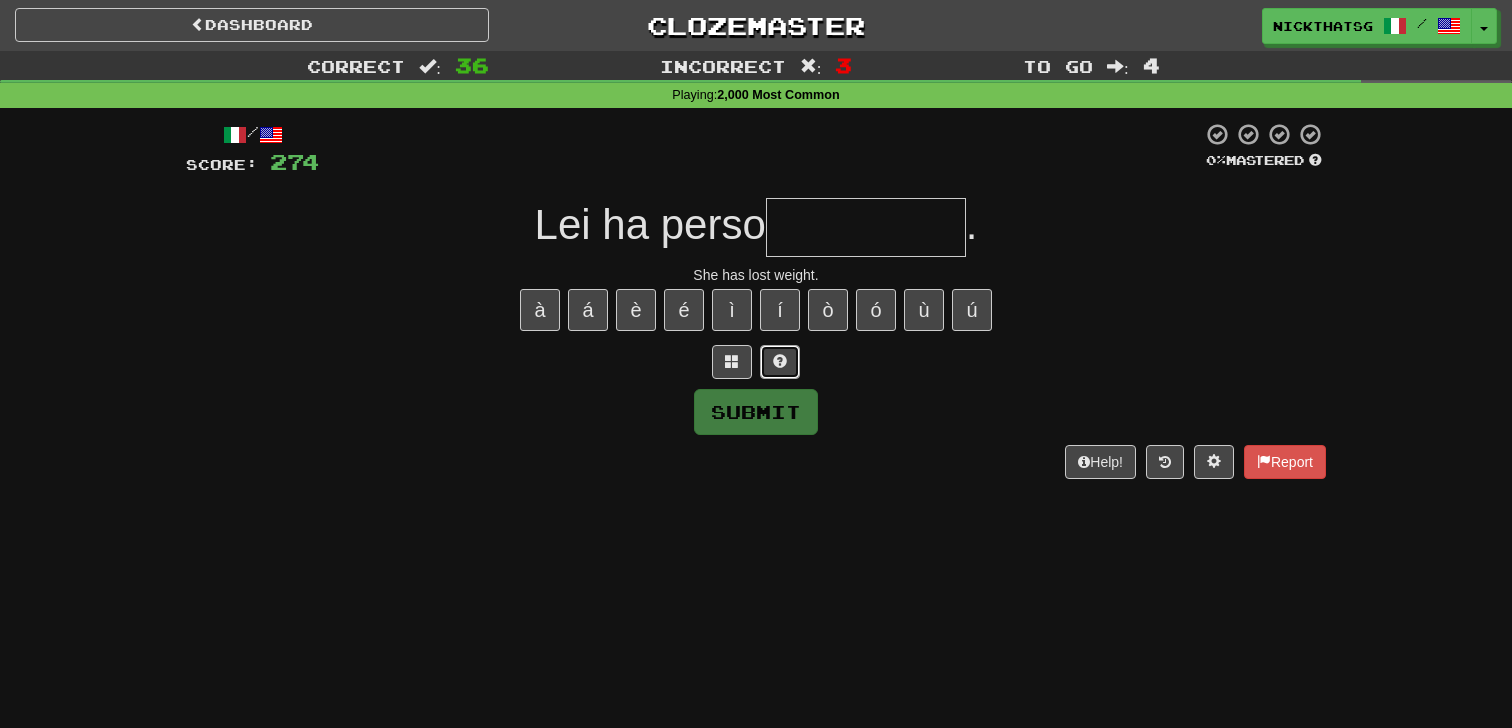 click at bounding box center (780, 362) 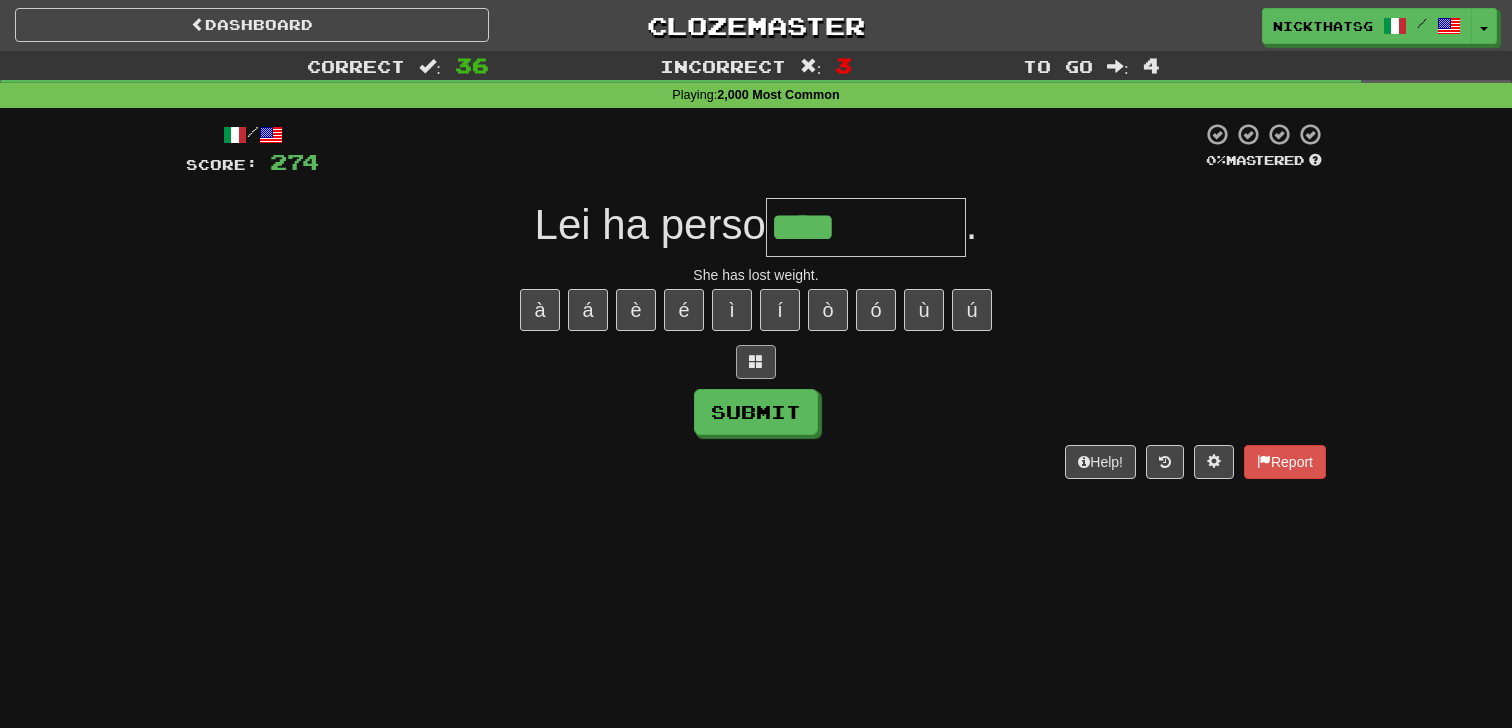 type on "****" 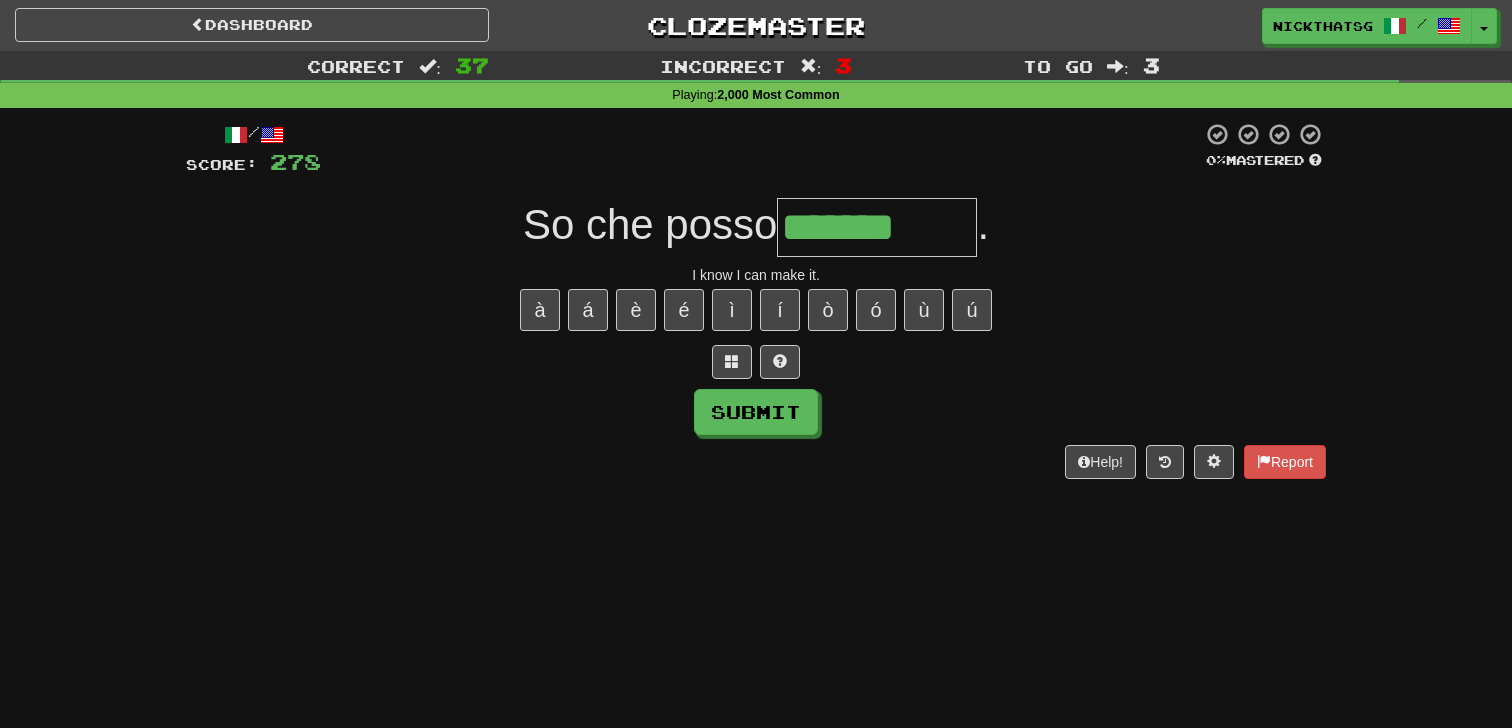 type on "*******" 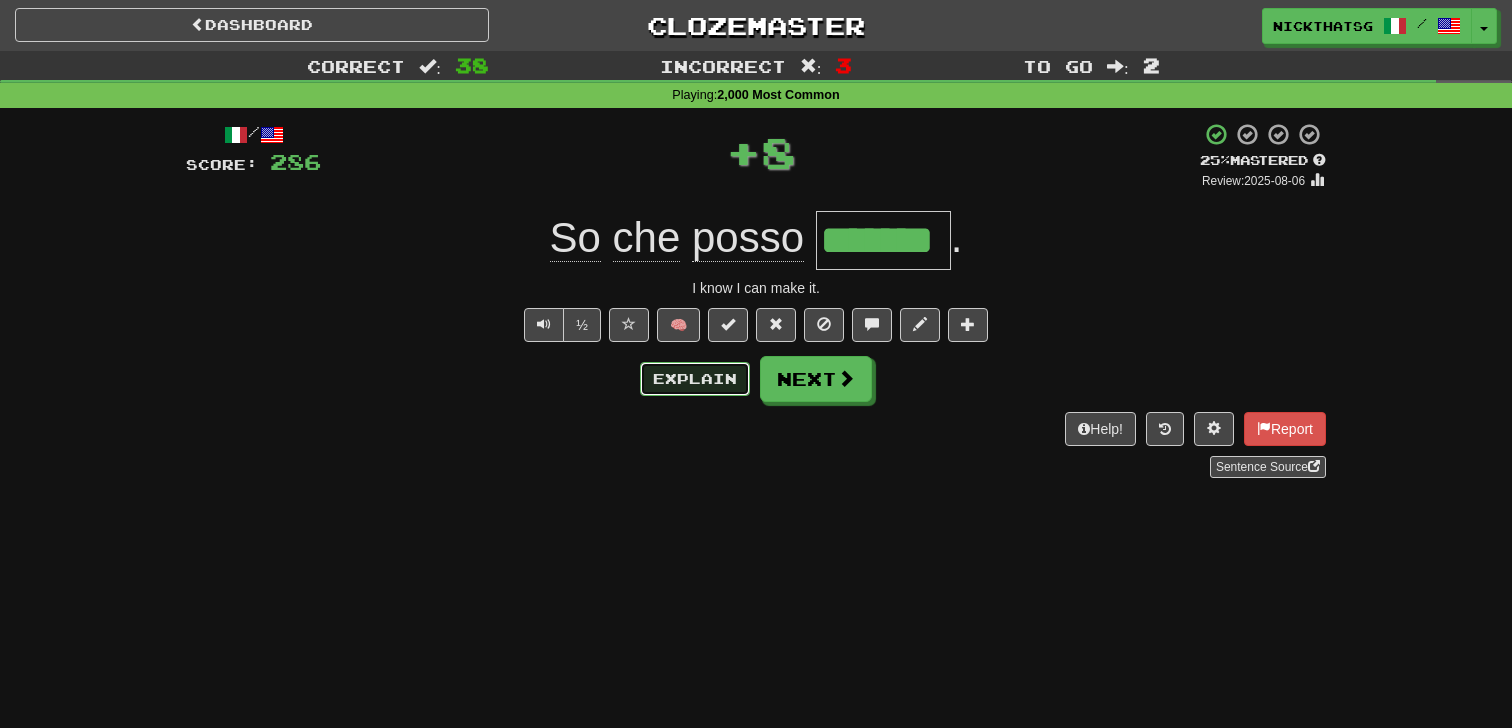 click on "Explain" at bounding box center (695, 379) 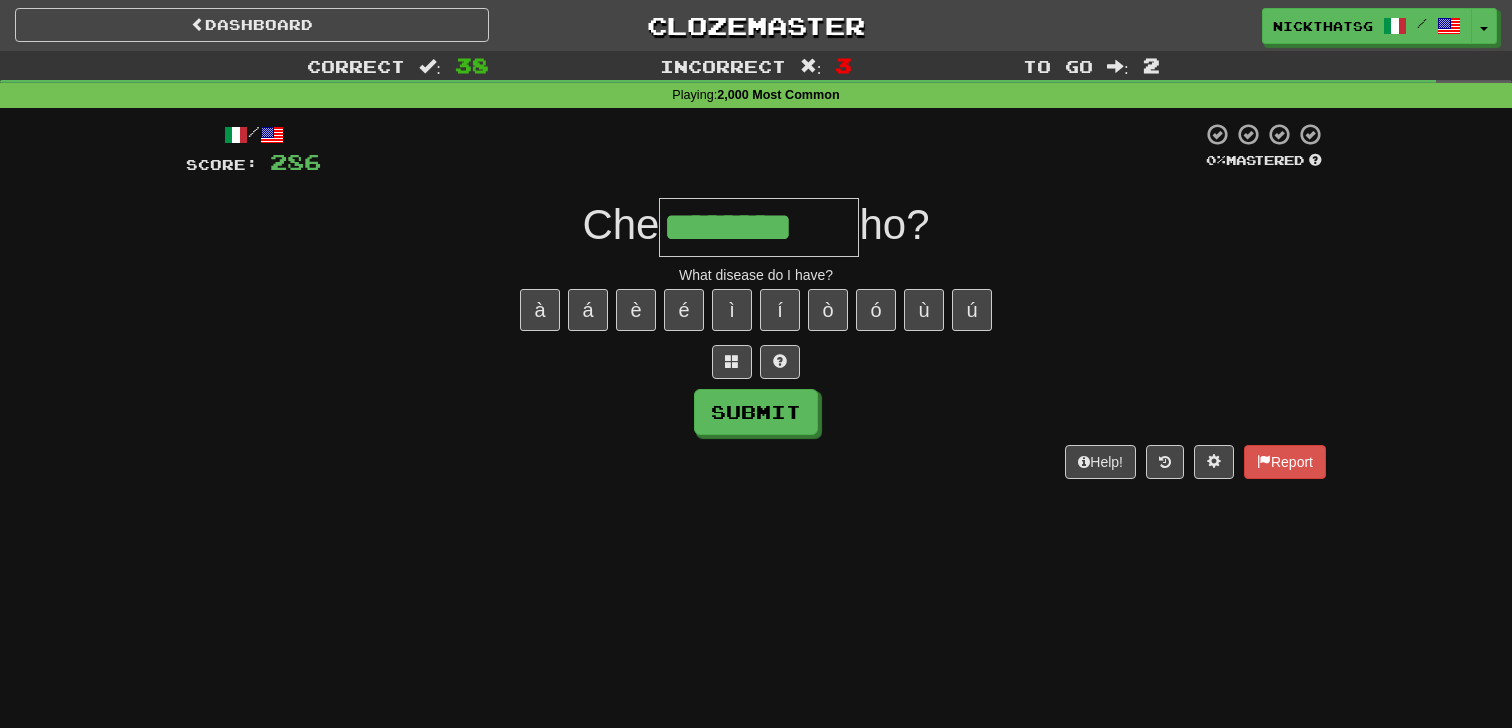 type on "********" 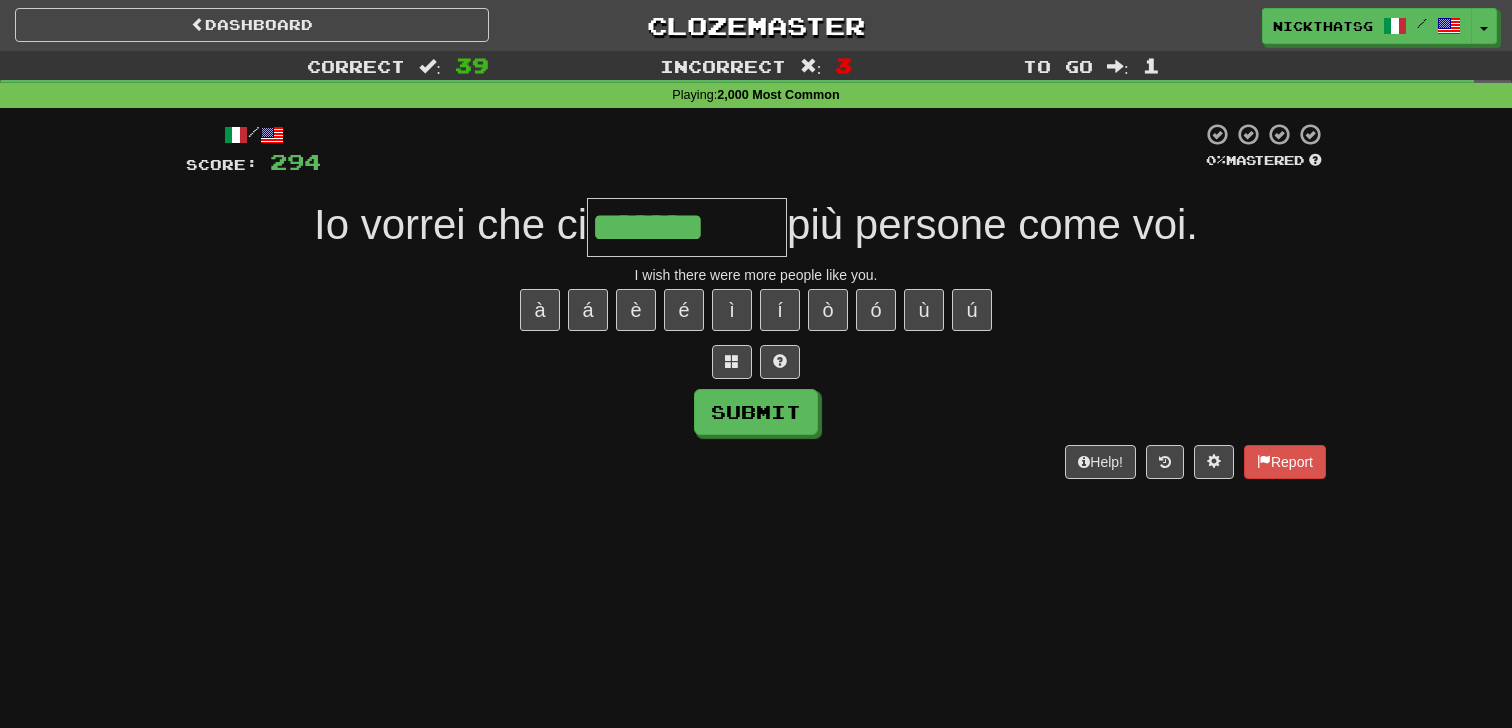 type on "*******" 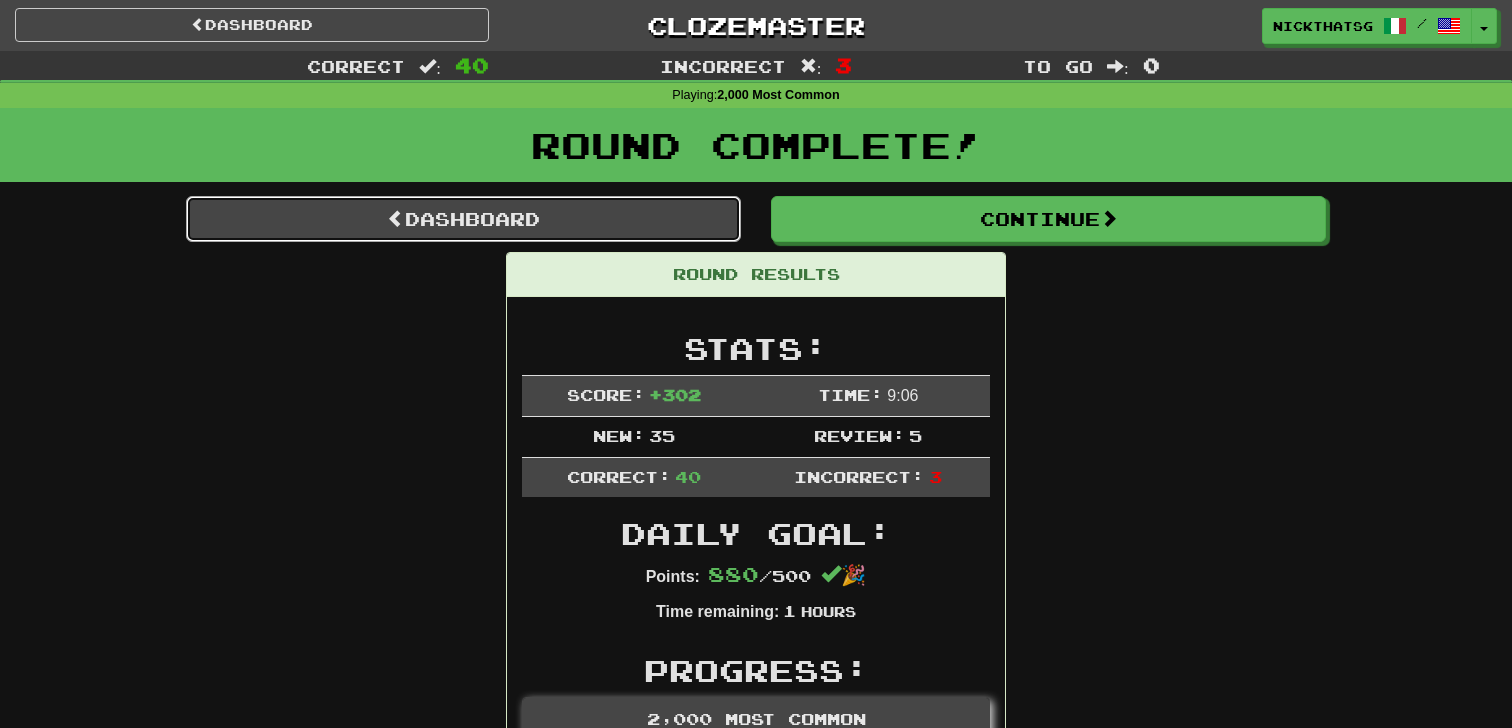 click on "Dashboard" at bounding box center (463, 219) 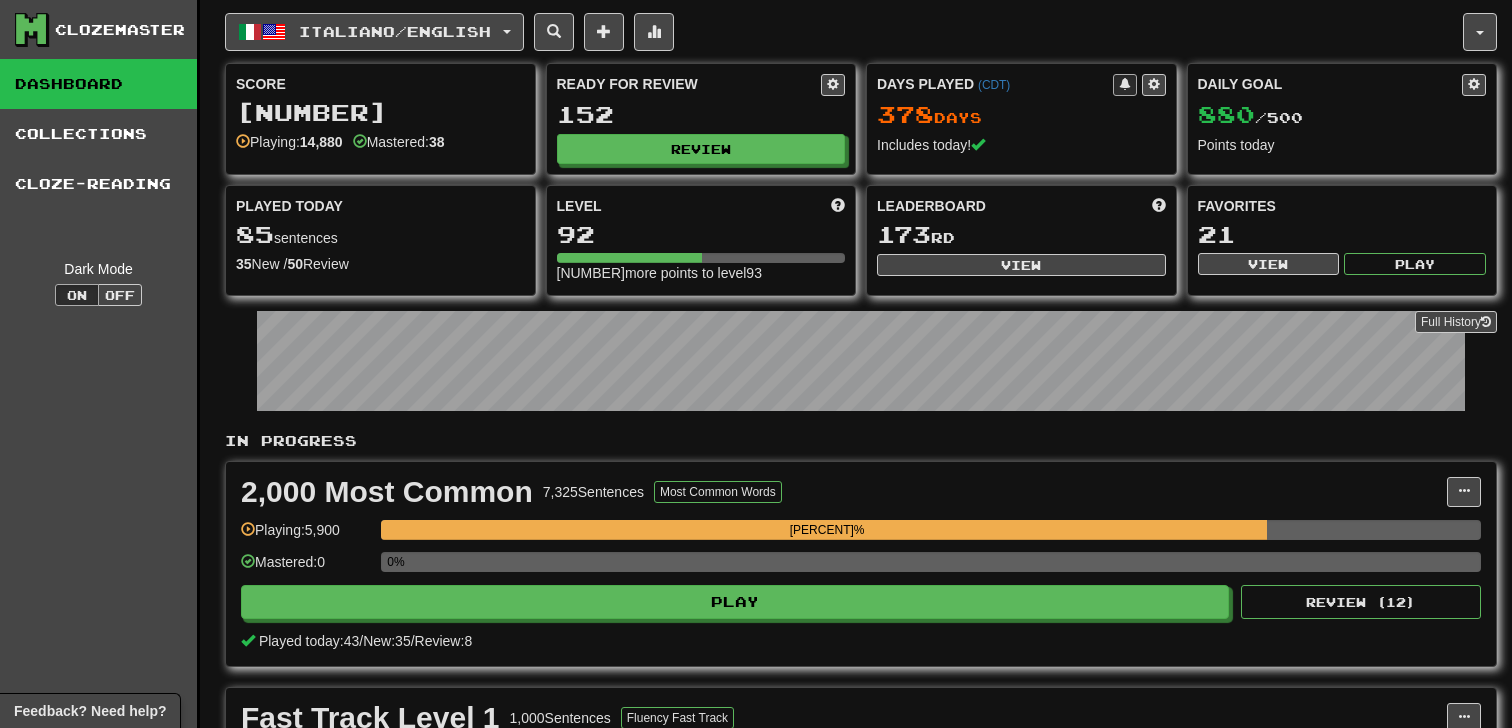 scroll, scrollTop: 423, scrollLeft: 0, axis: vertical 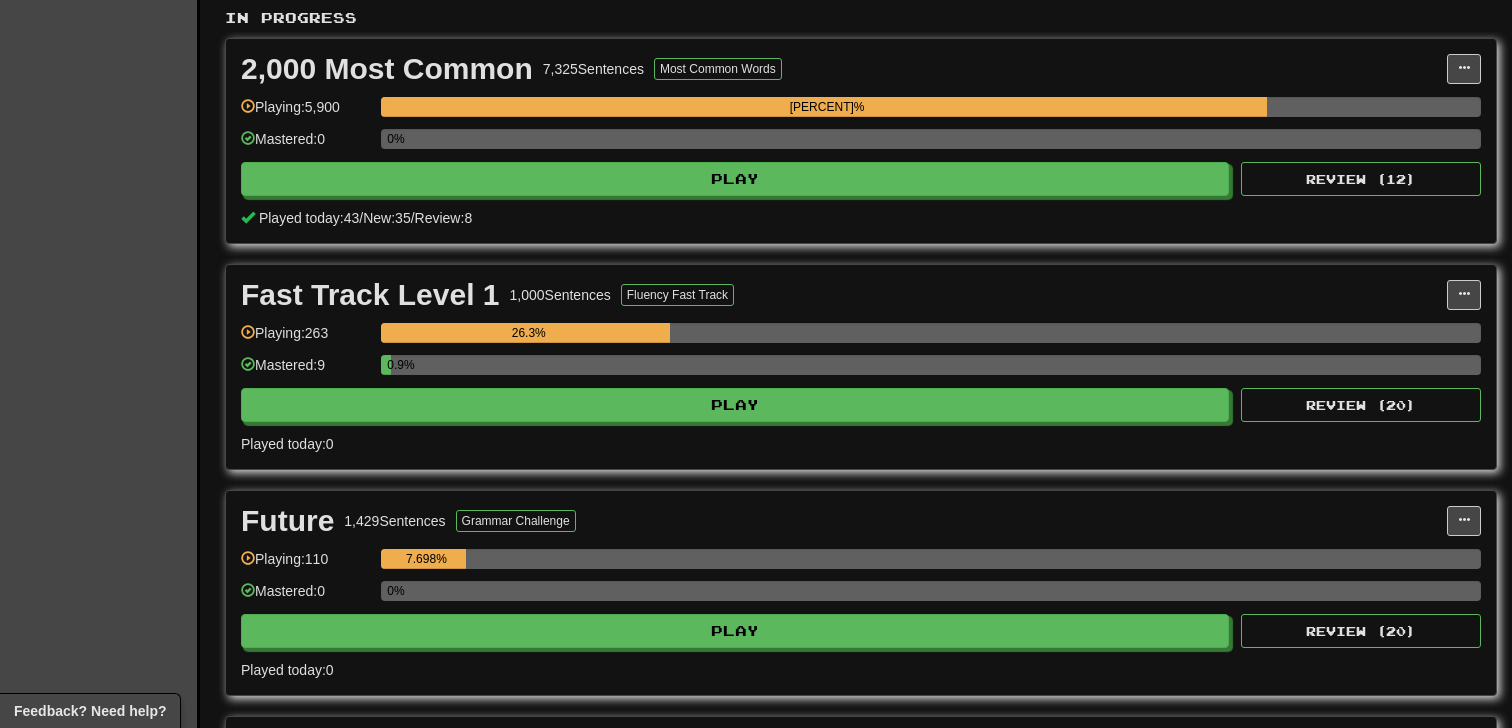 click on "Clozemaster Dashboard Collections Cloze-Reading Dark Mode On Off" at bounding box center [100, 533] 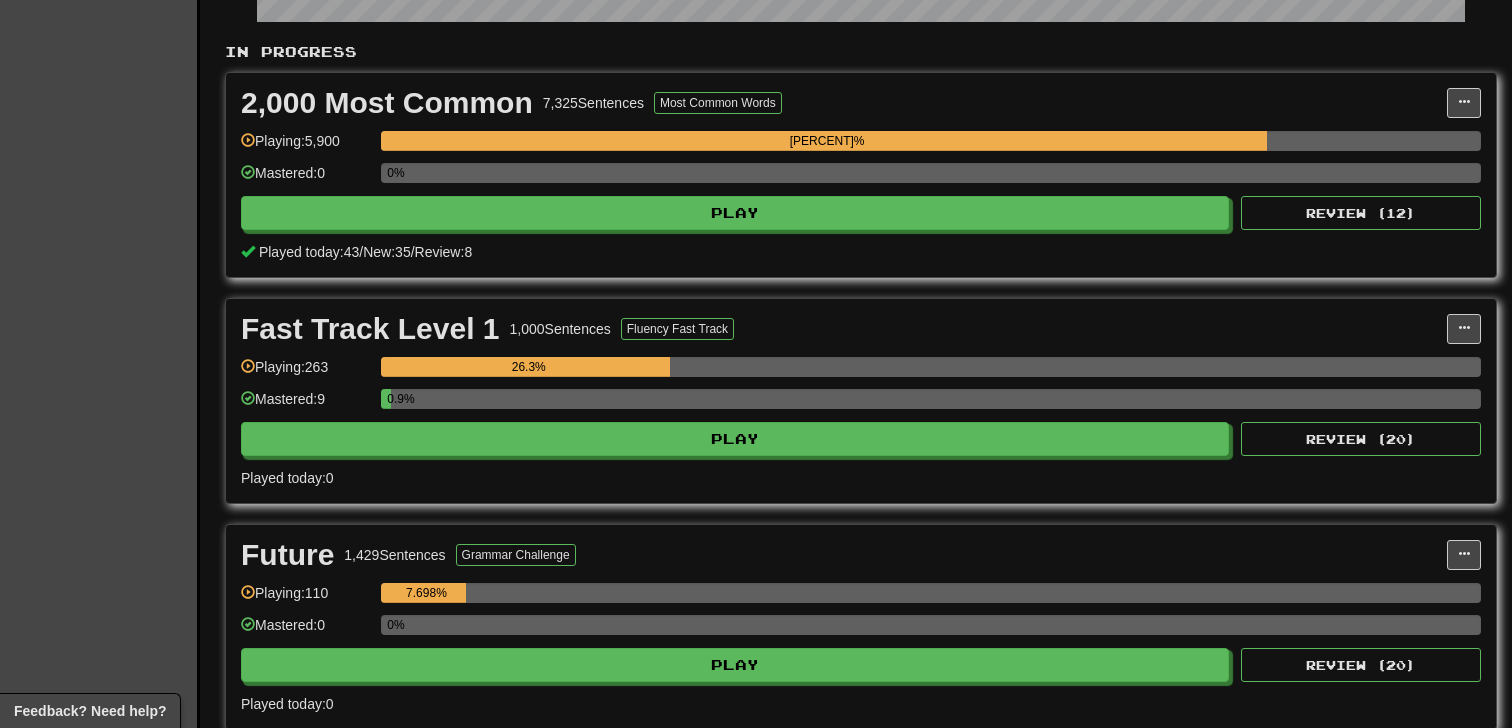 scroll, scrollTop: 0, scrollLeft: 0, axis: both 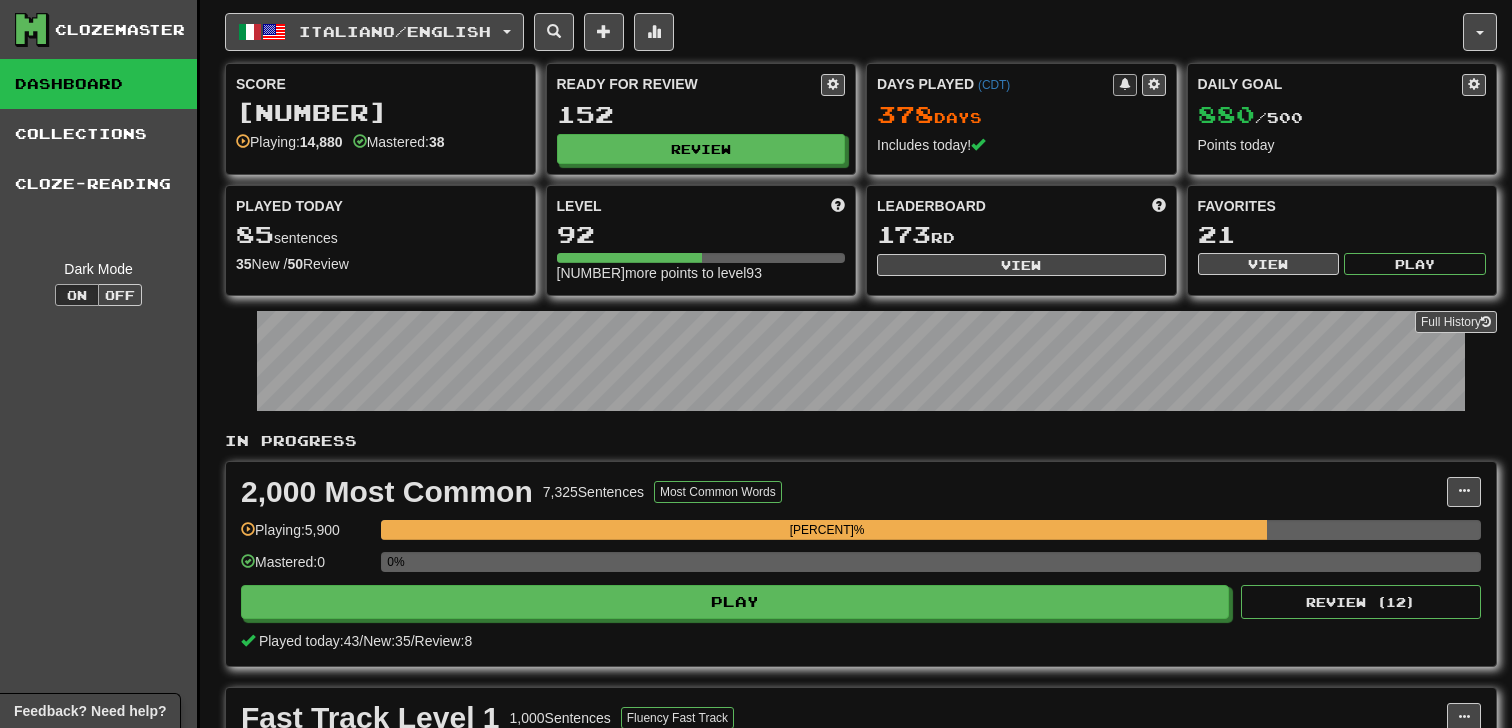 click on "Leaderboard [NUMBER] rd View" at bounding box center (1021, 241) 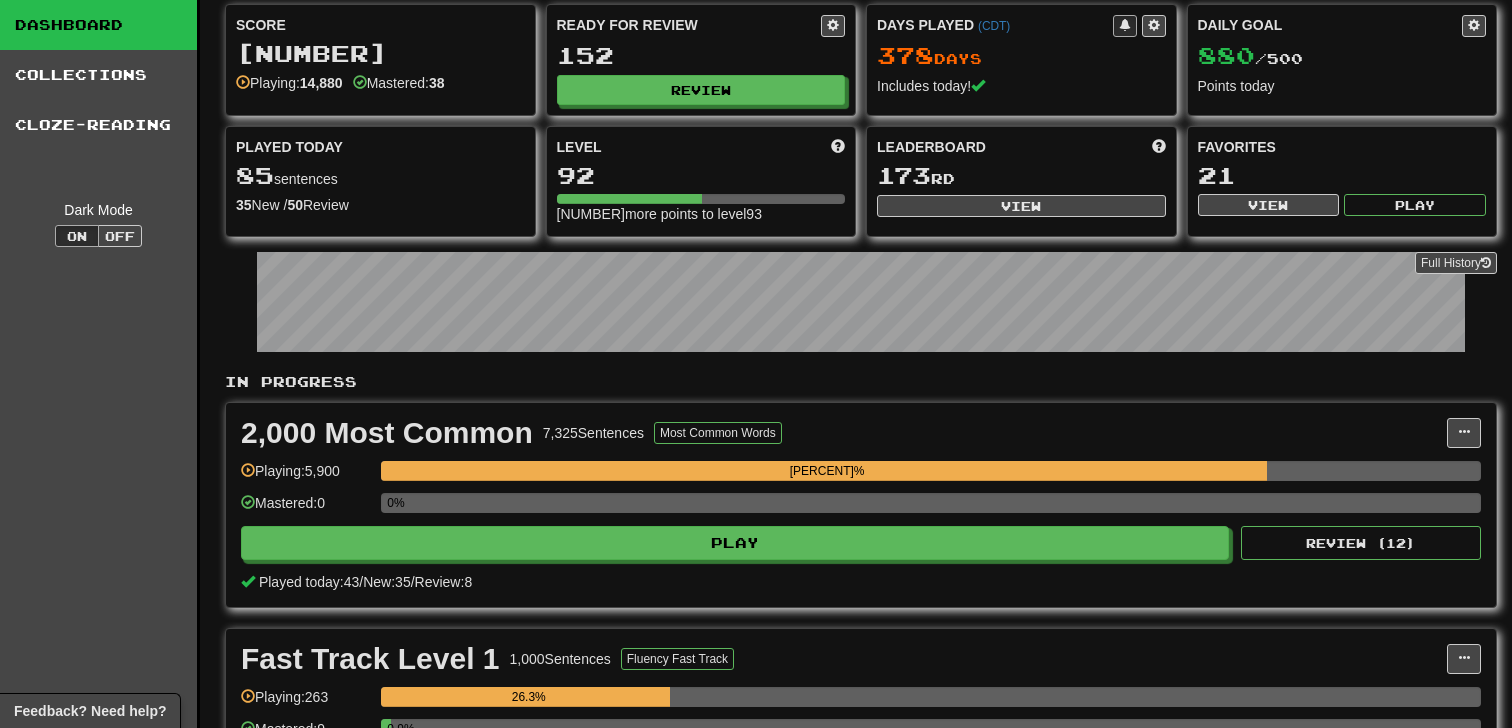 scroll, scrollTop: 0, scrollLeft: 0, axis: both 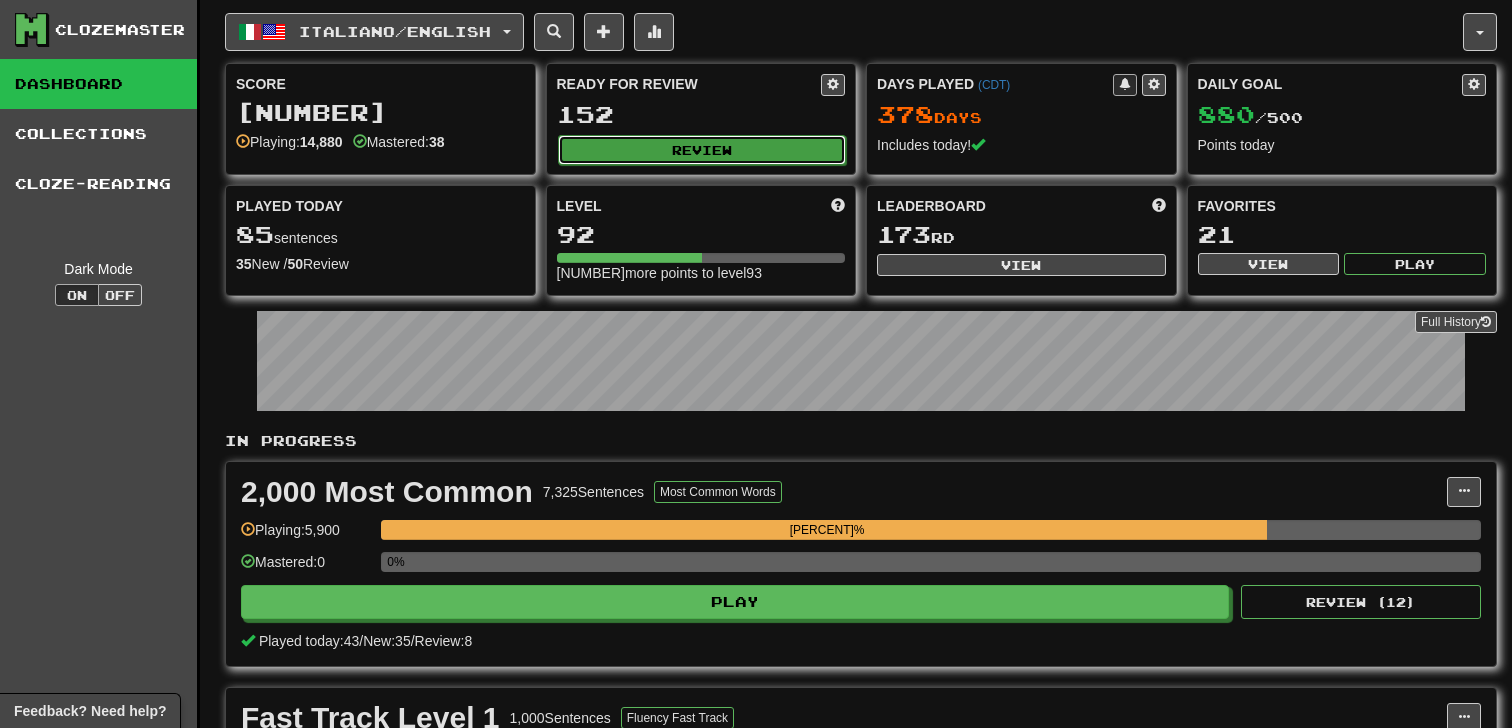 click on "Review" at bounding box center (702, 150) 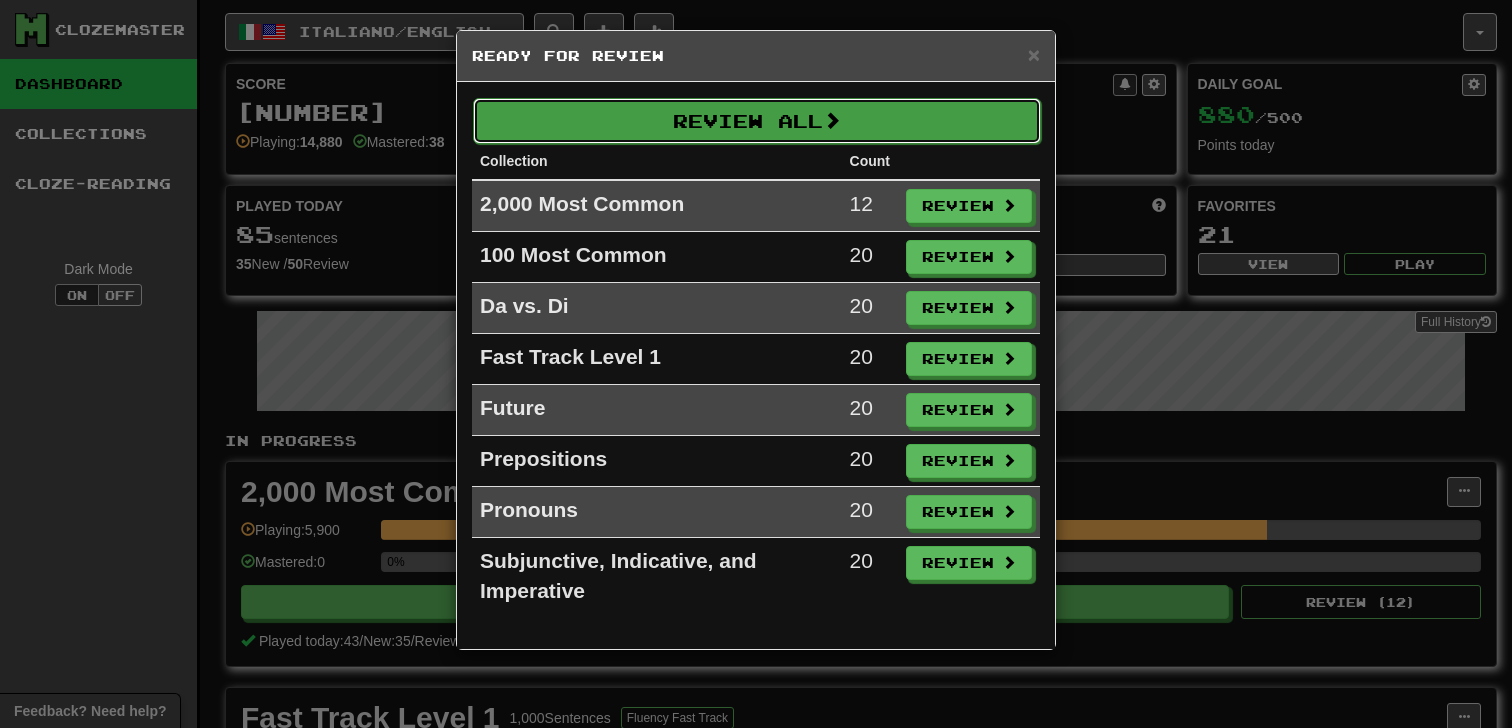 click at bounding box center [832, 120] 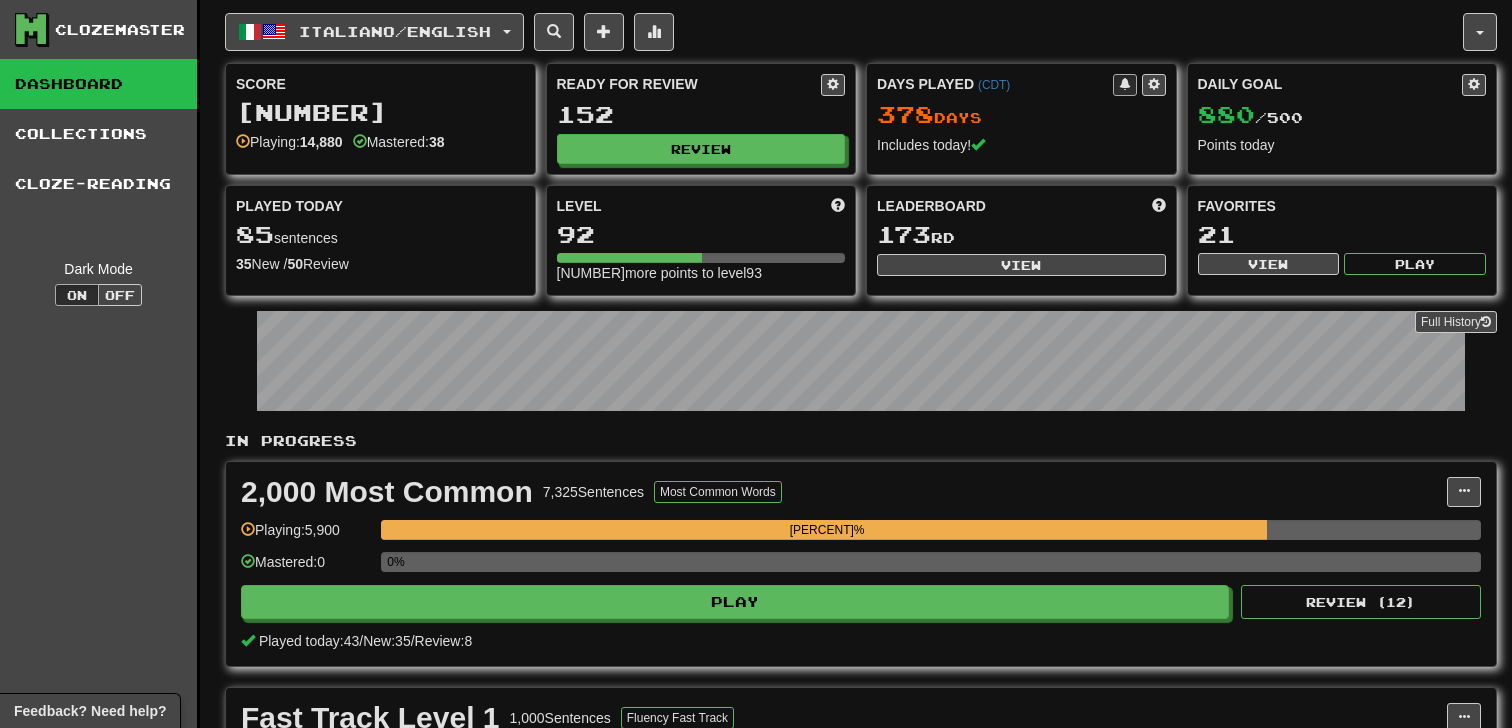 select on "**" 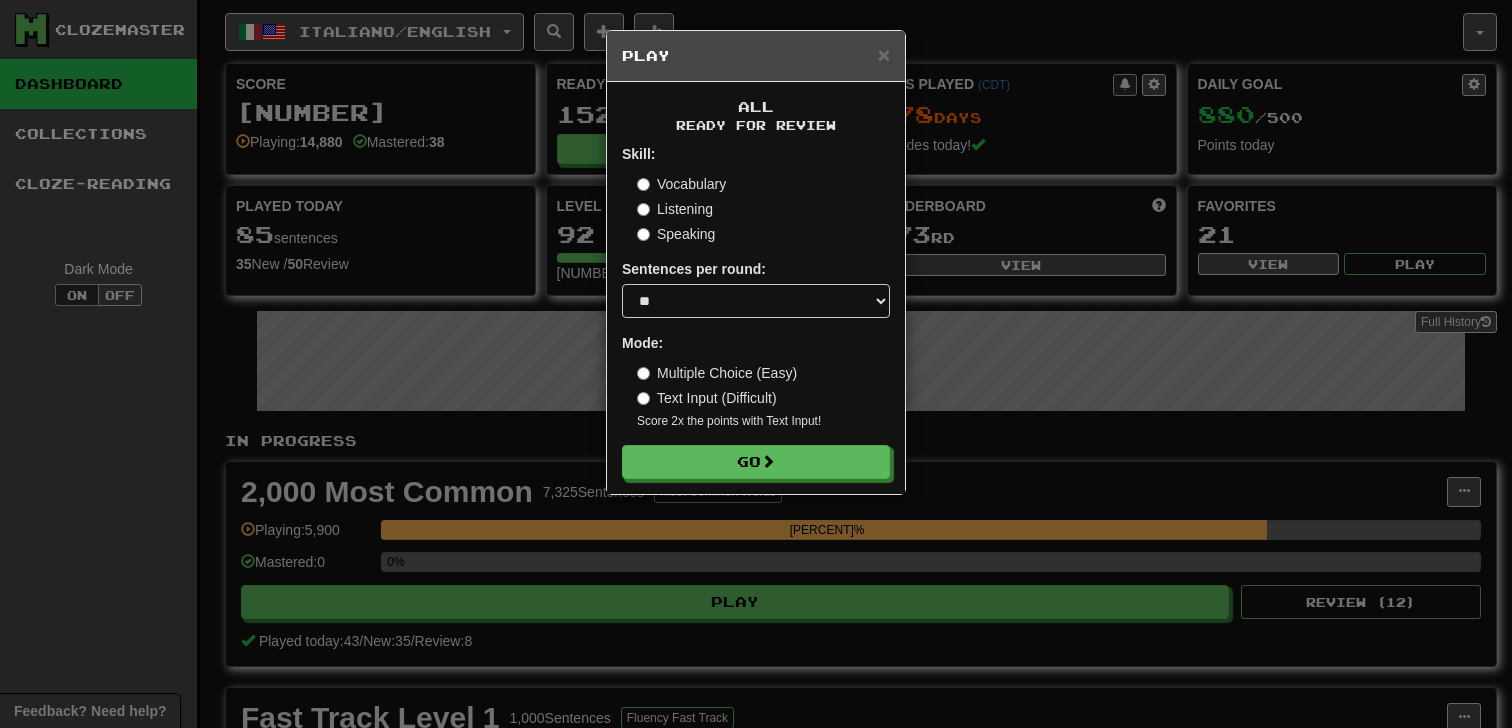 click on "Multiple Choice (Easy)" at bounding box center [717, 373] 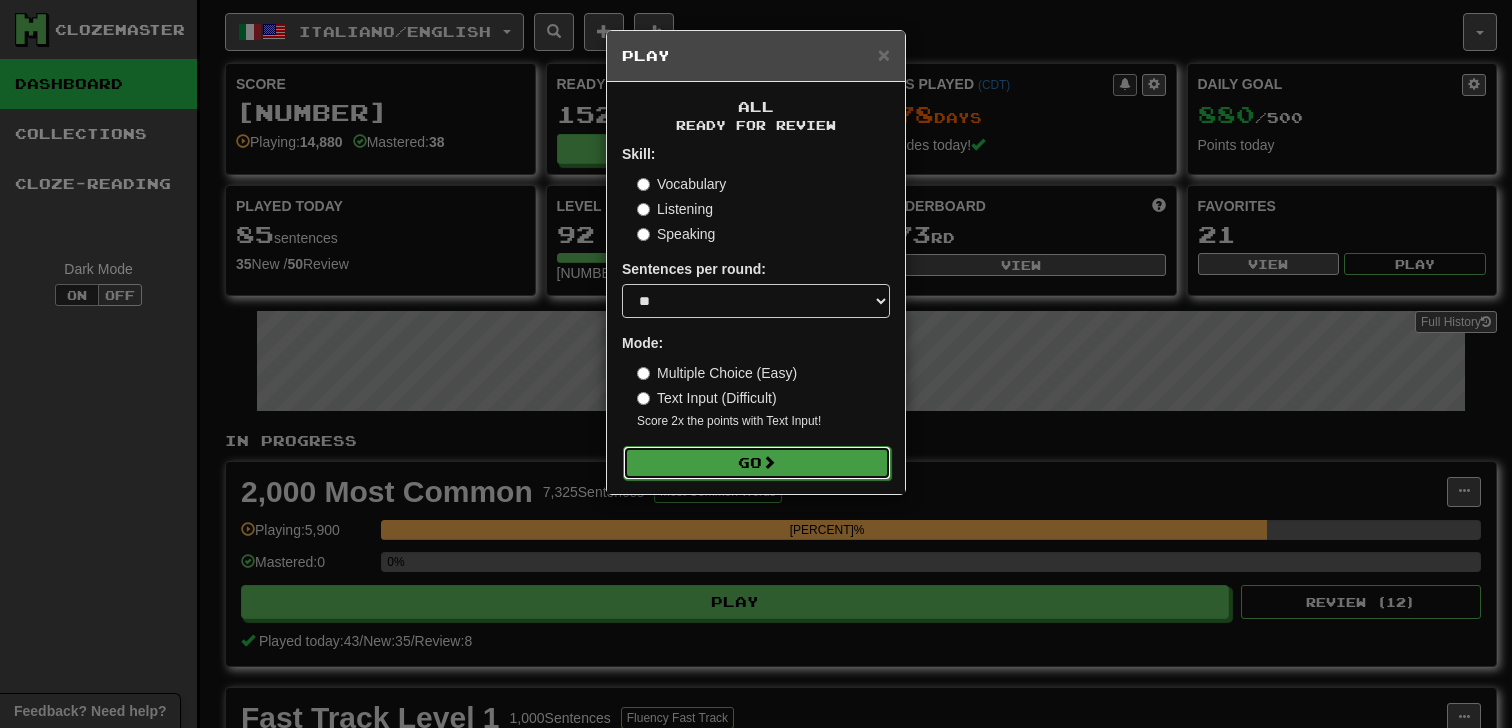 click on "Go" at bounding box center [757, 463] 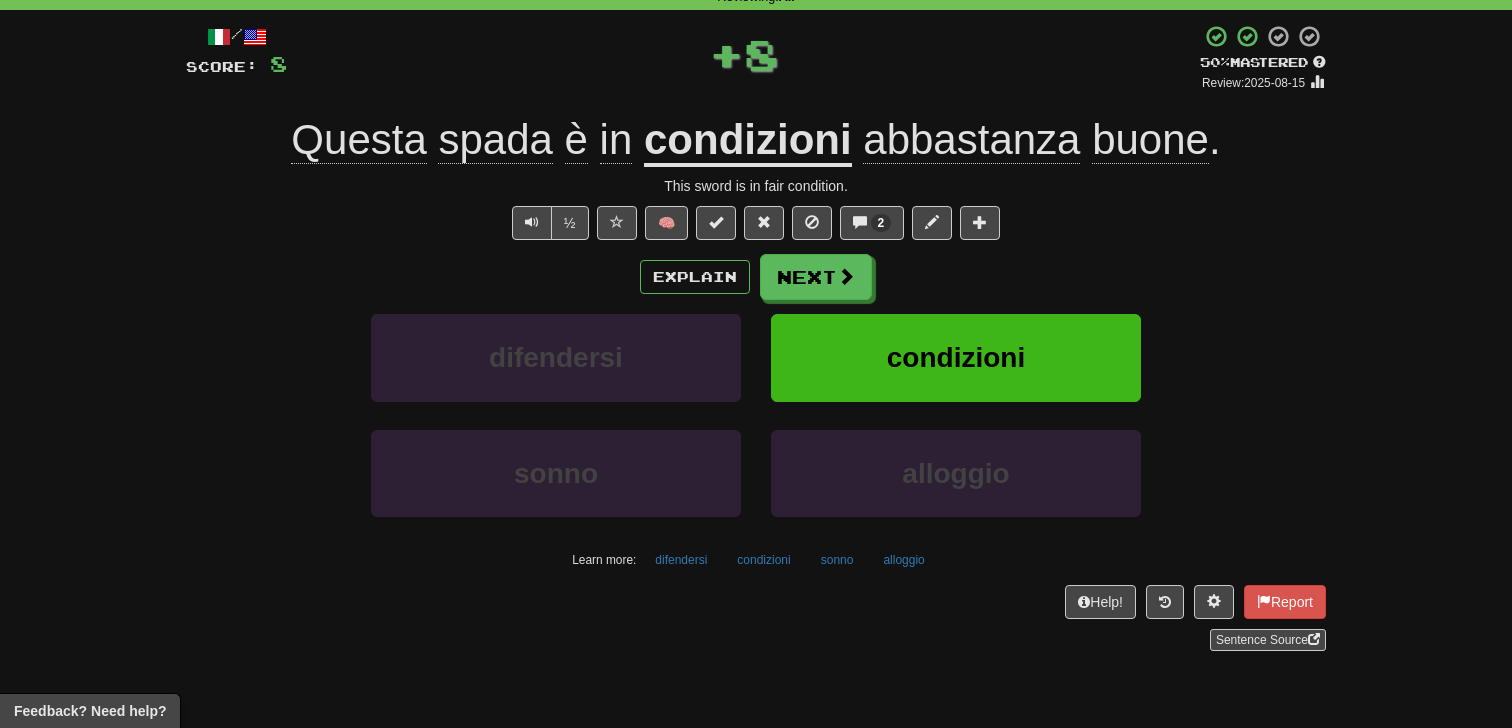 scroll, scrollTop: 93, scrollLeft: 0, axis: vertical 